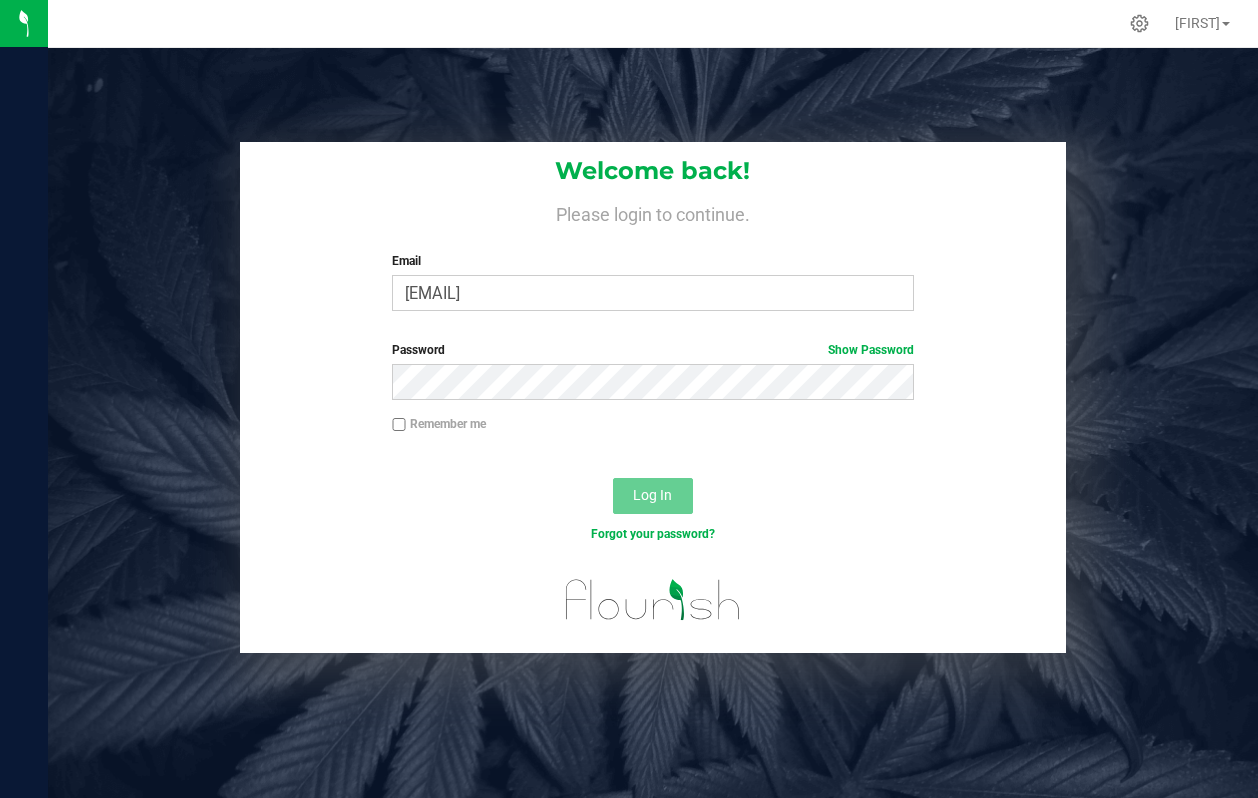 scroll, scrollTop: 0, scrollLeft: 0, axis: both 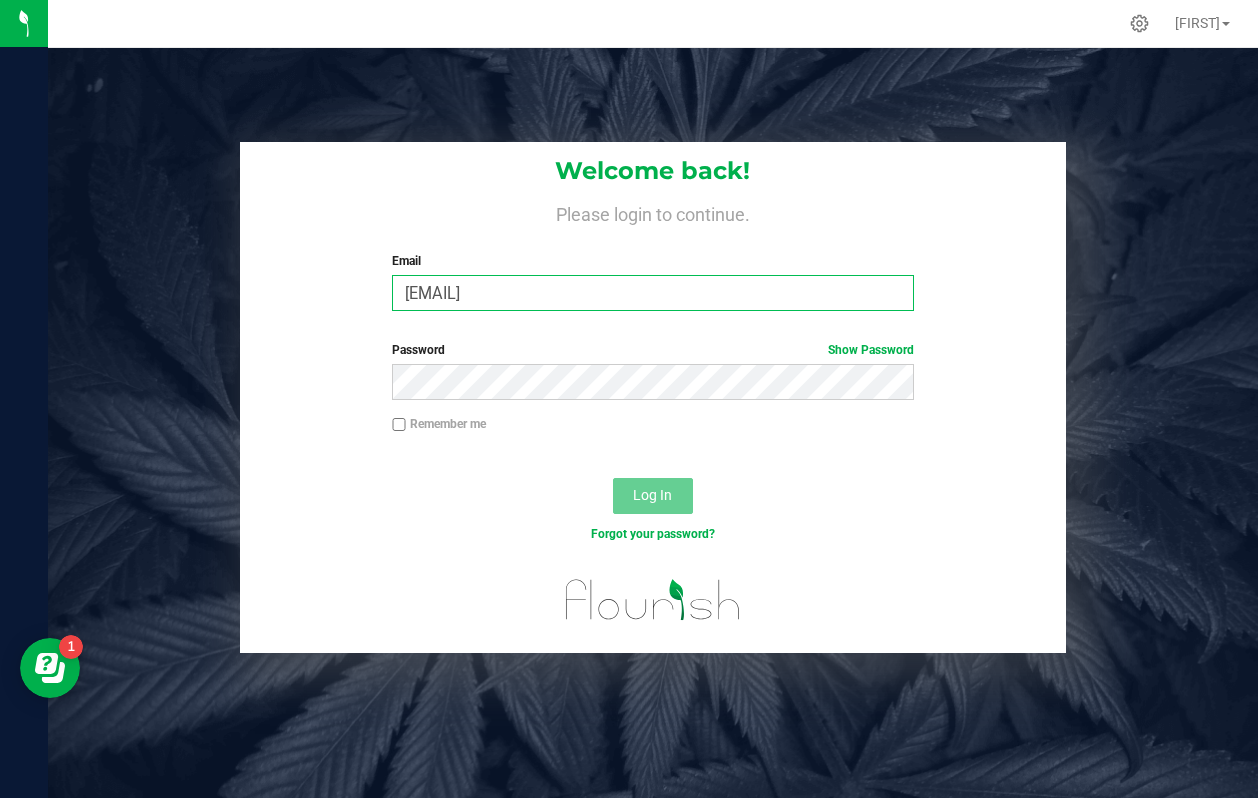 click on "[EMAIL]" at bounding box center (652, 293) 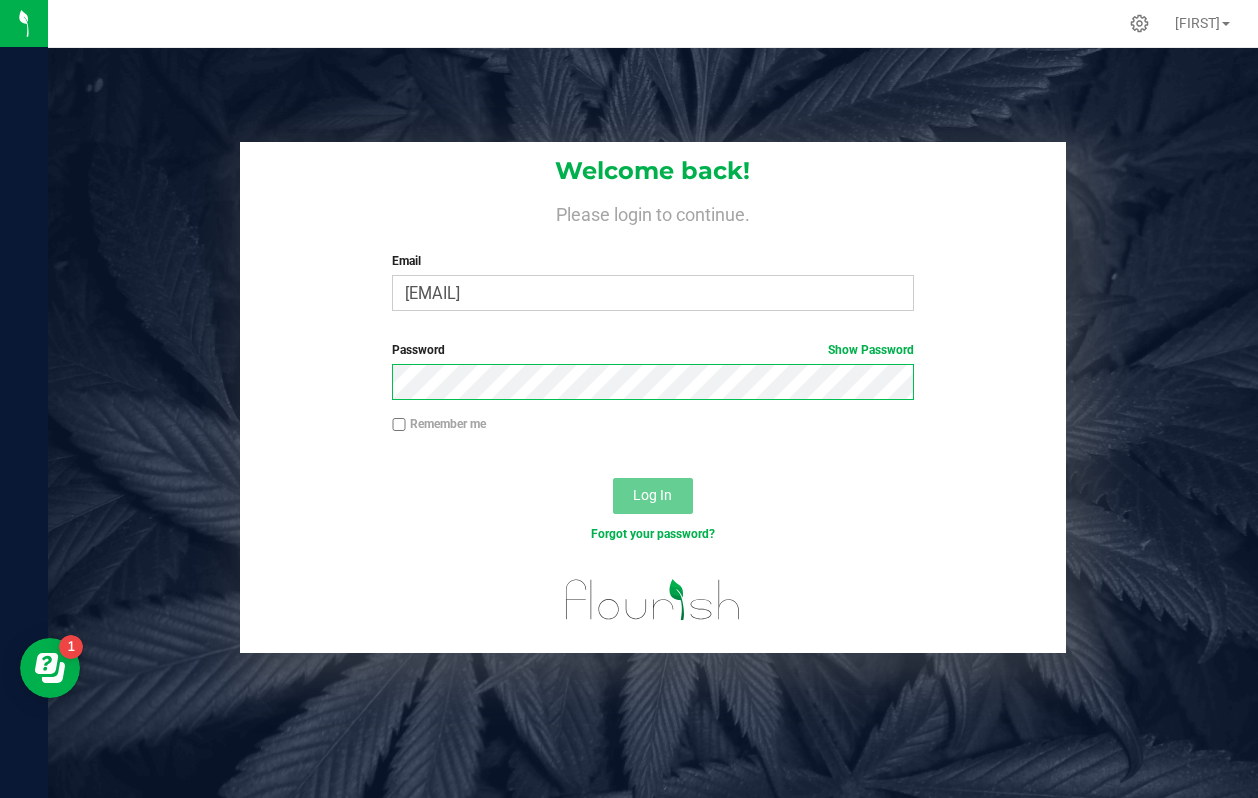 click on "Password
Show Password" at bounding box center [653, 378] 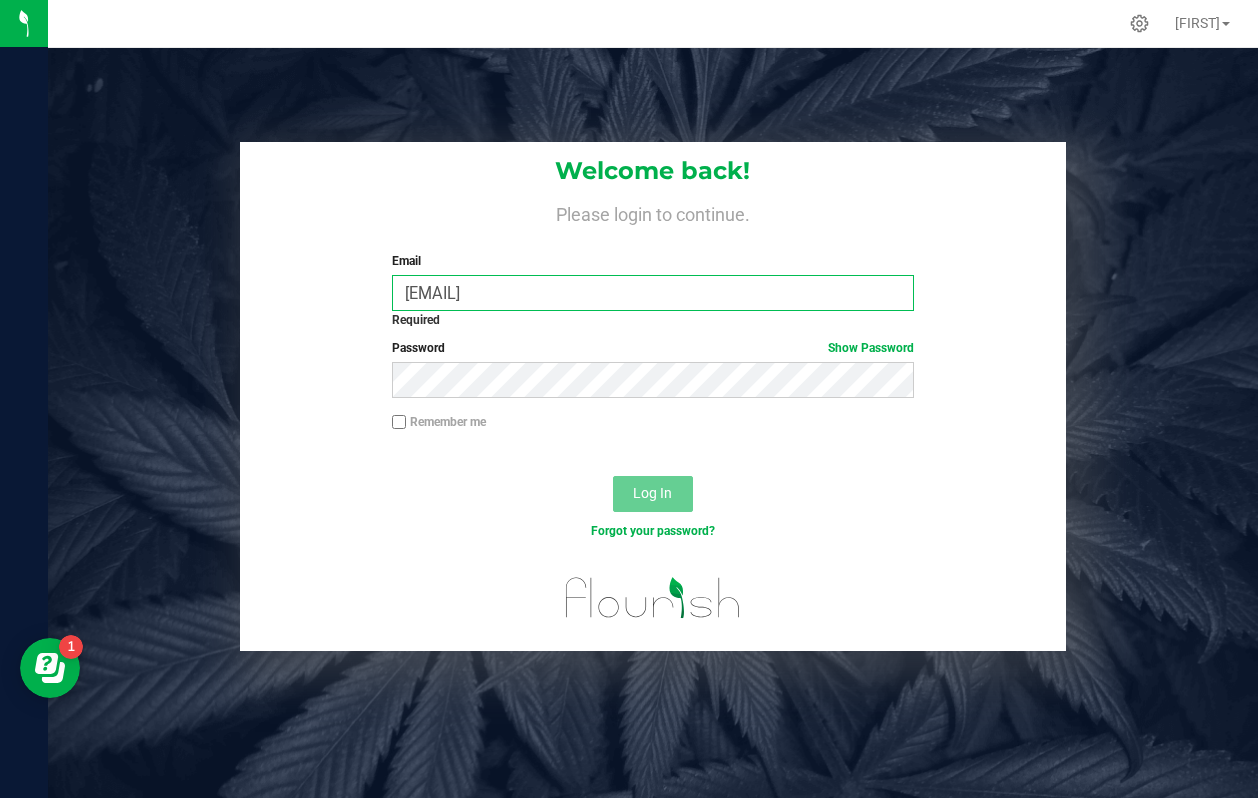 click on "[EMAIL]" at bounding box center (652, 293) 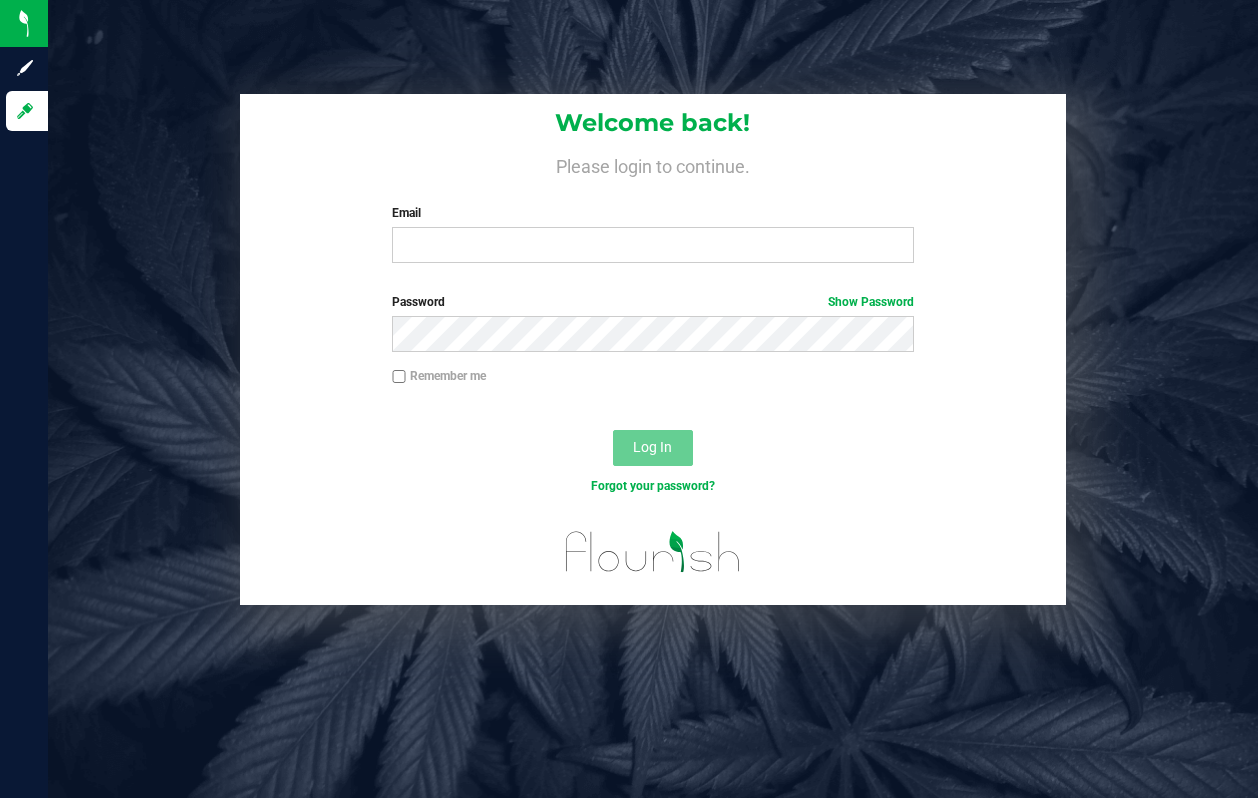 scroll, scrollTop: 0, scrollLeft: 0, axis: both 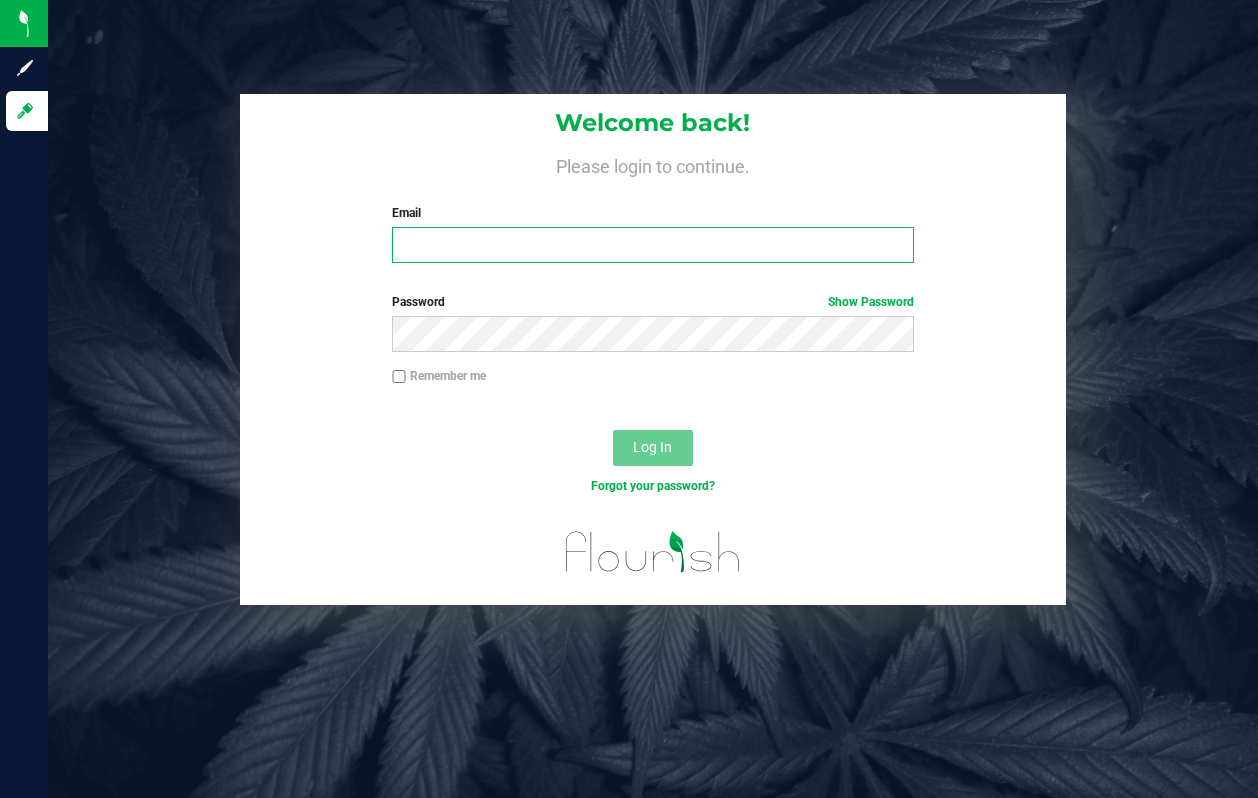 click on "Email" at bounding box center (652, 245) 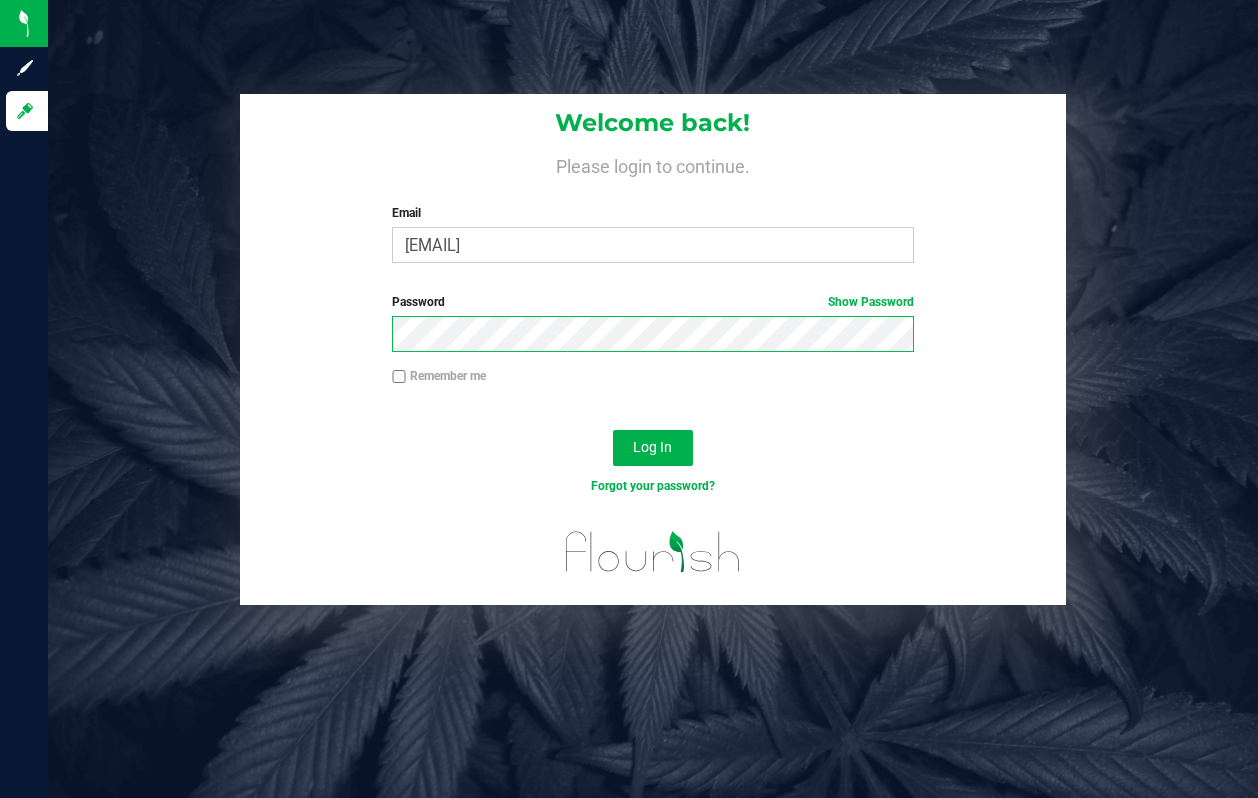 click on "Log In" at bounding box center [653, 448] 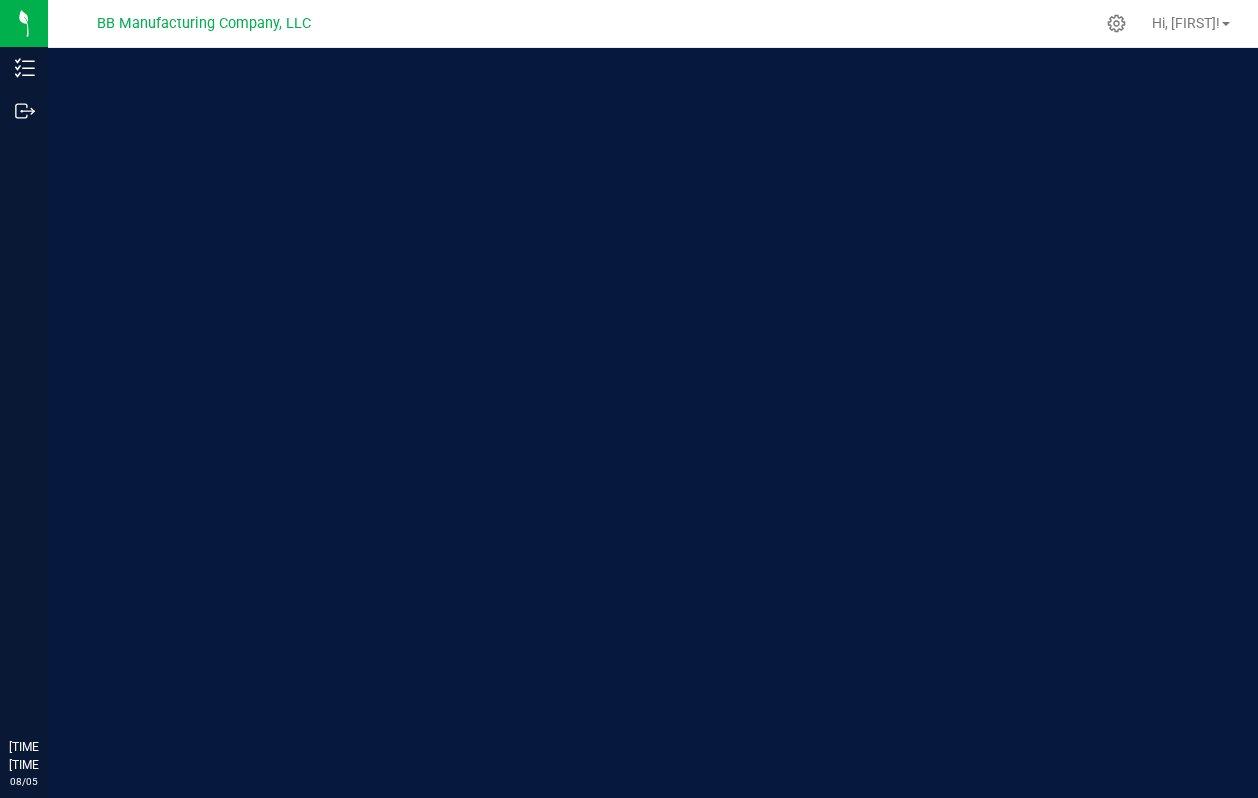 scroll, scrollTop: 0, scrollLeft: 0, axis: both 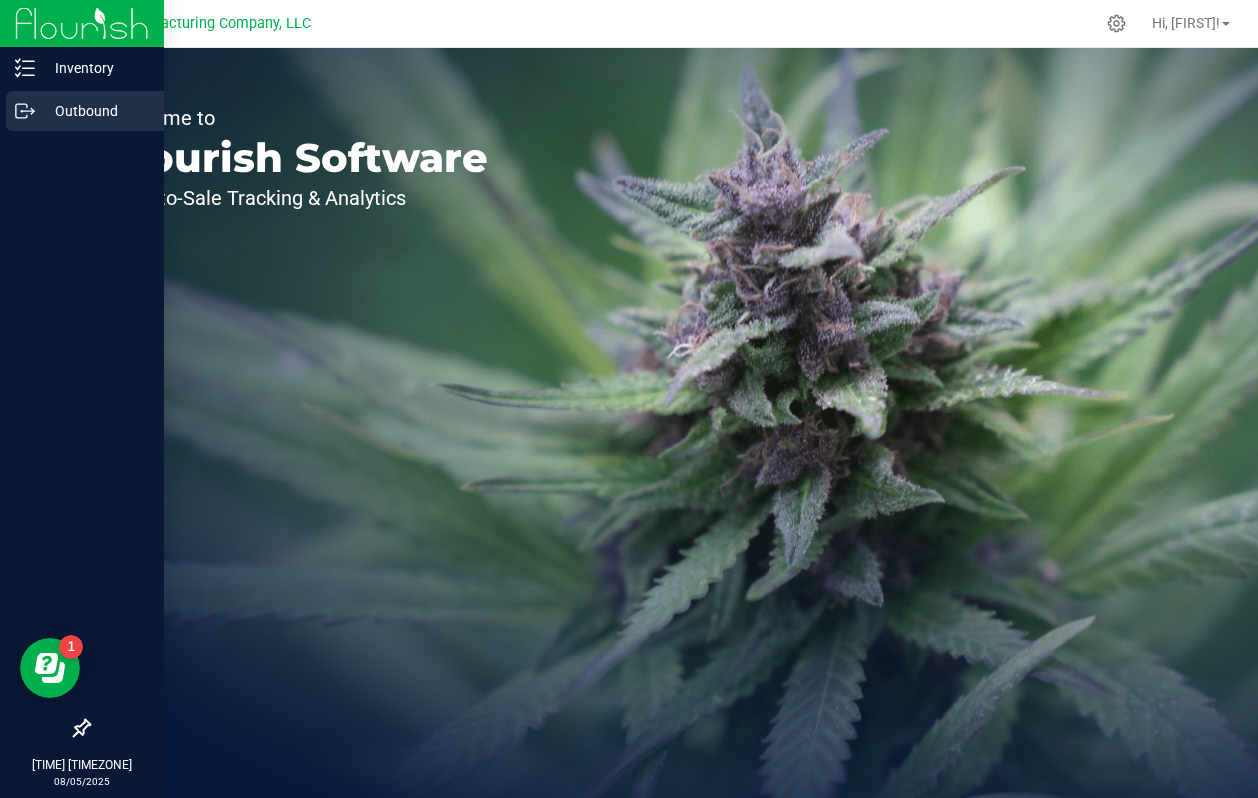click 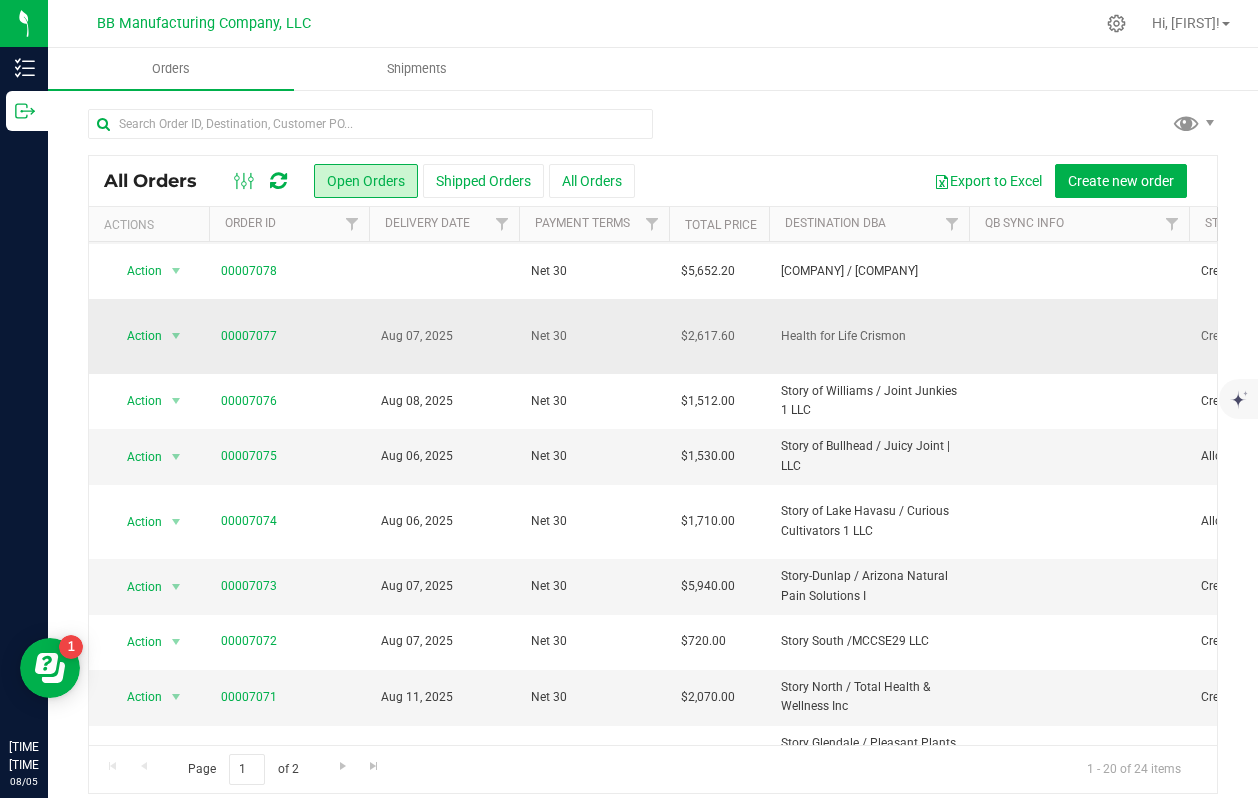 scroll, scrollTop: 623, scrollLeft: 0, axis: vertical 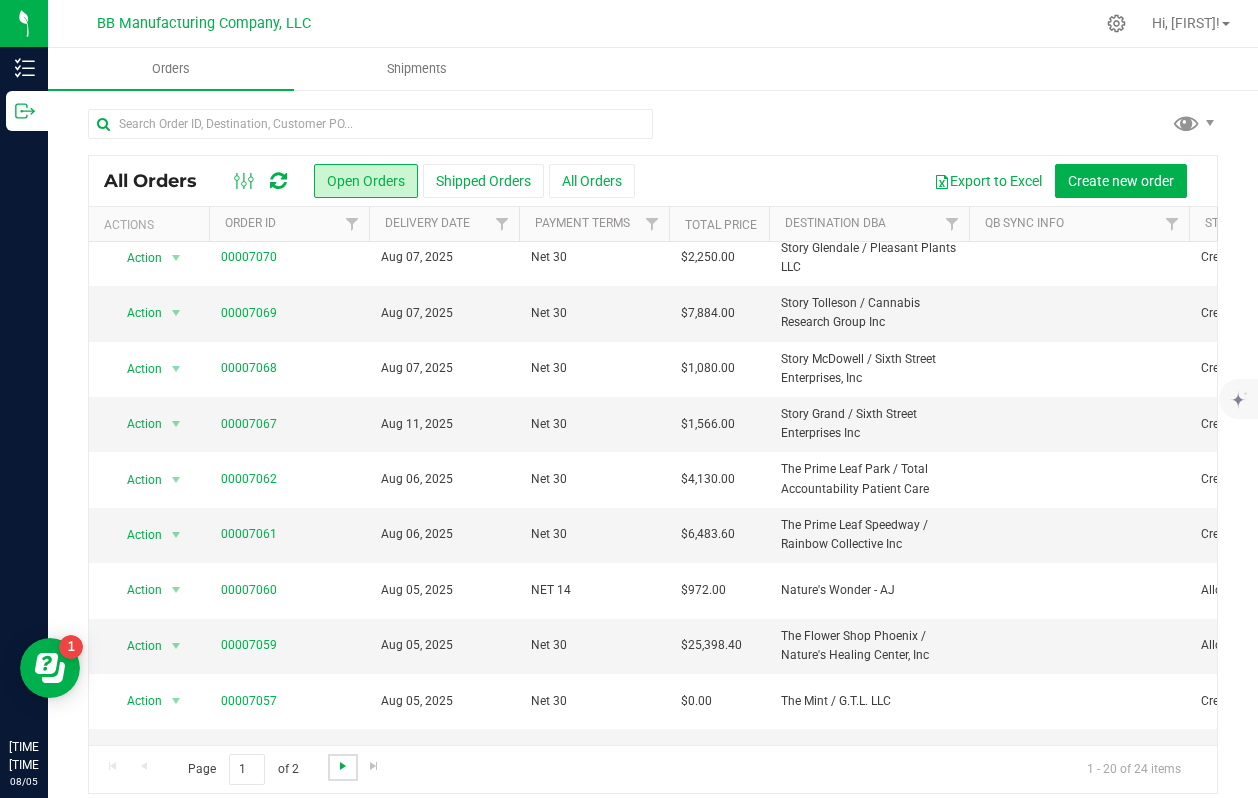 click at bounding box center (343, 766) 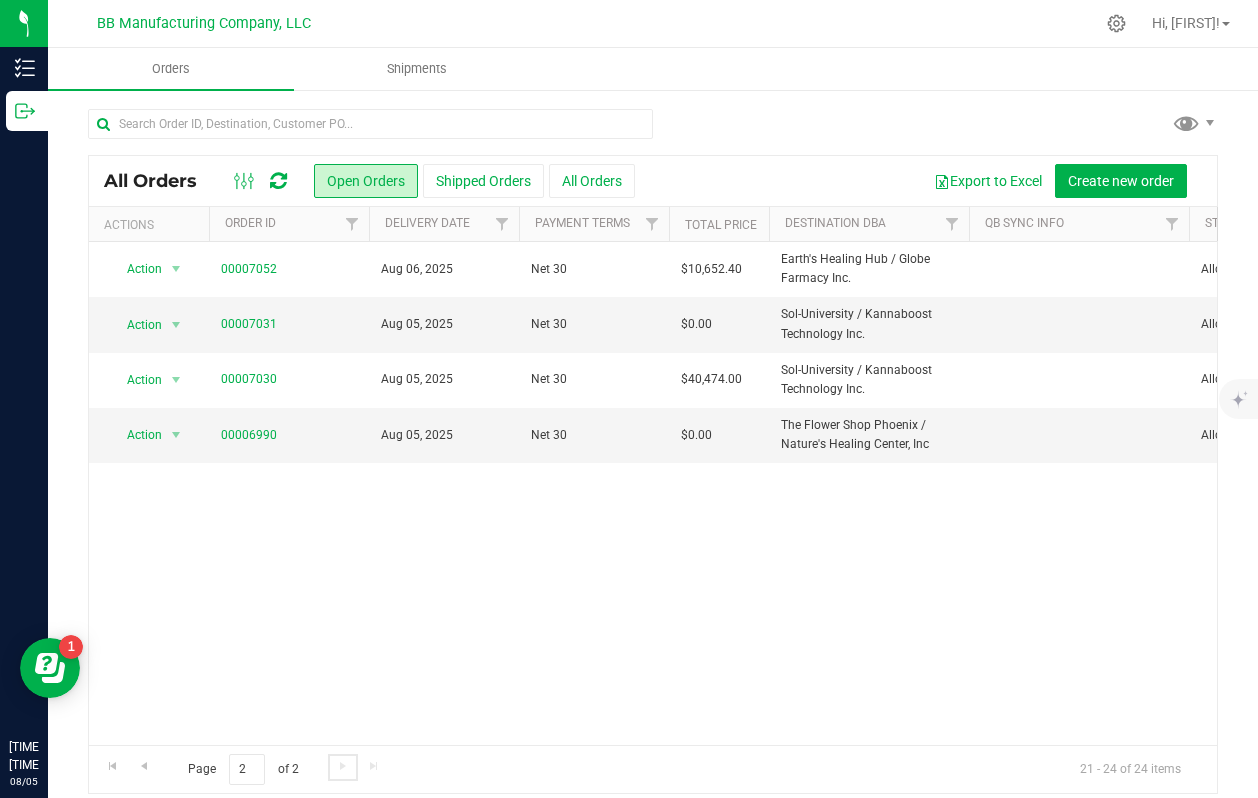 scroll, scrollTop: 0, scrollLeft: 0, axis: both 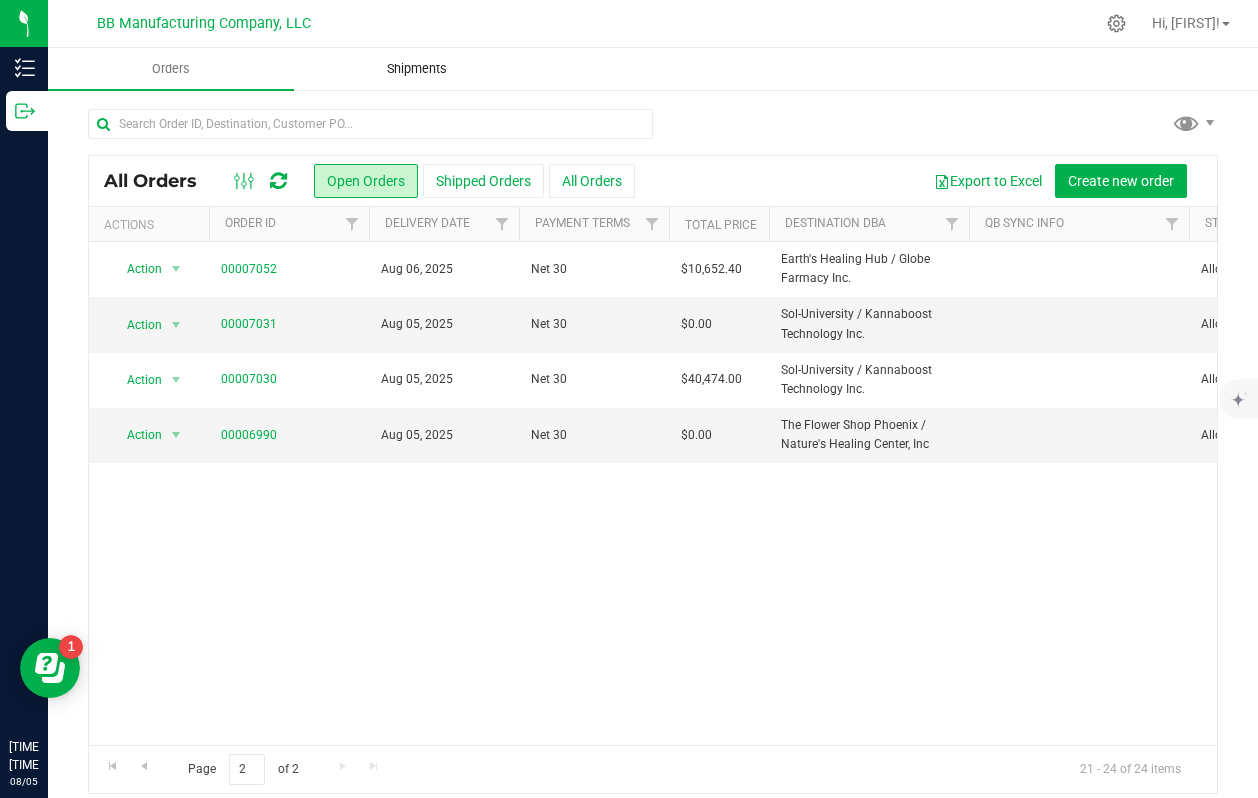 click on "Shipments" at bounding box center [417, 69] 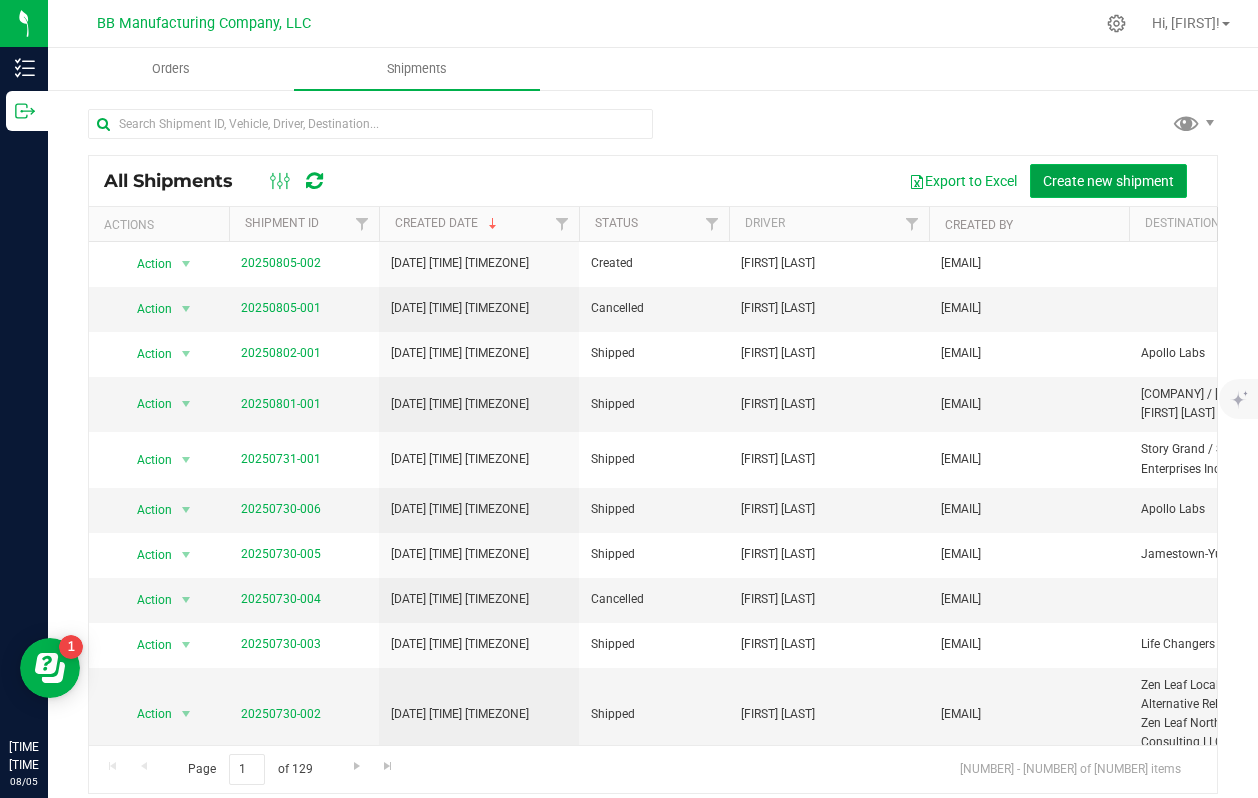 click on "Create new shipment" at bounding box center [1108, 181] 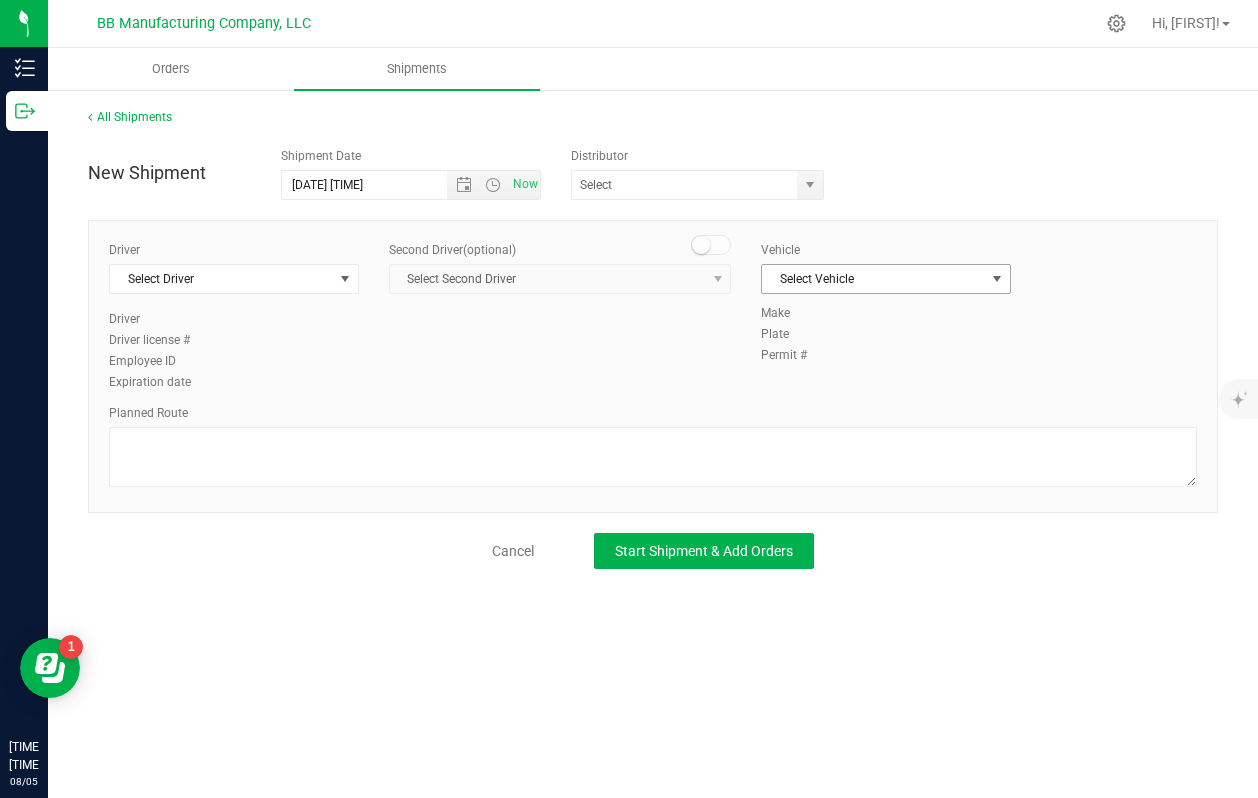 click at bounding box center (997, 279) 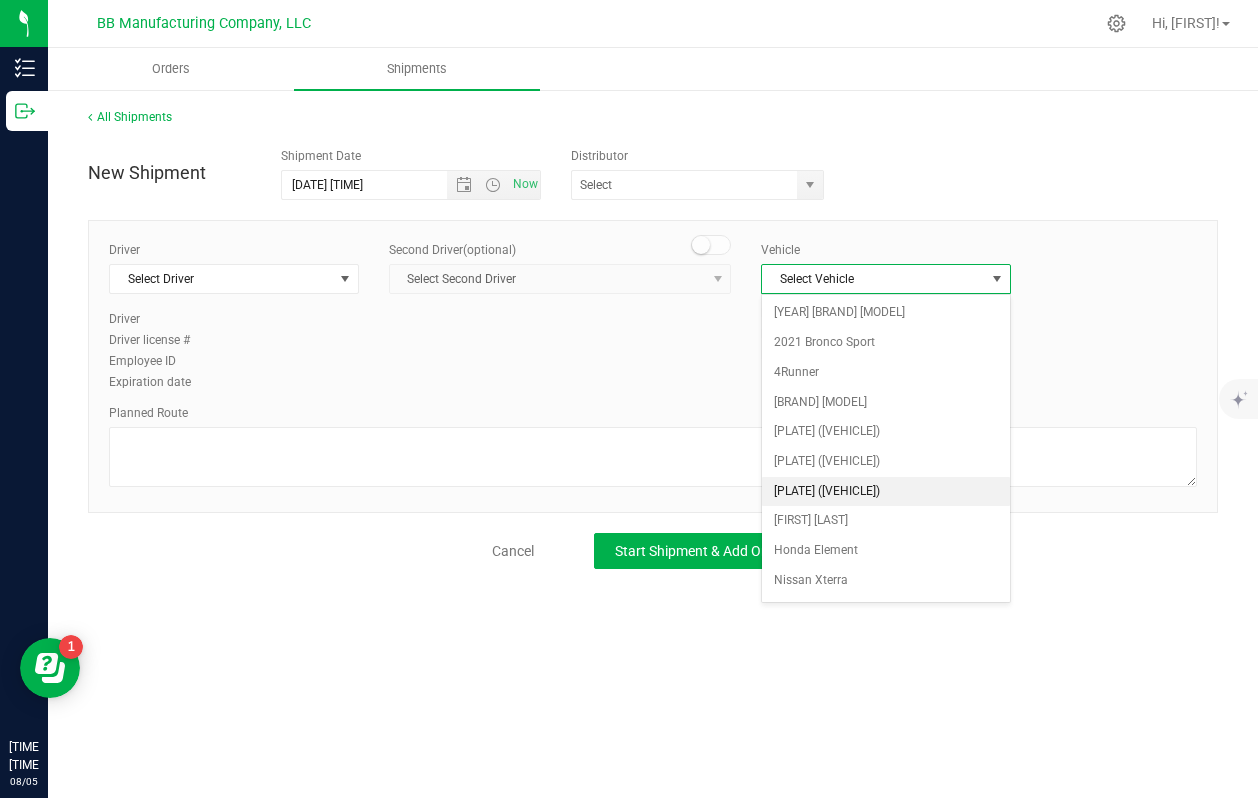 click on "AZ51082 (Iron Van)" at bounding box center (886, 492) 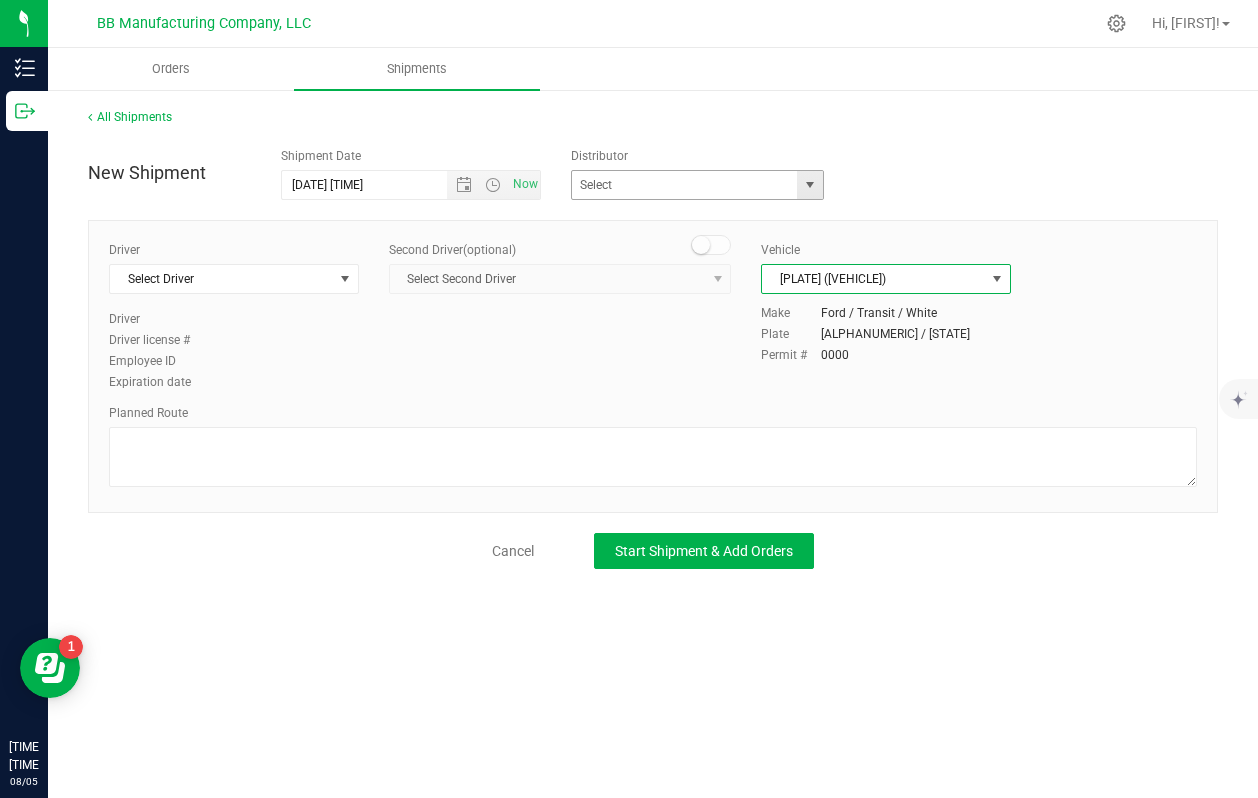 click at bounding box center [809, 185] 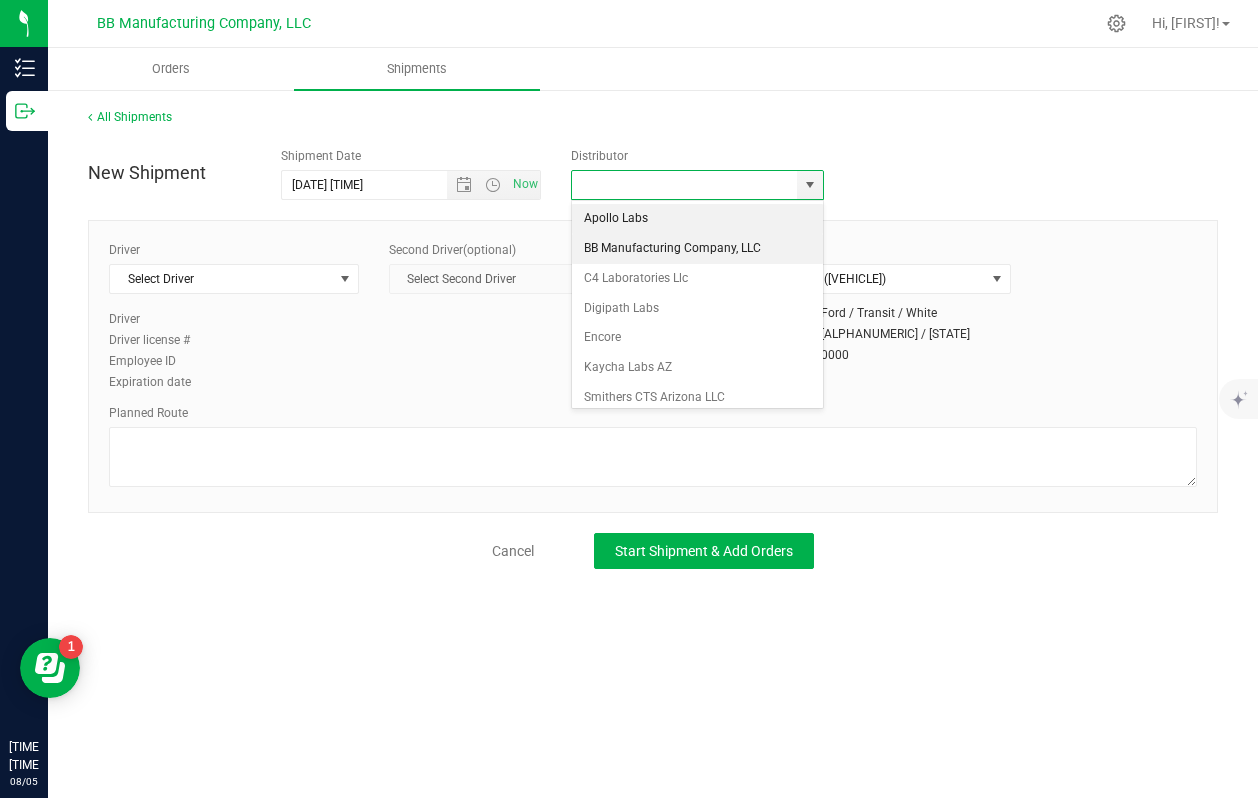 click on "BB Manufacturing Company, LLC" at bounding box center (697, 249) 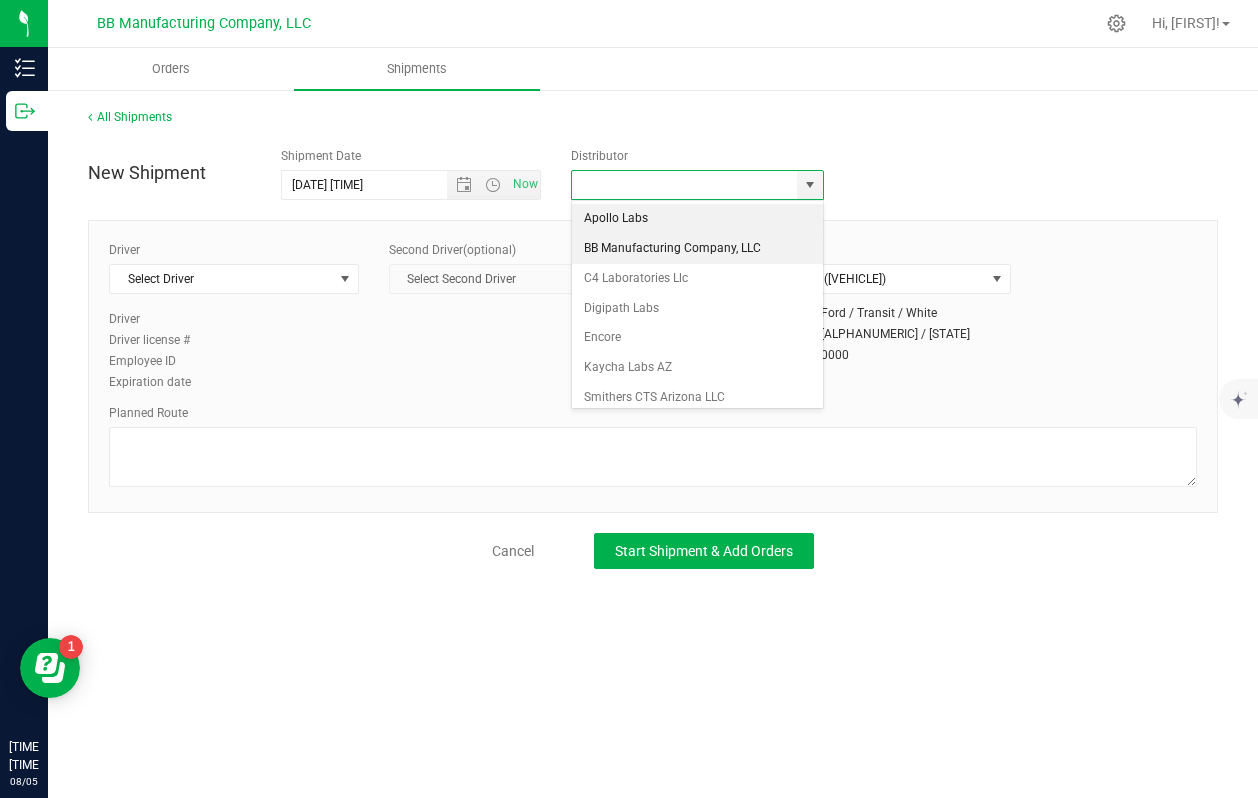 type on "BB Manufacturing Company, LLC" 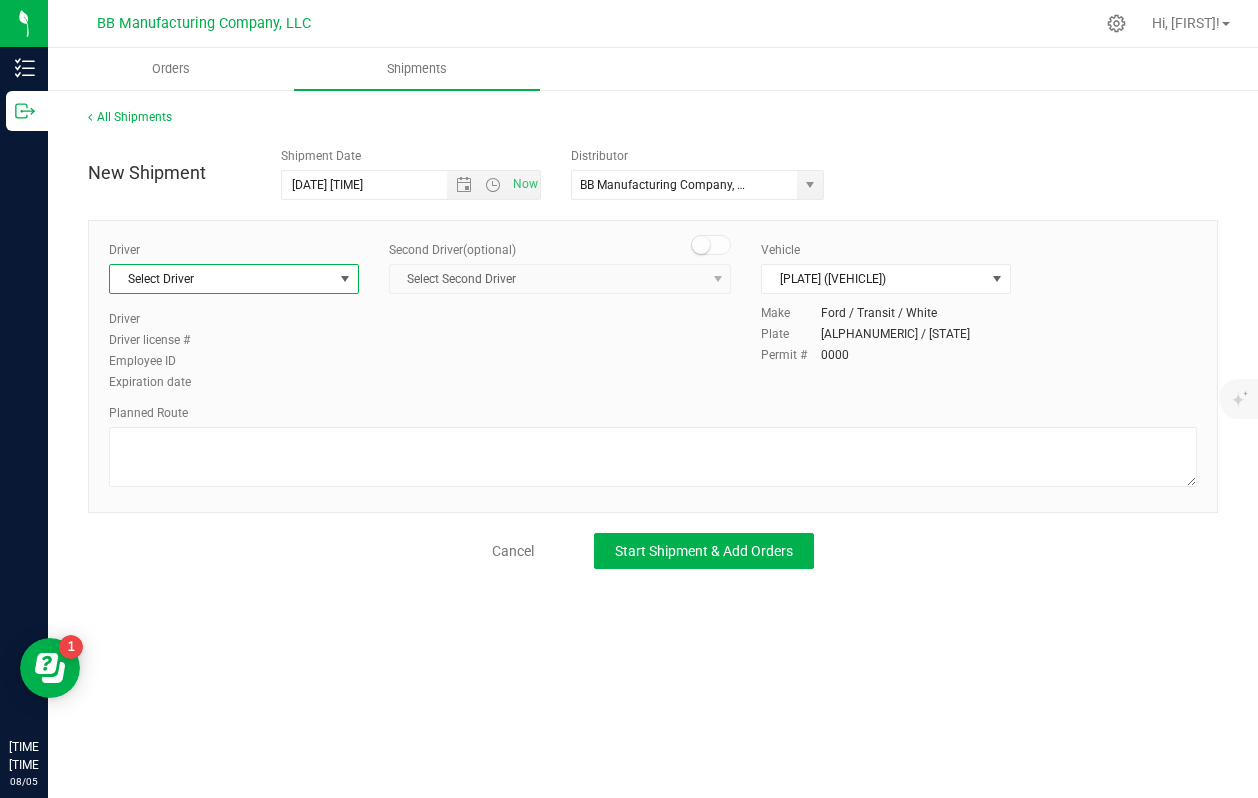 click at bounding box center [345, 279] 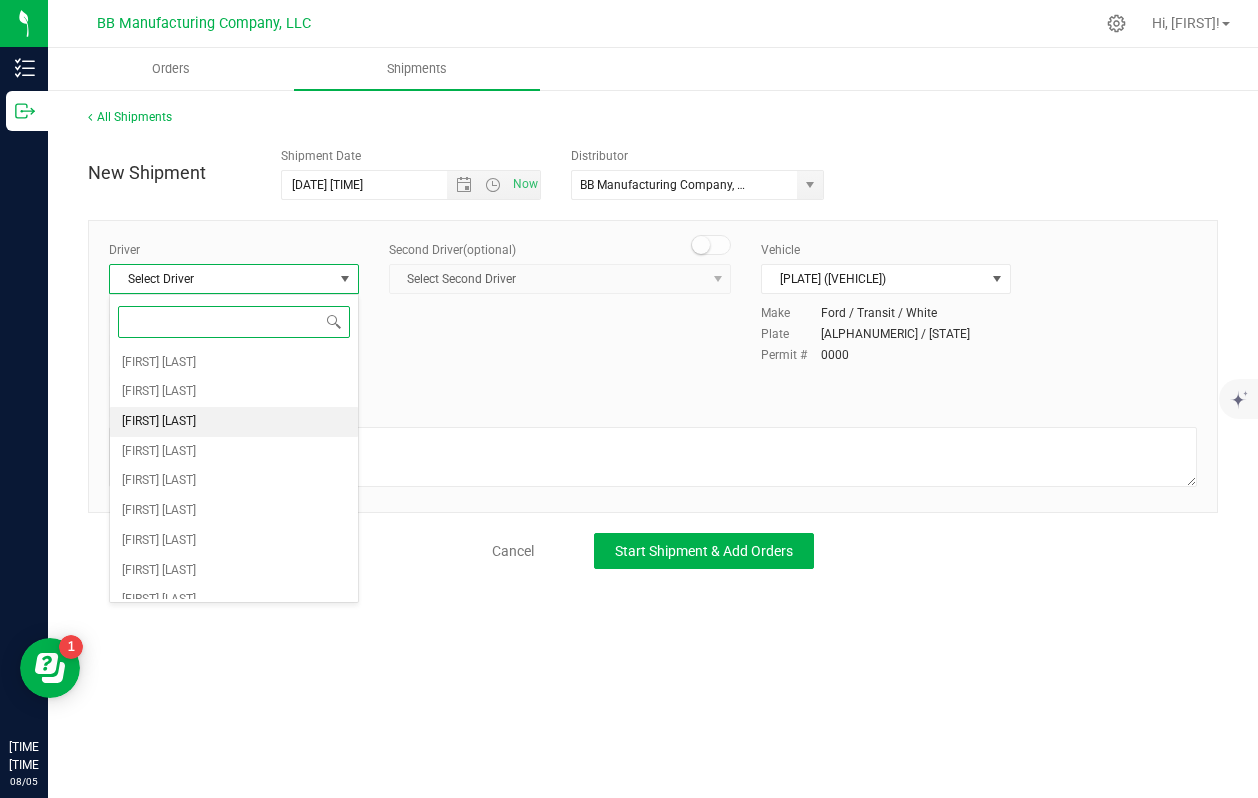 click on "Marquis Cerillo" at bounding box center (159, 422) 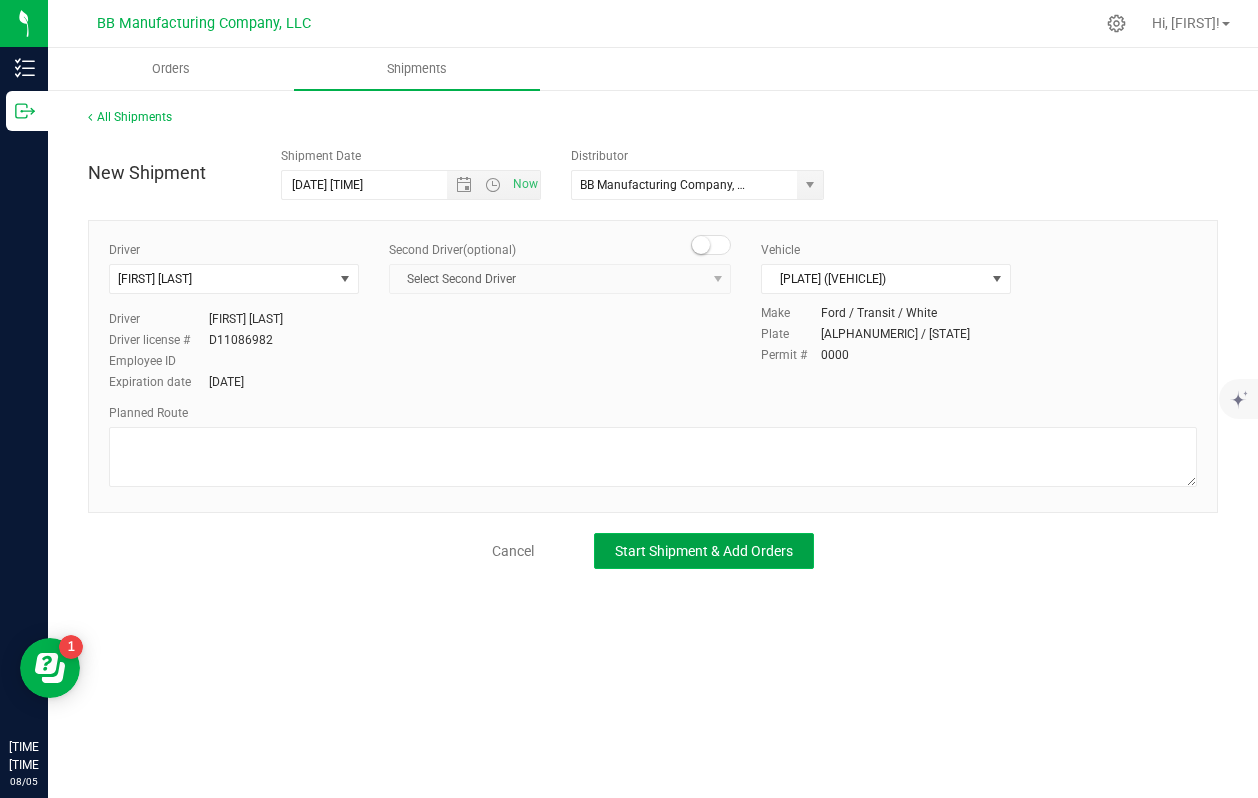 click on "Start Shipment & Add Orders" 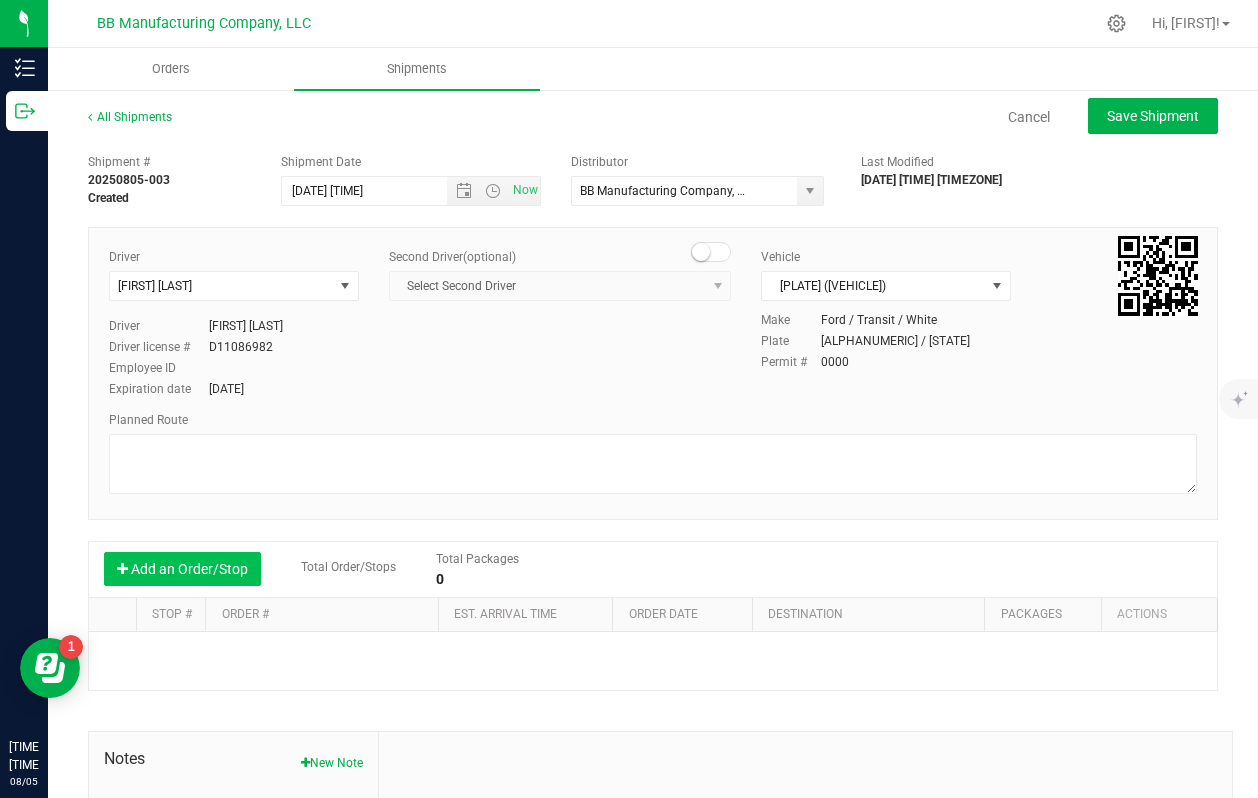 click on "Add an Order/Stop" at bounding box center (182, 569) 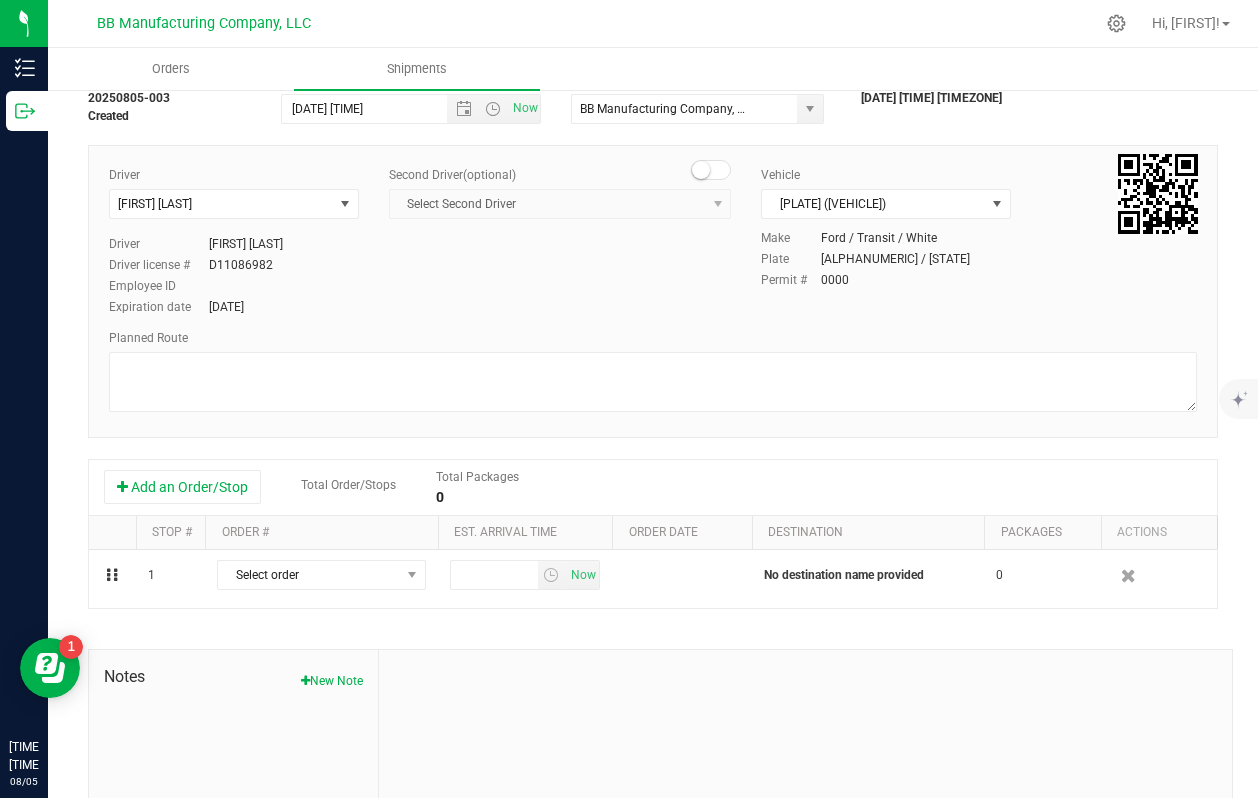 scroll, scrollTop: 85, scrollLeft: 0, axis: vertical 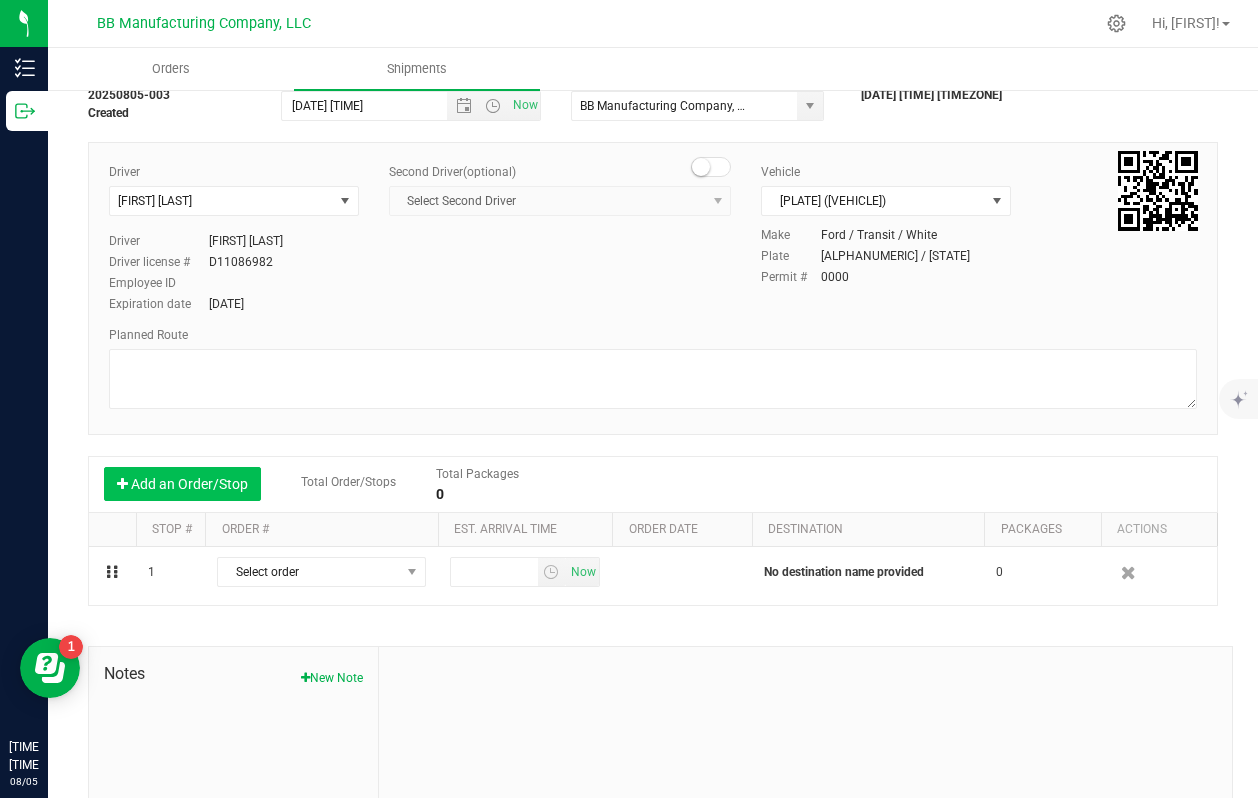 click on "Add an Order/Stop" at bounding box center [182, 484] 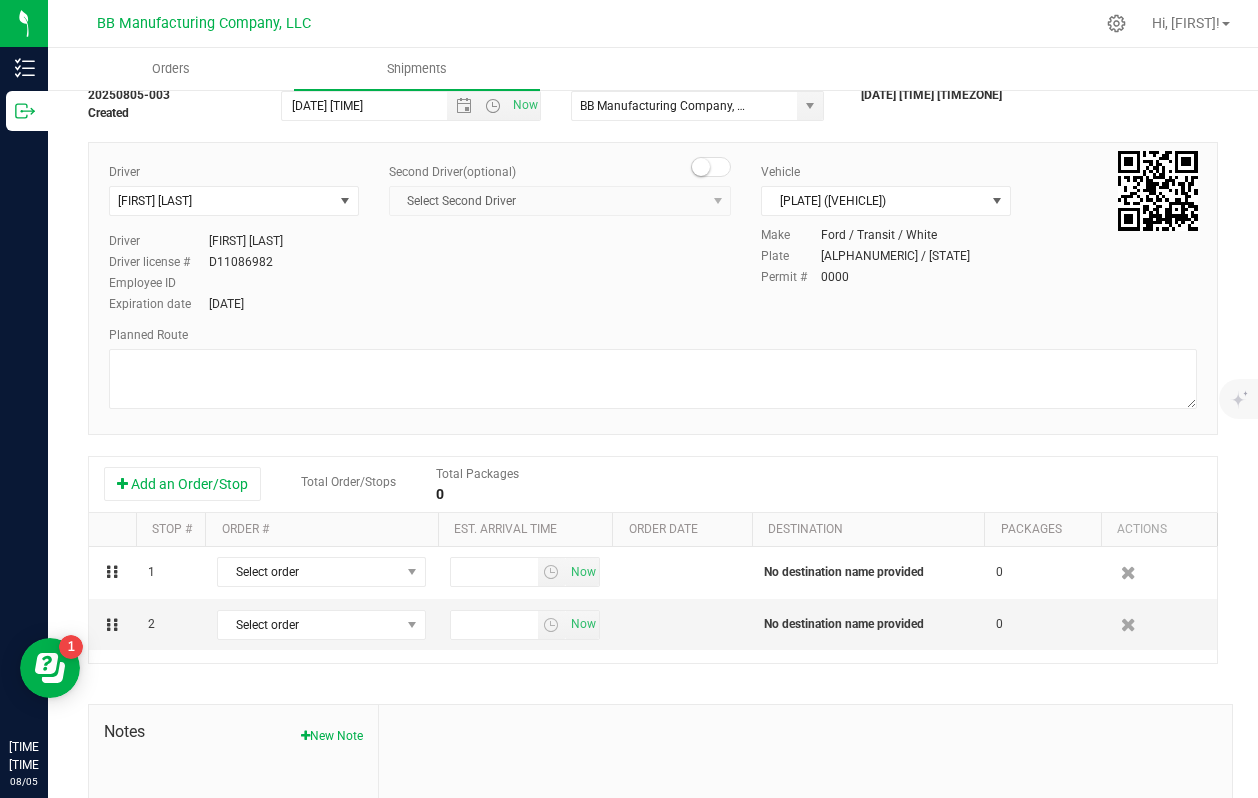 scroll, scrollTop: 146, scrollLeft: 0, axis: vertical 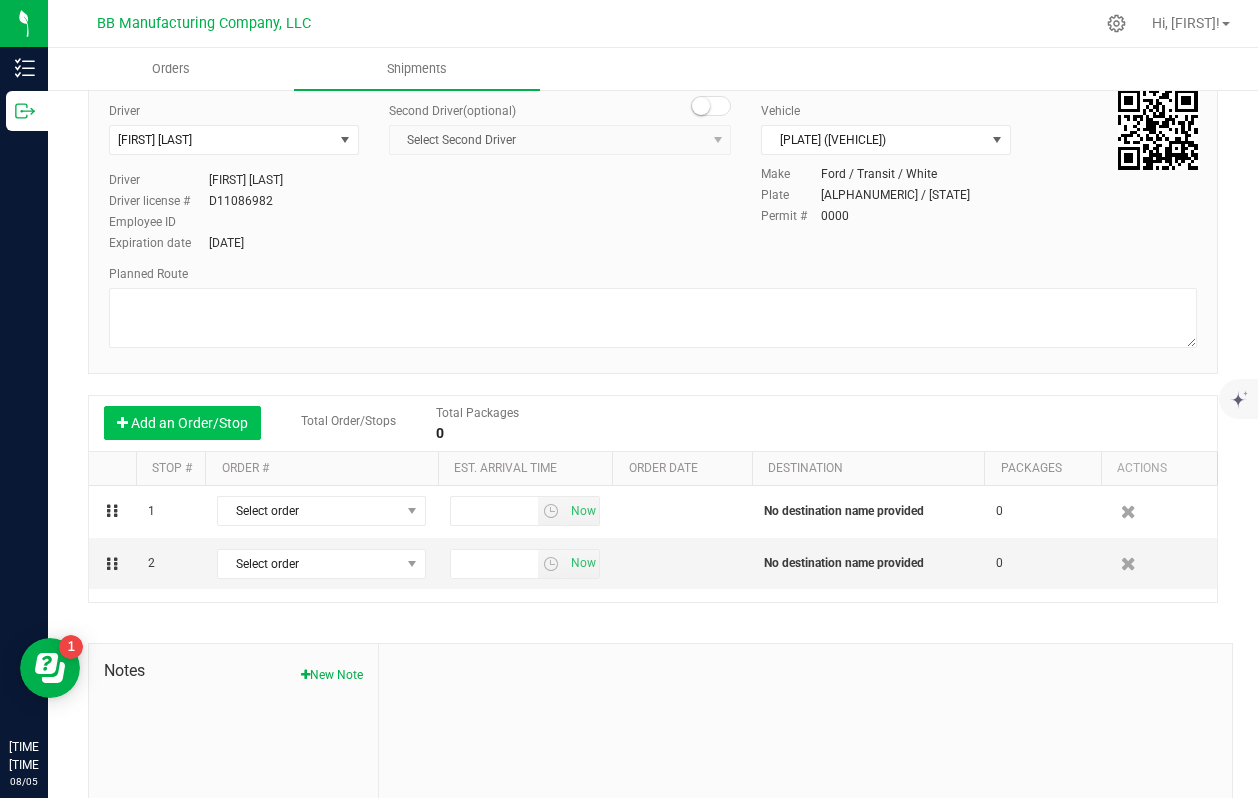 click on "Add an Order/Stop" at bounding box center (182, 423) 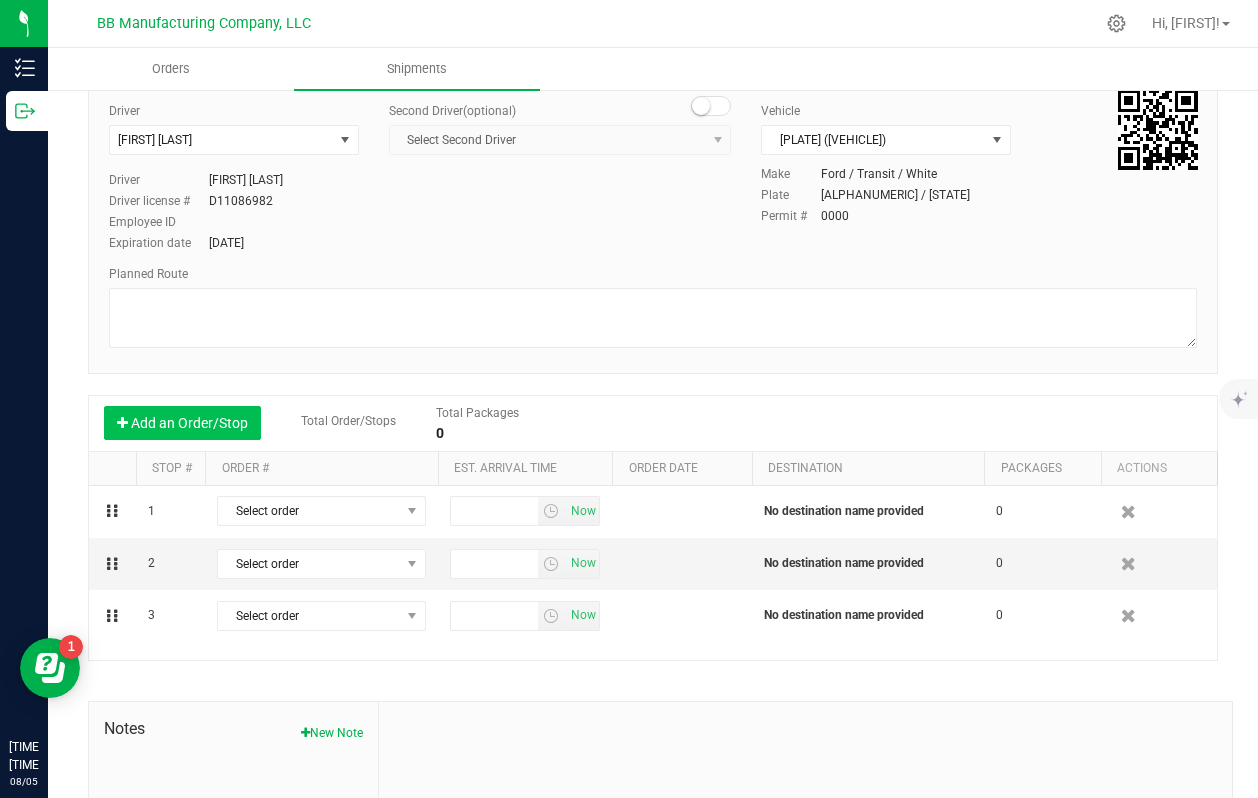 click on "Add an Order/Stop" at bounding box center (182, 423) 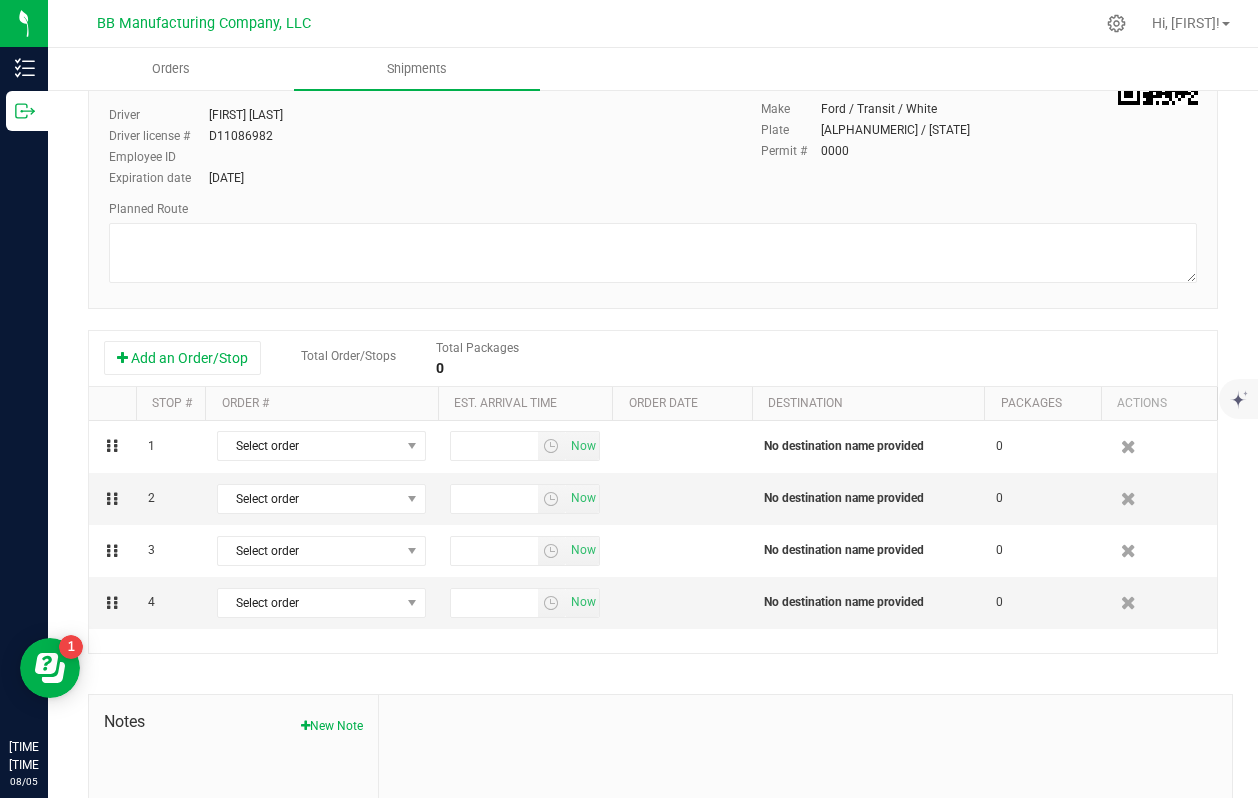 scroll, scrollTop: 213, scrollLeft: 0, axis: vertical 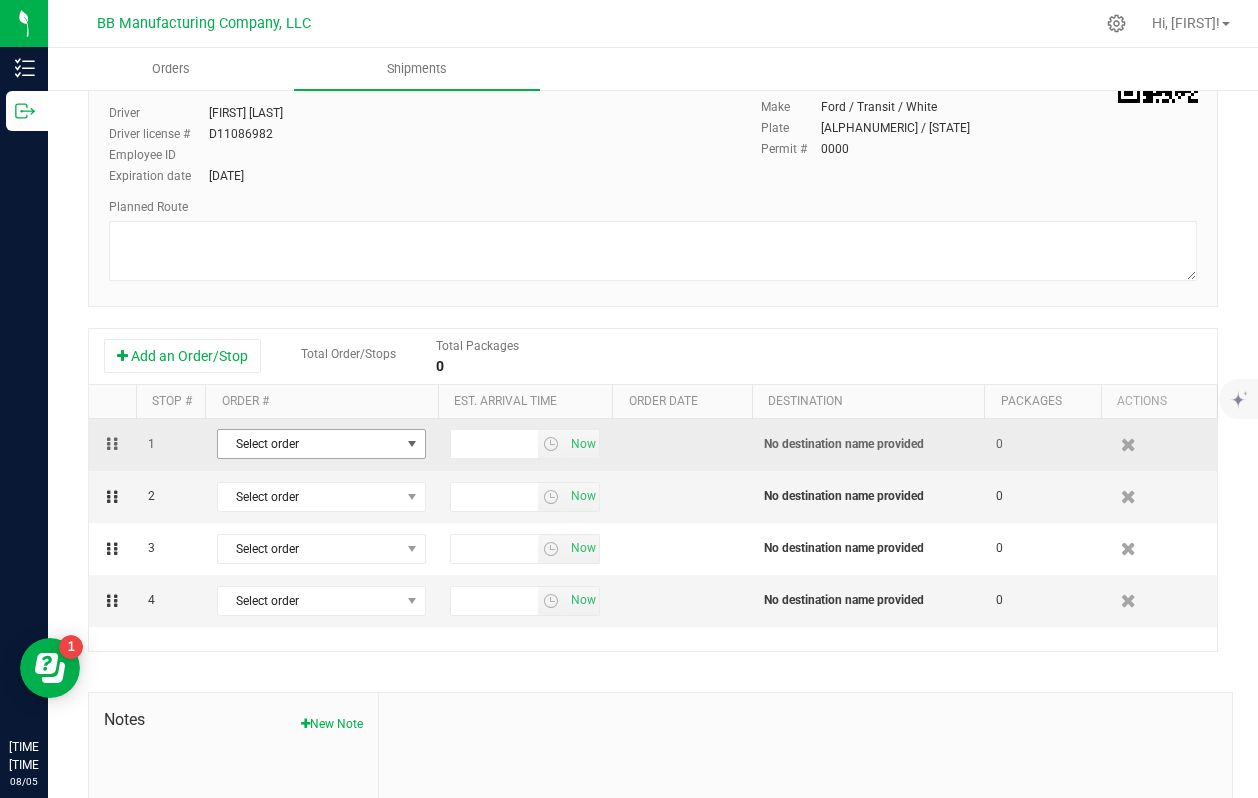 click at bounding box center (412, 444) 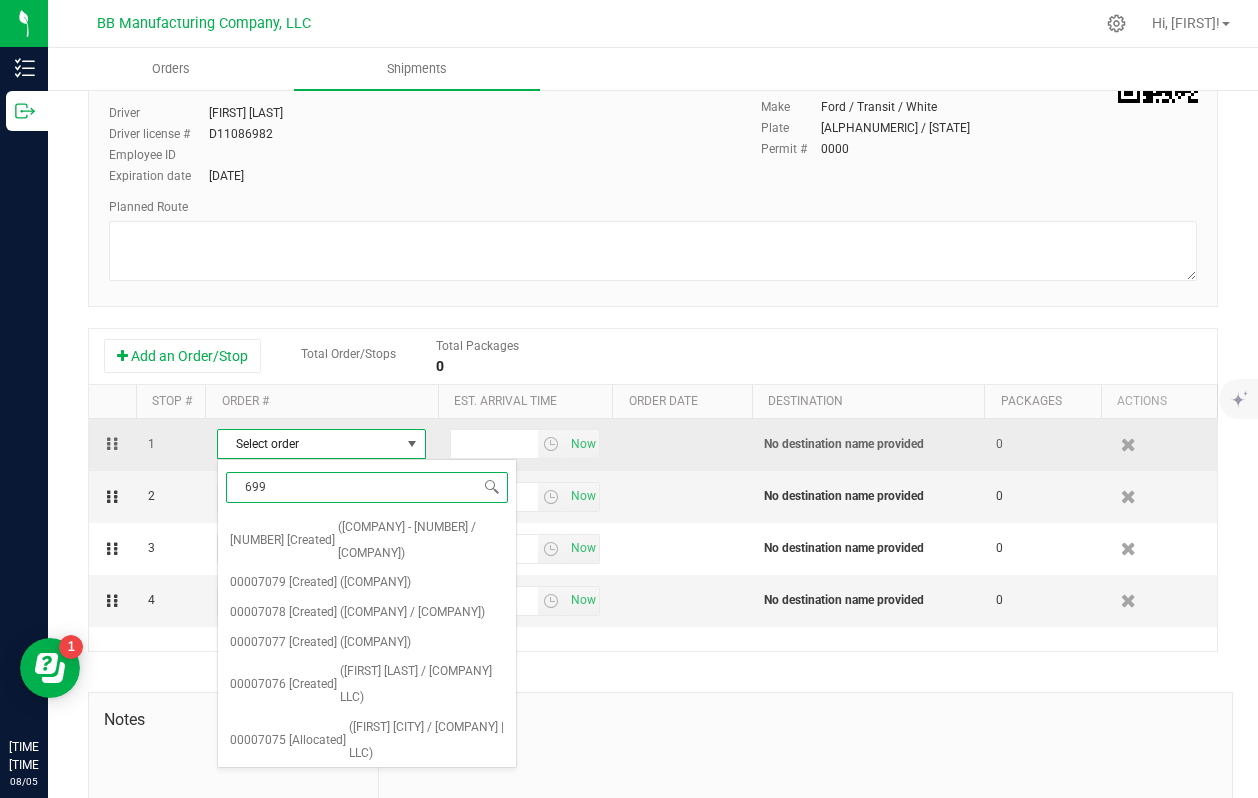 type on "6990" 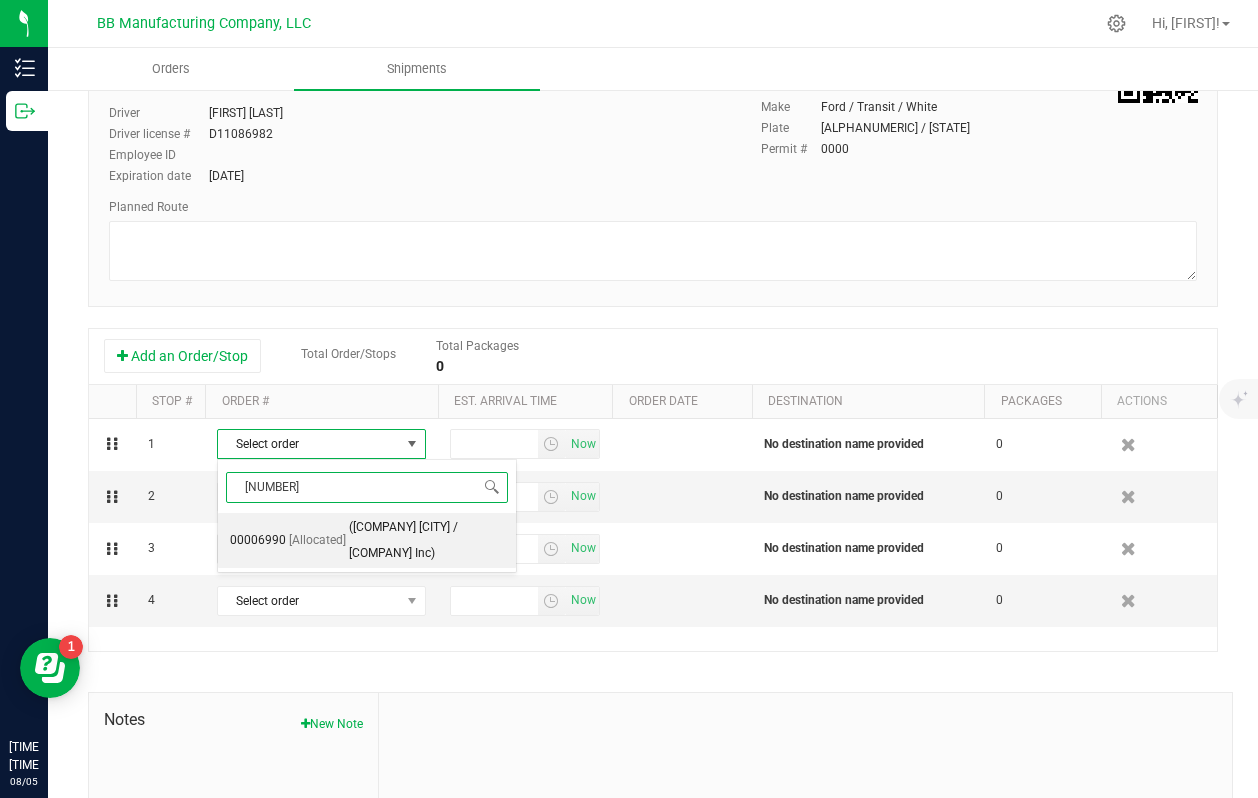 click on "(The Flower Shop Phoenix / Nature's Healing Center, Inc)" at bounding box center [426, 540] 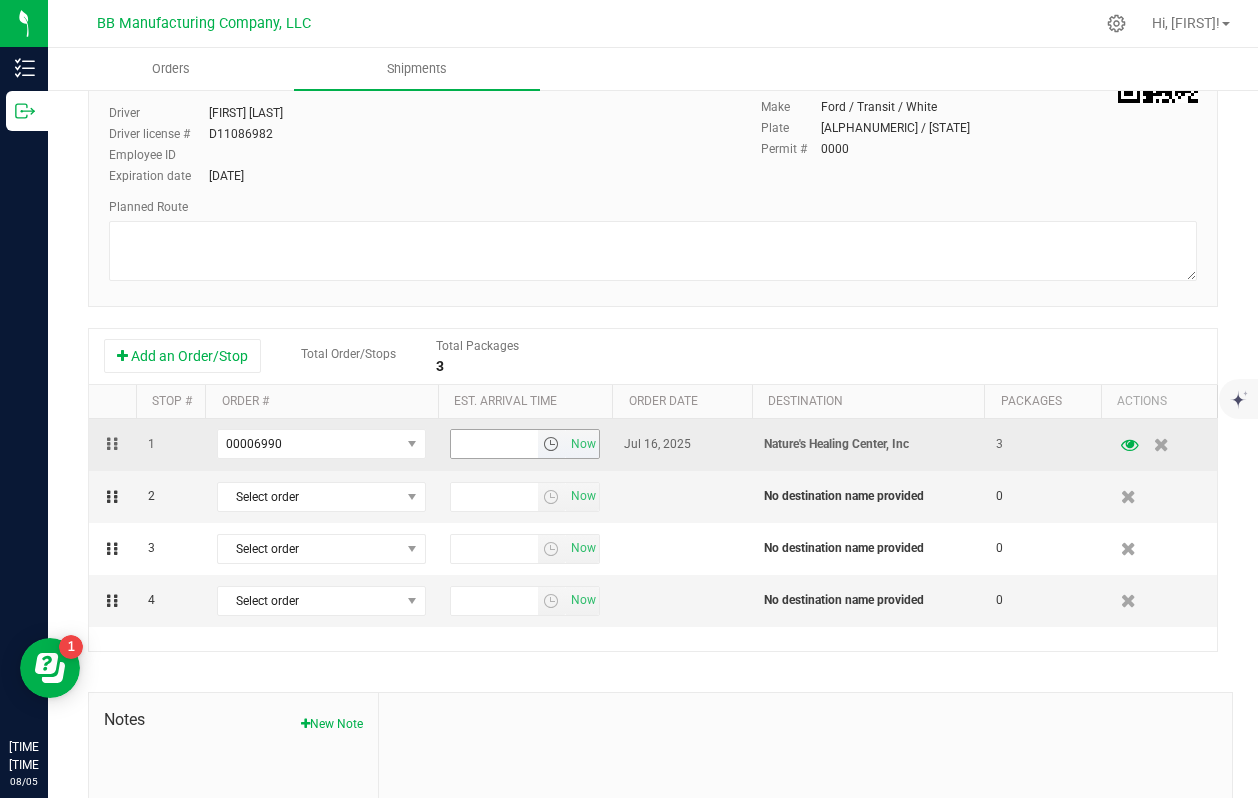 click at bounding box center [551, 444] 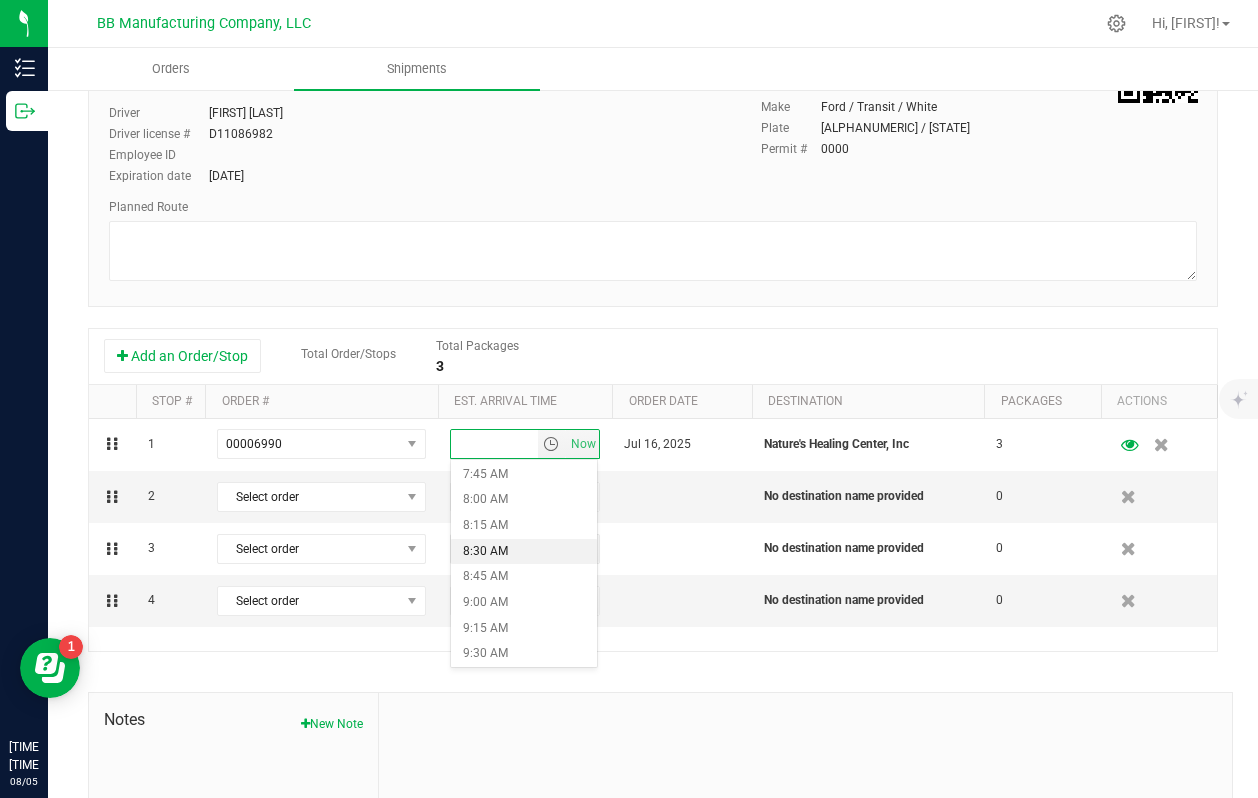 scroll, scrollTop: 801, scrollLeft: 0, axis: vertical 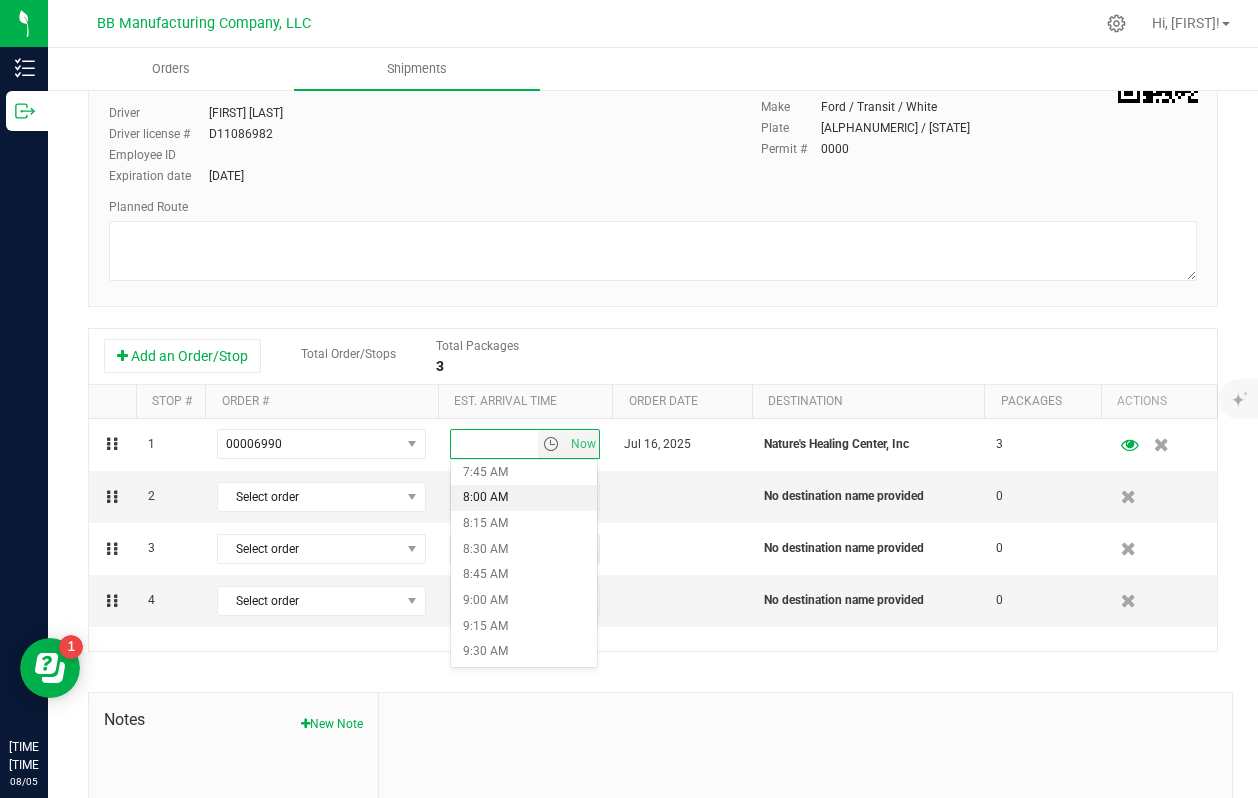 click on "8:00 AM" at bounding box center [524, 498] 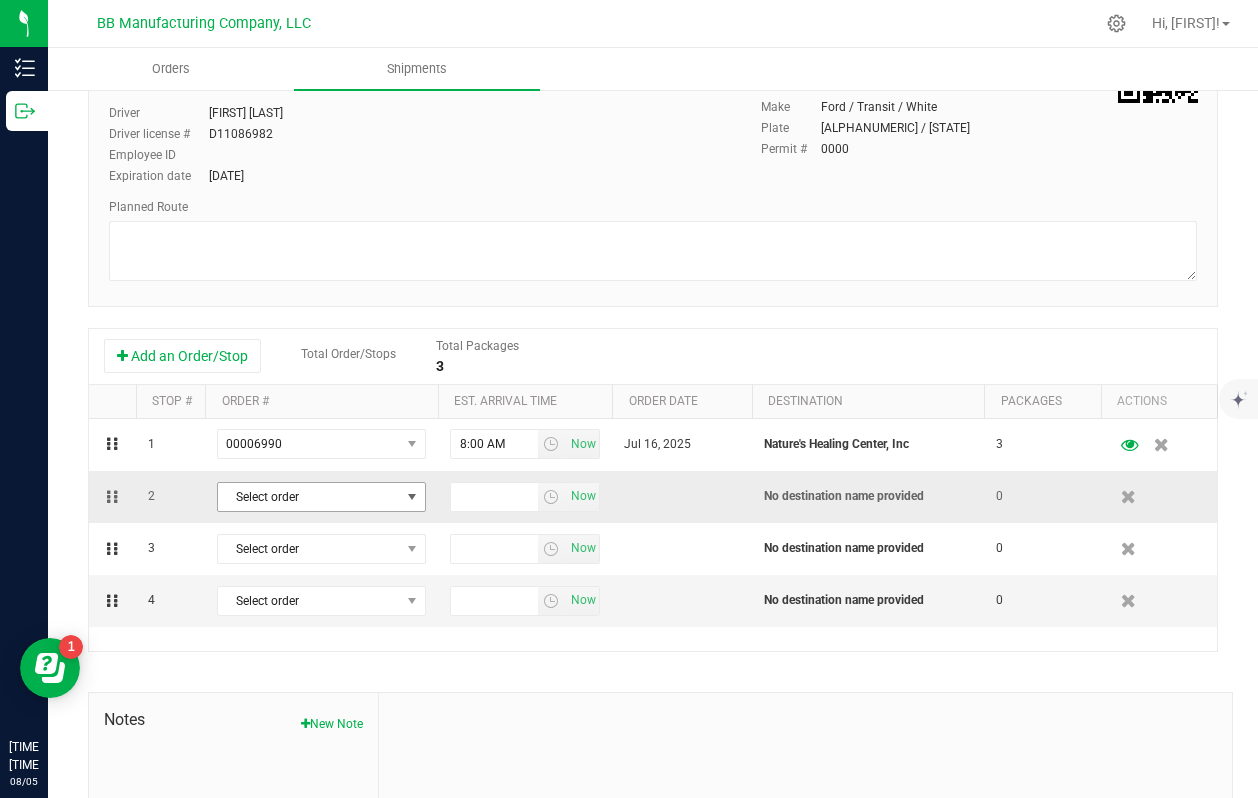 click on "Select order" at bounding box center [309, 497] 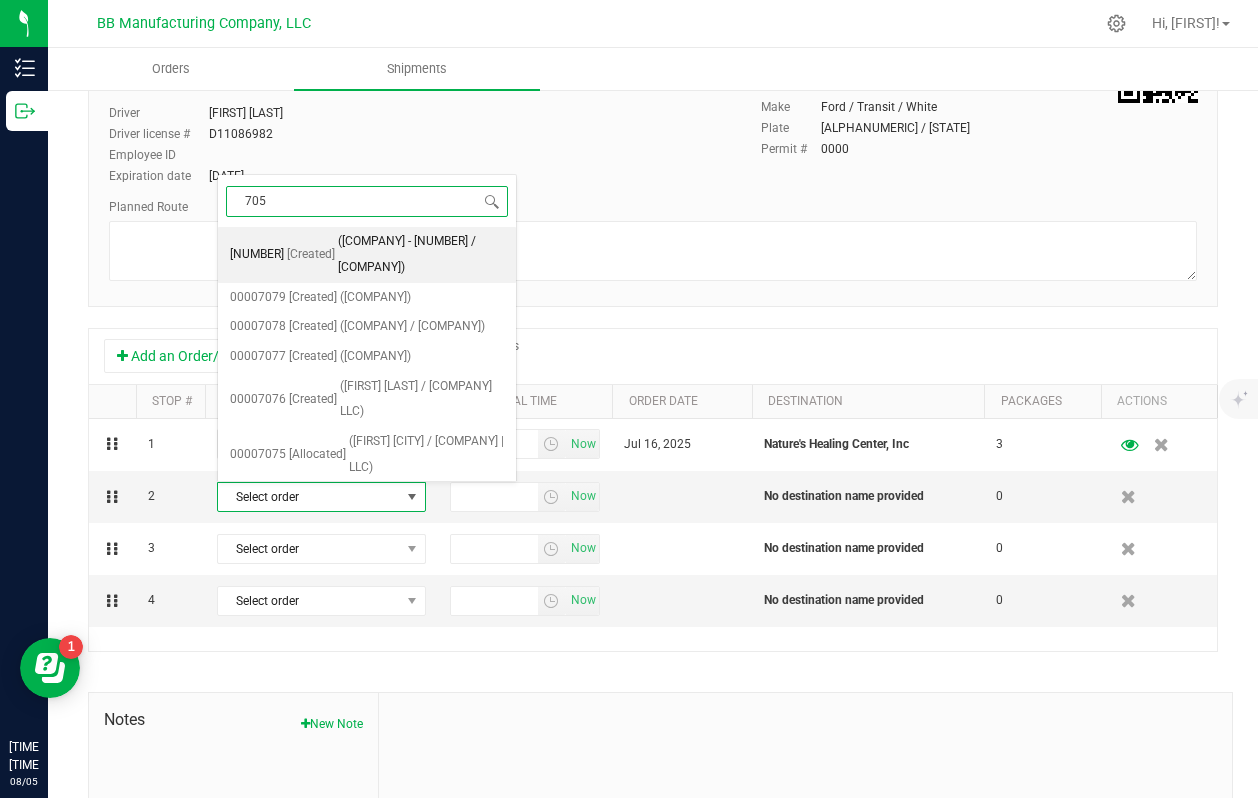 type on "7059" 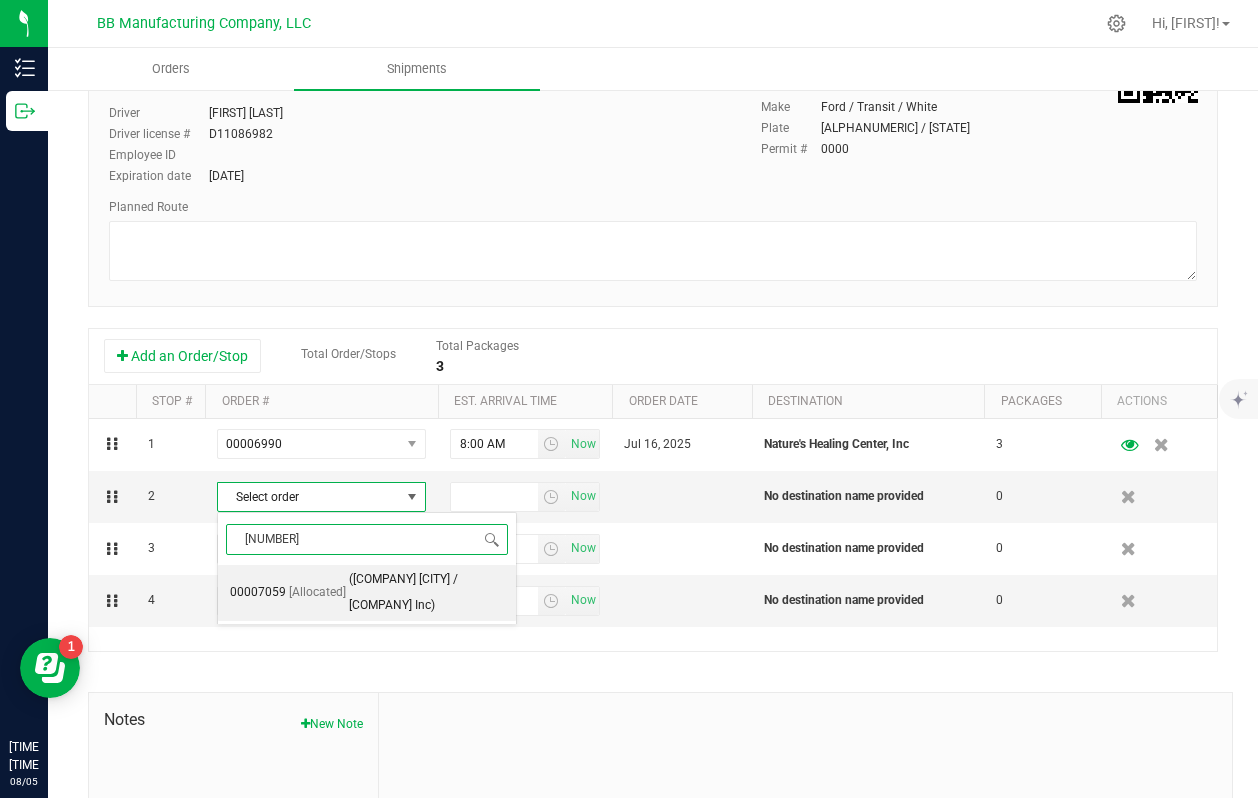 click on "(The Flower Shop Phoenix / Nature's Healing Center, Inc)" at bounding box center [426, 592] 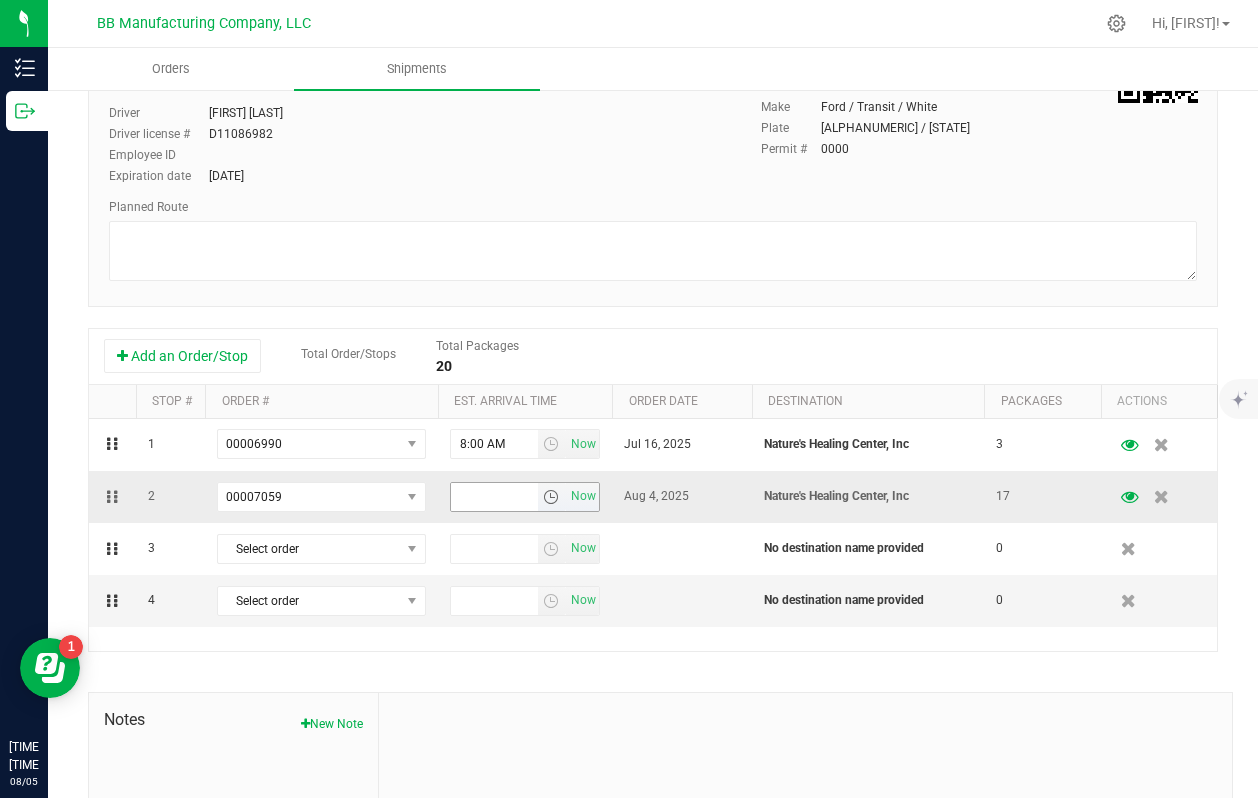 click at bounding box center [551, 497] 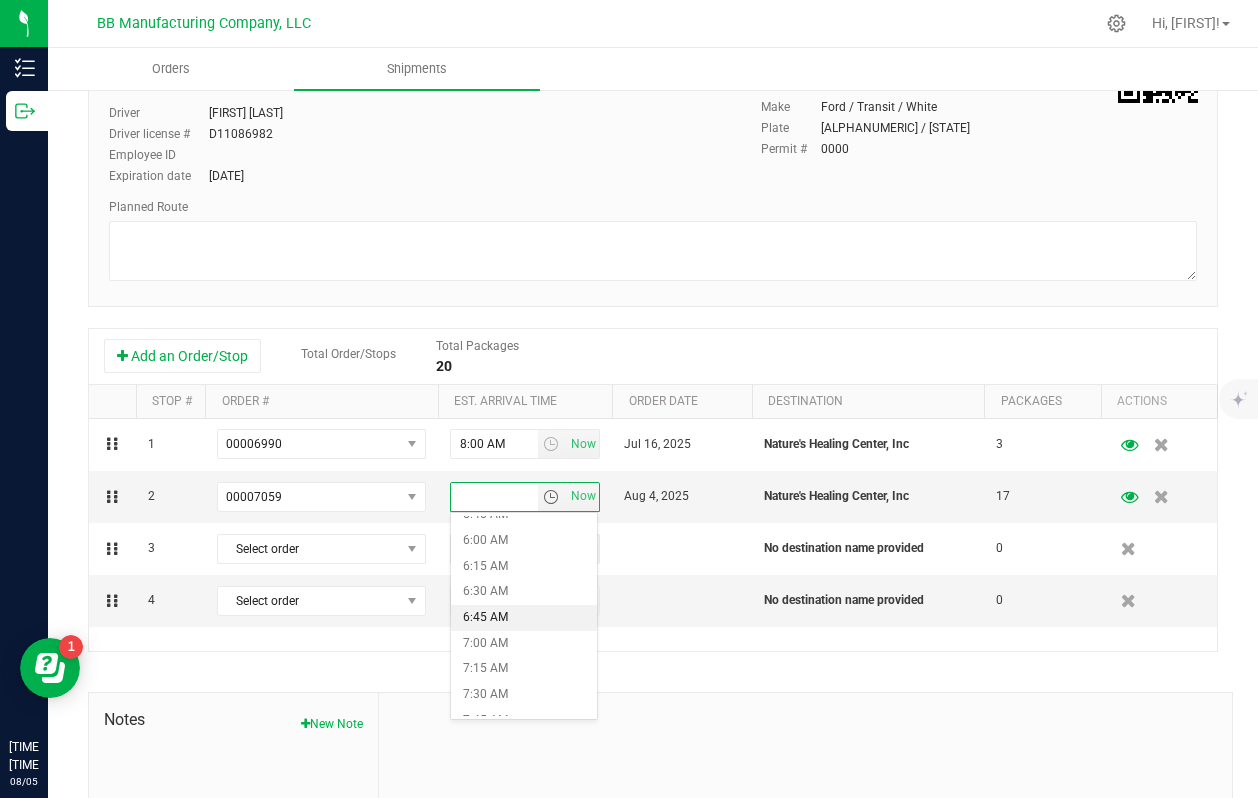 scroll, scrollTop: 711, scrollLeft: 0, axis: vertical 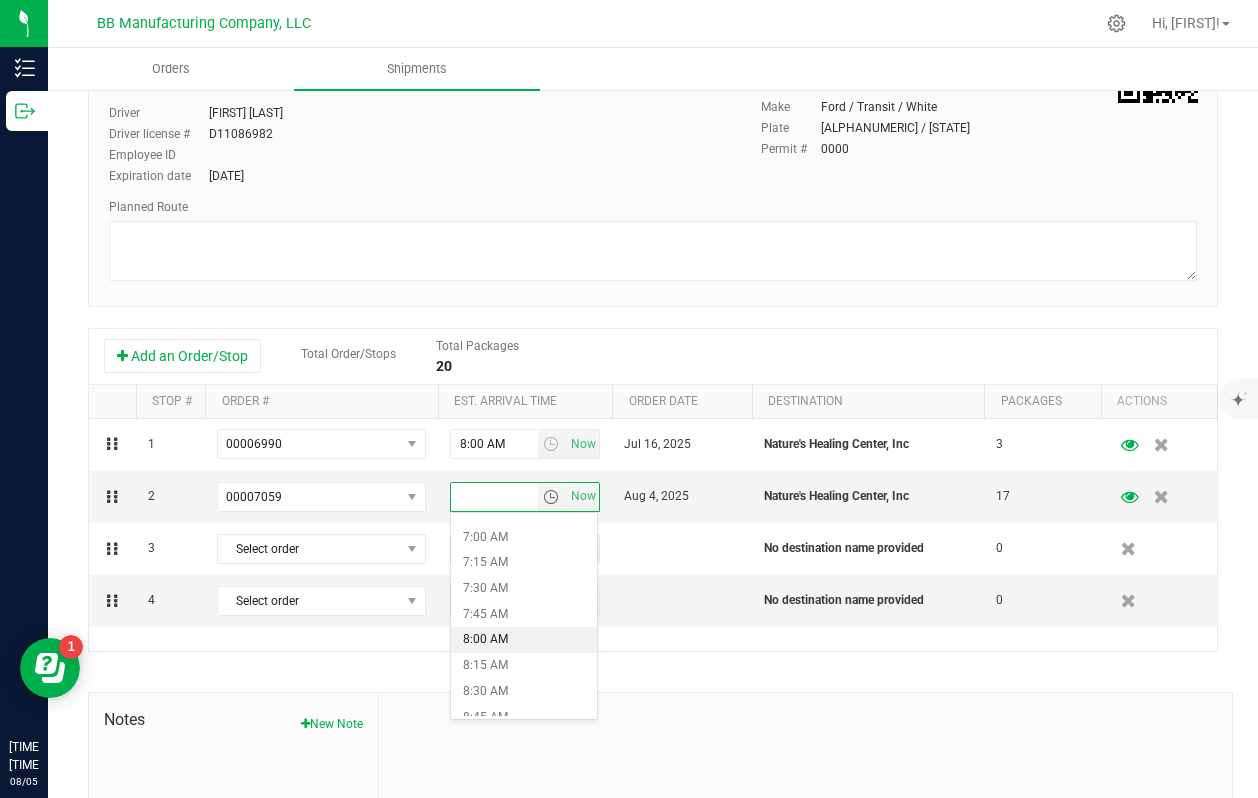 click on "8:00 AM" at bounding box center [524, 640] 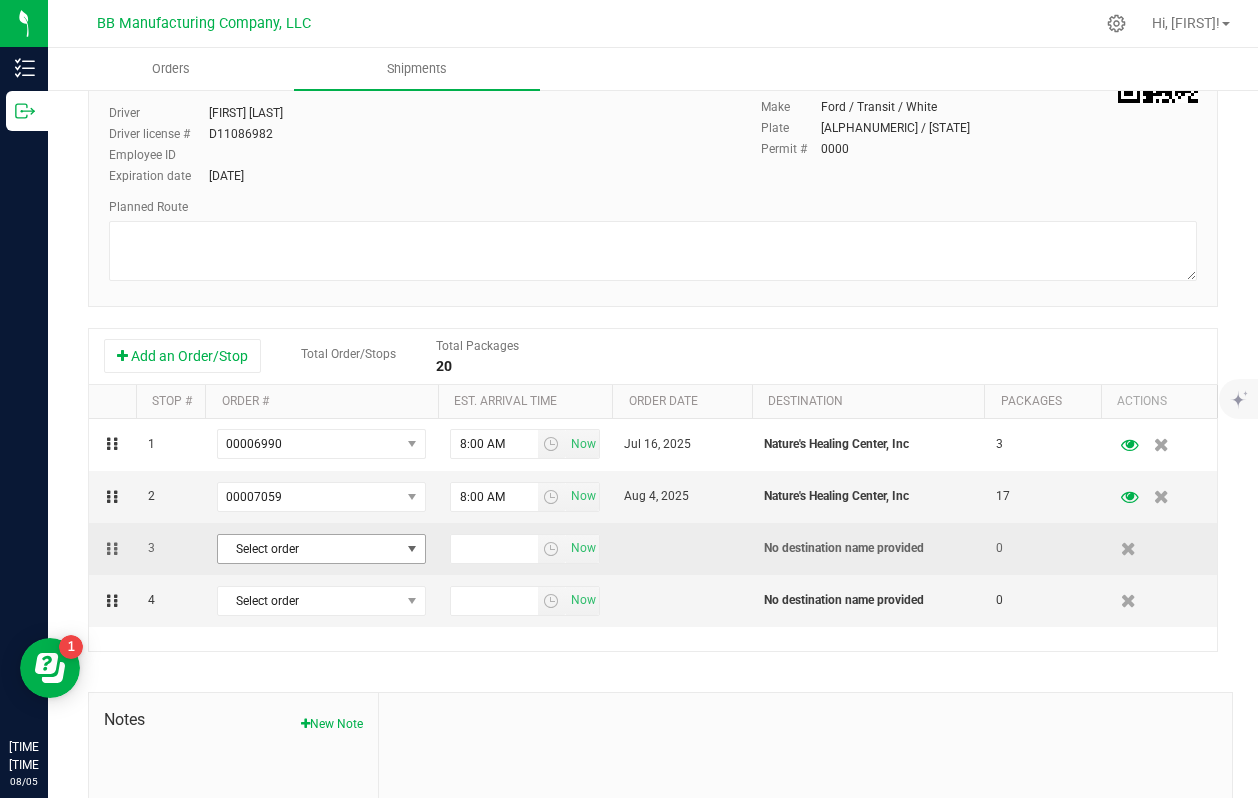 click on "Select order" at bounding box center [309, 549] 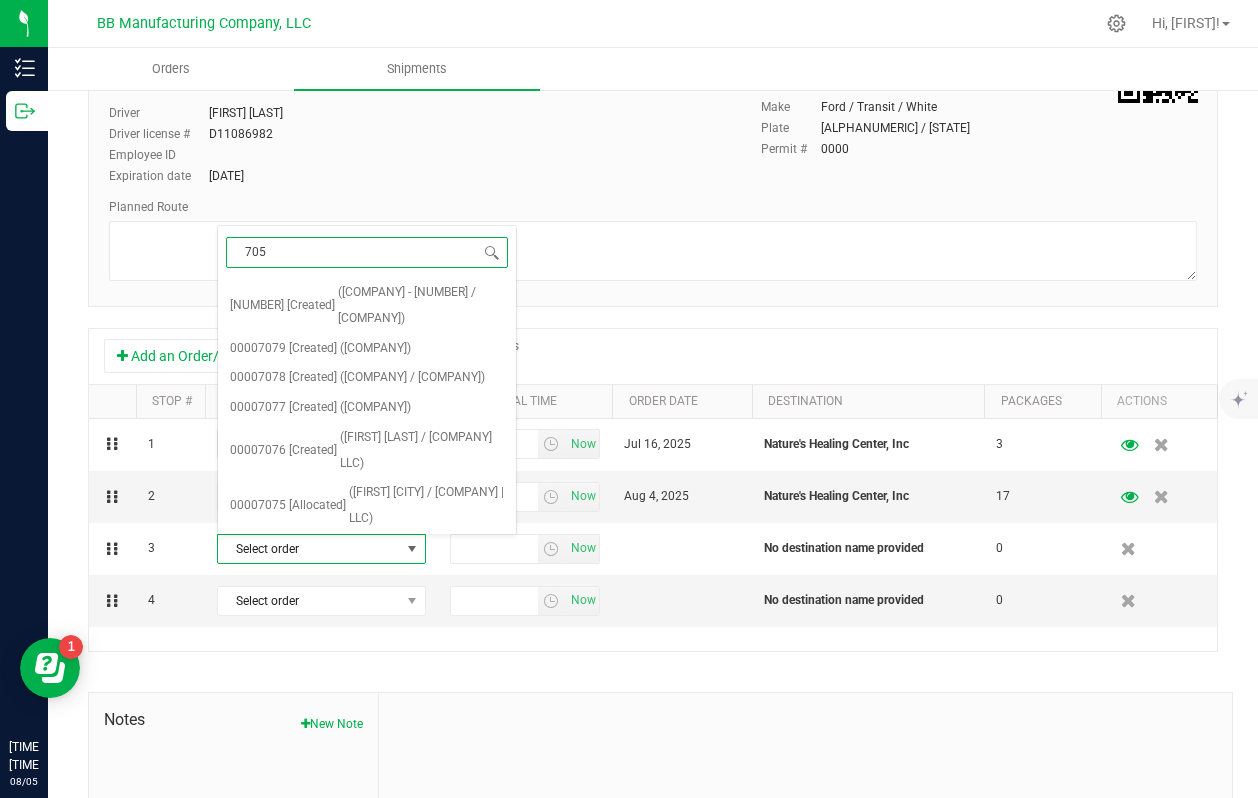 type on "7056" 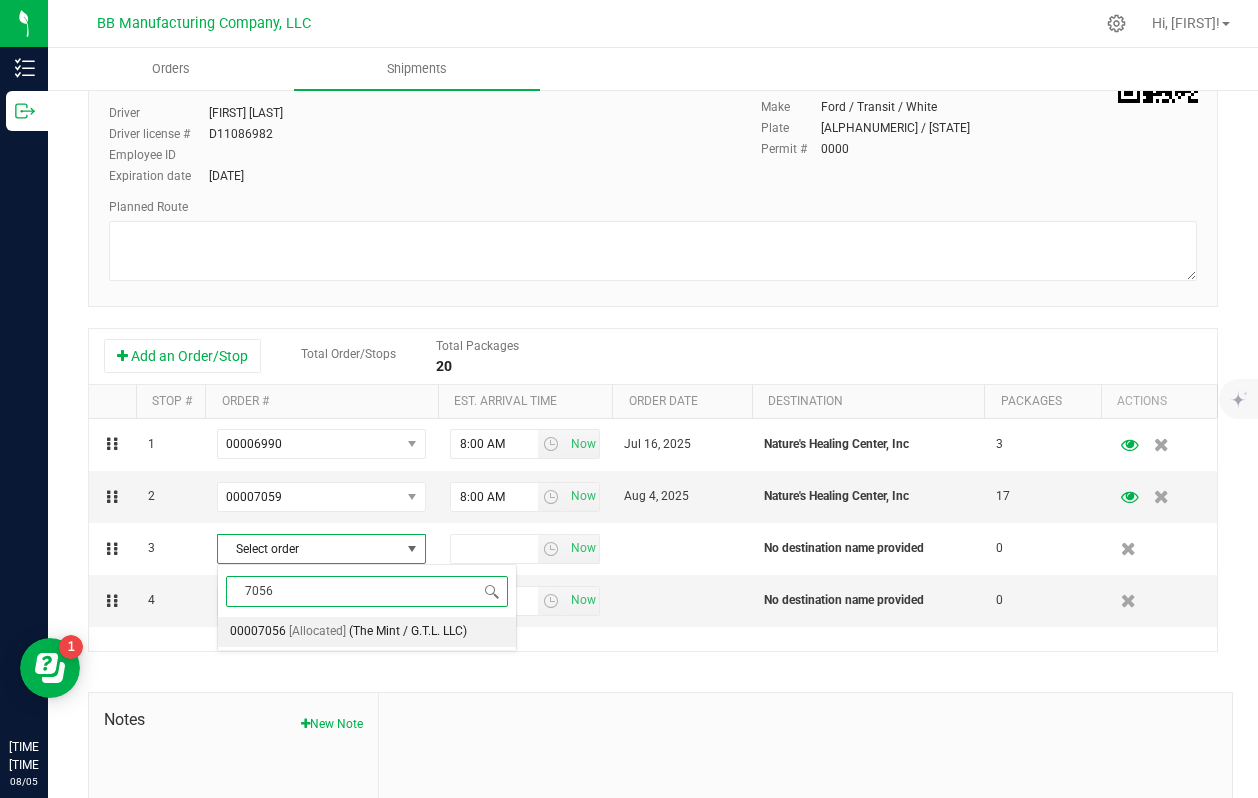 click on "(The Mint / G.T.L. LLC)" at bounding box center [408, 632] 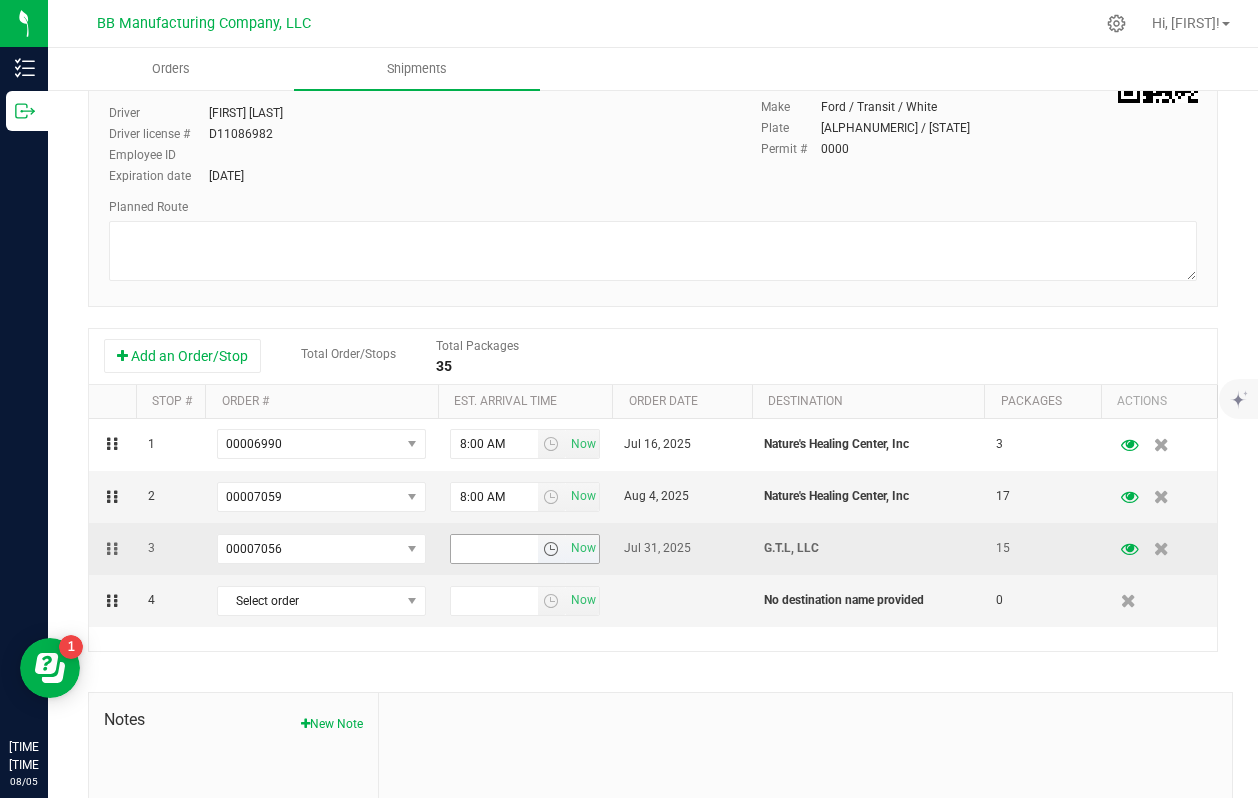 click at bounding box center (551, 549) 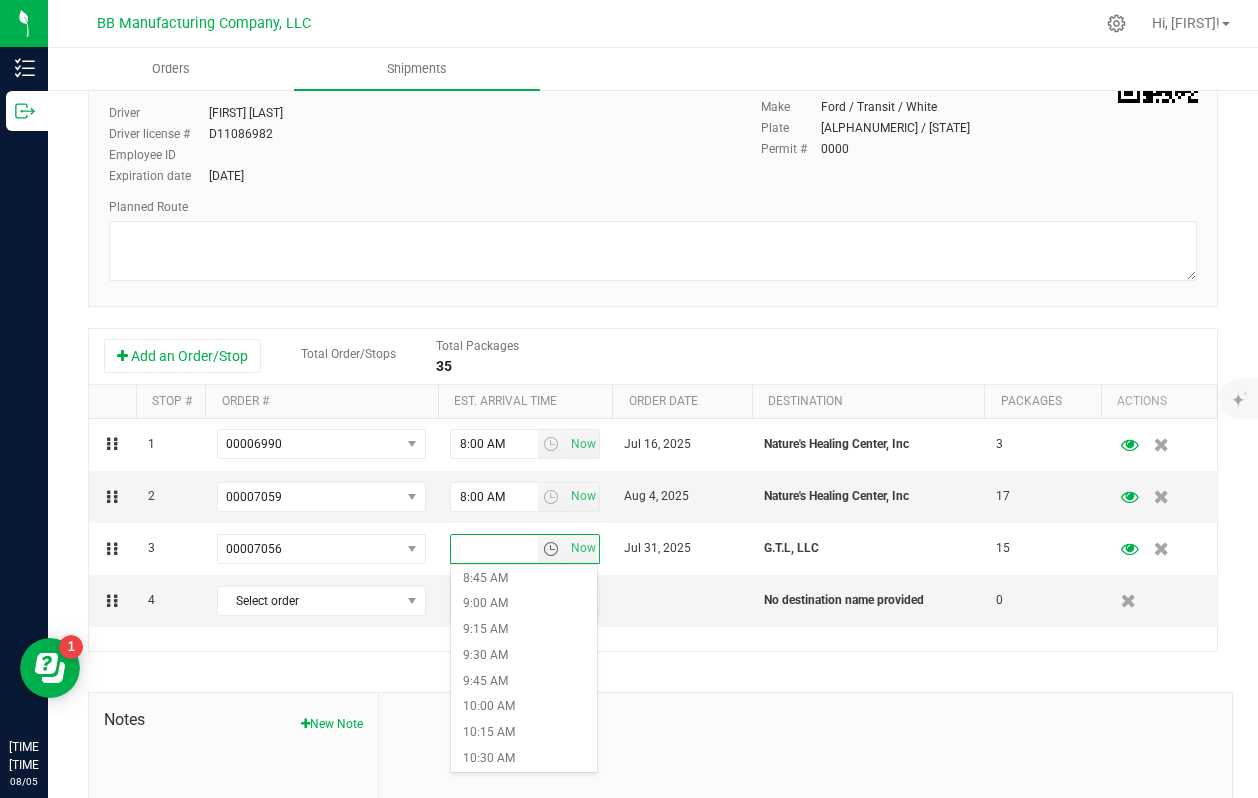 scroll, scrollTop: 901, scrollLeft: 0, axis: vertical 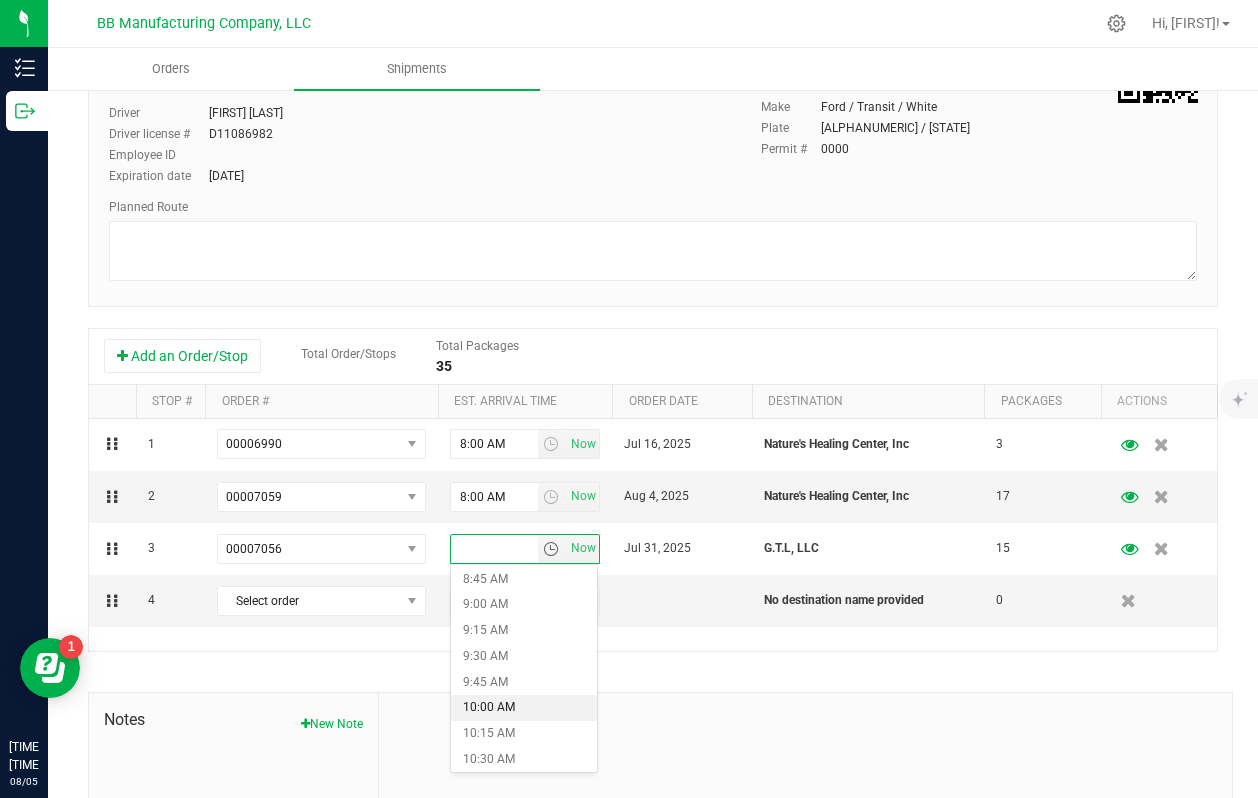 click on "10:00 AM" at bounding box center [524, 708] 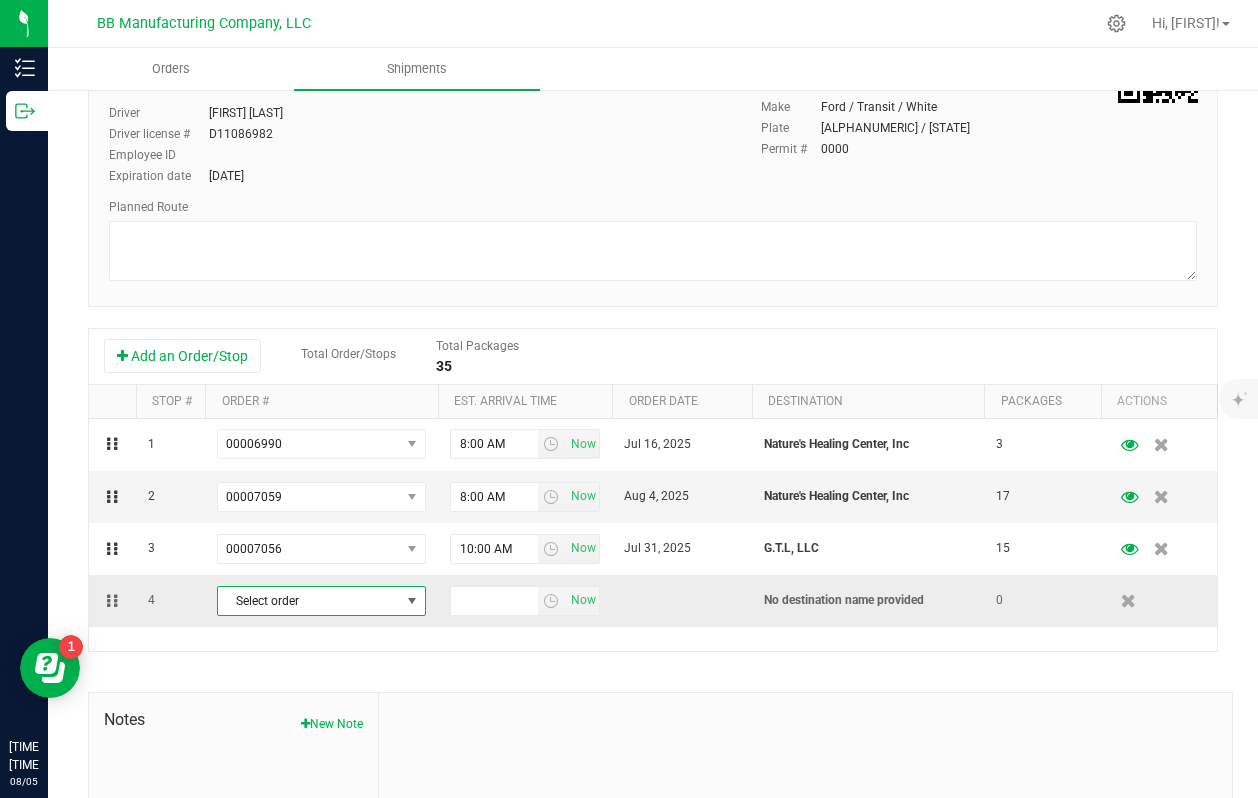 click at bounding box center [412, 601] 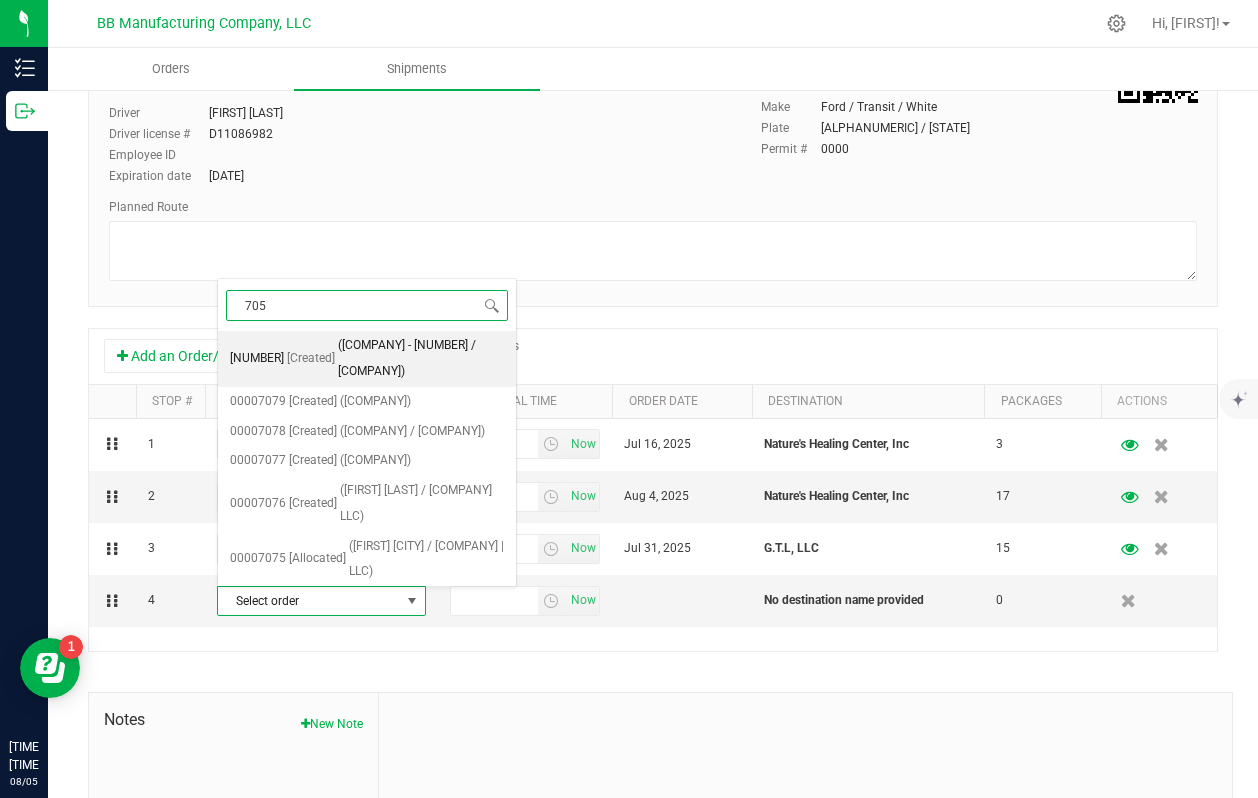type on "7057" 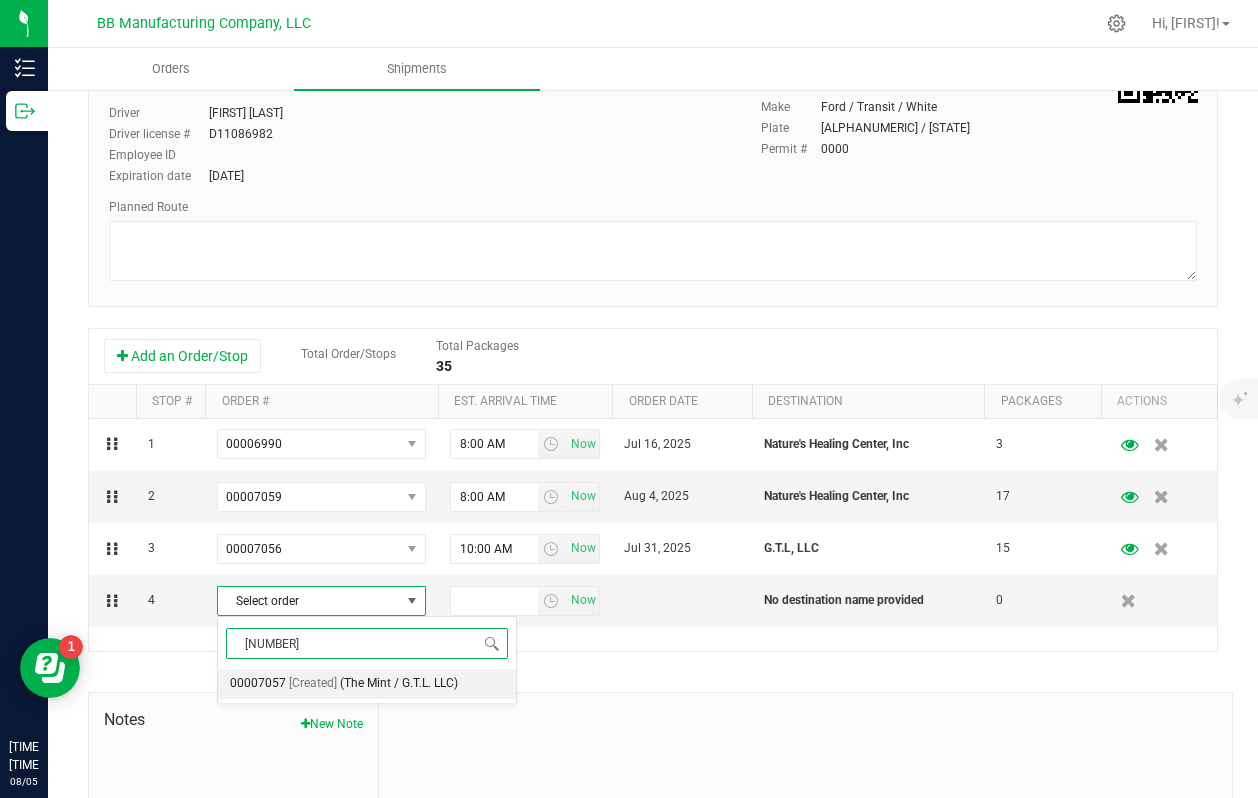 click on "(The Mint / G.T.L. LLC)" at bounding box center (399, 684) 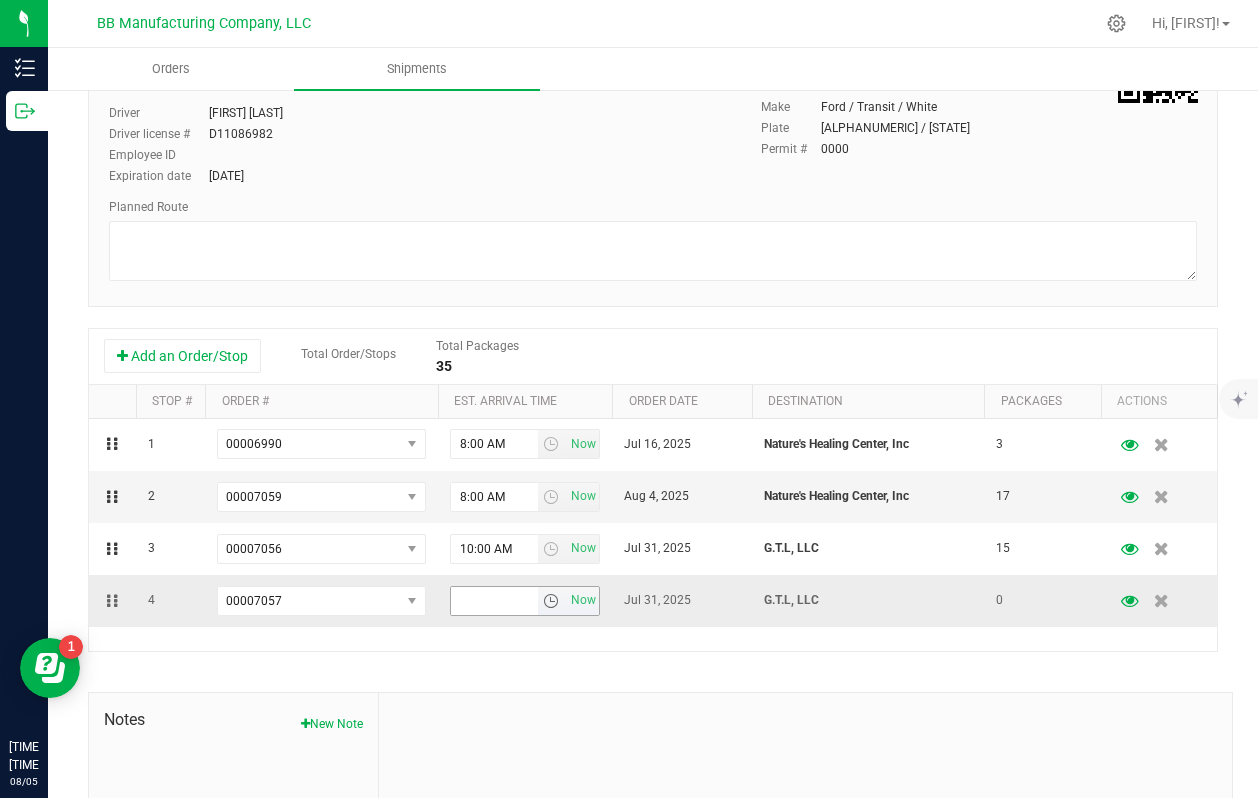click at bounding box center [551, 601] 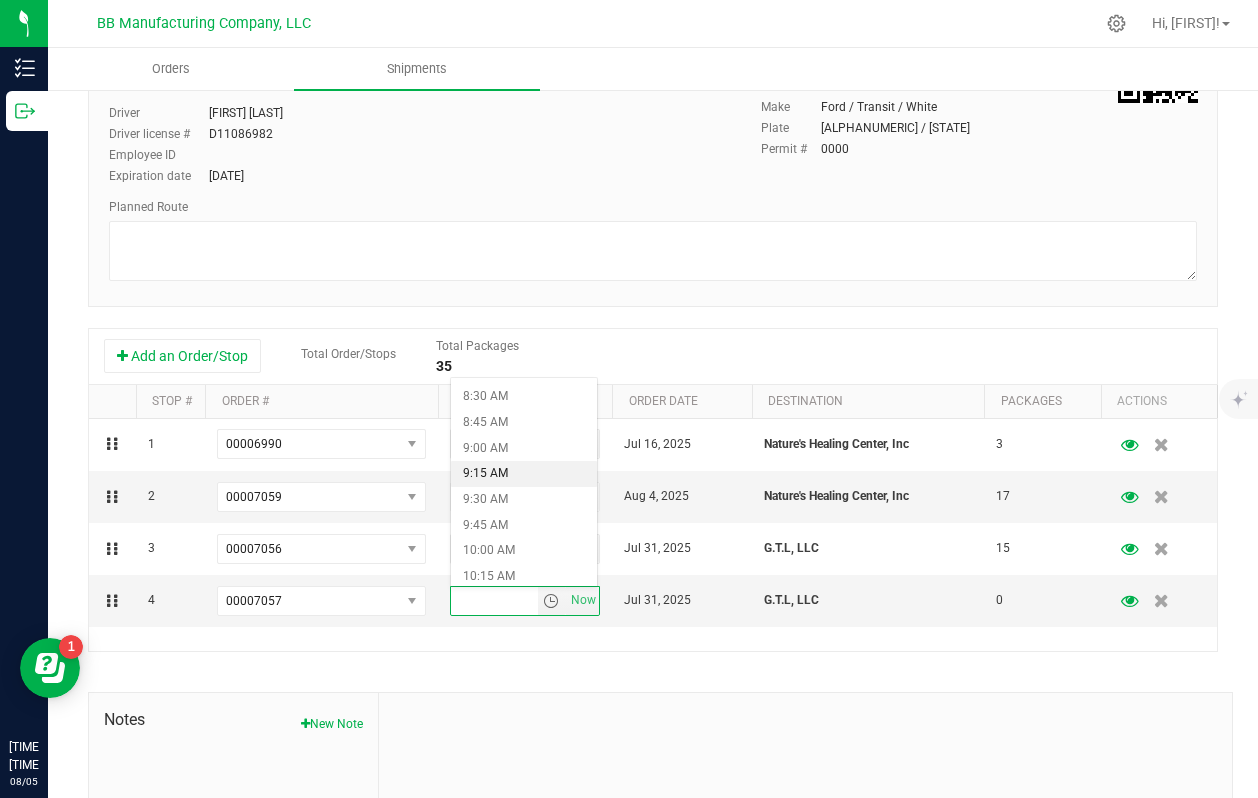 scroll, scrollTop: 875, scrollLeft: 0, axis: vertical 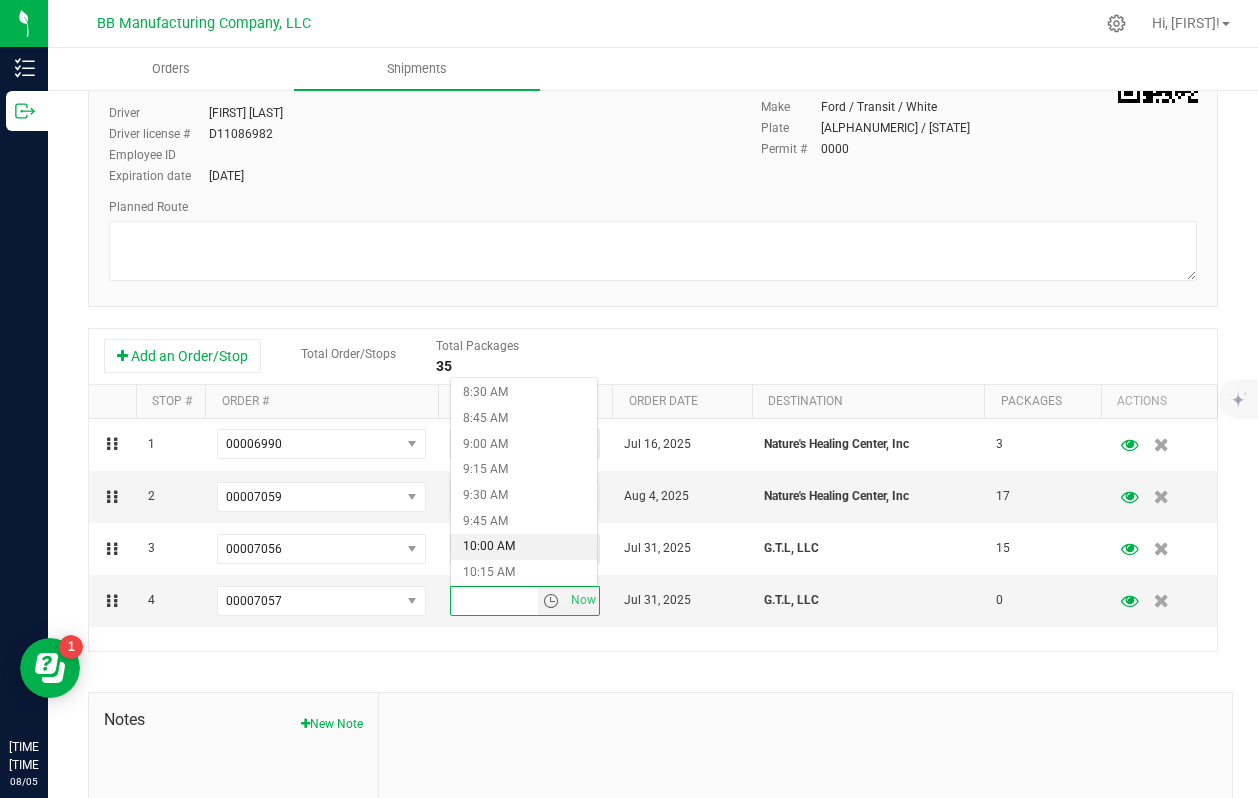 click on "10:00 AM" at bounding box center [524, 547] 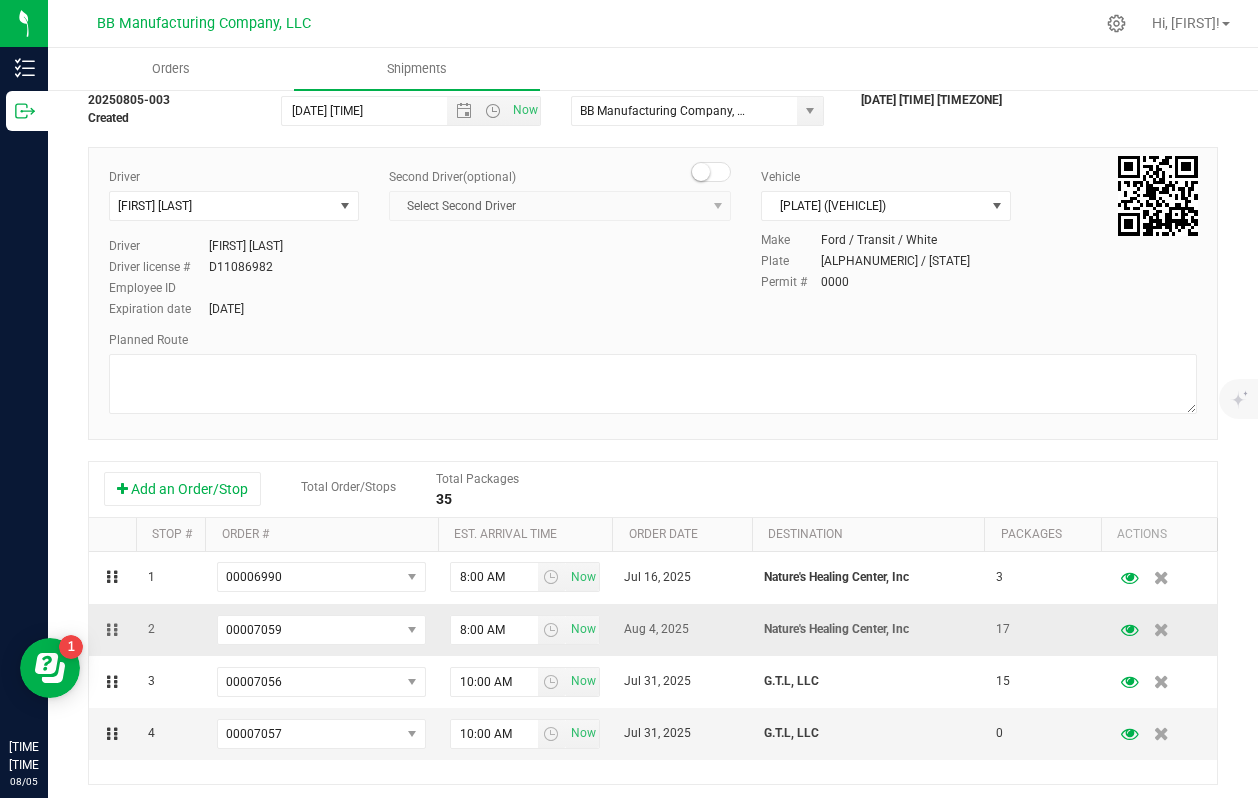 scroll, scrollTop: 0, scrollLeft: 0, axis: both 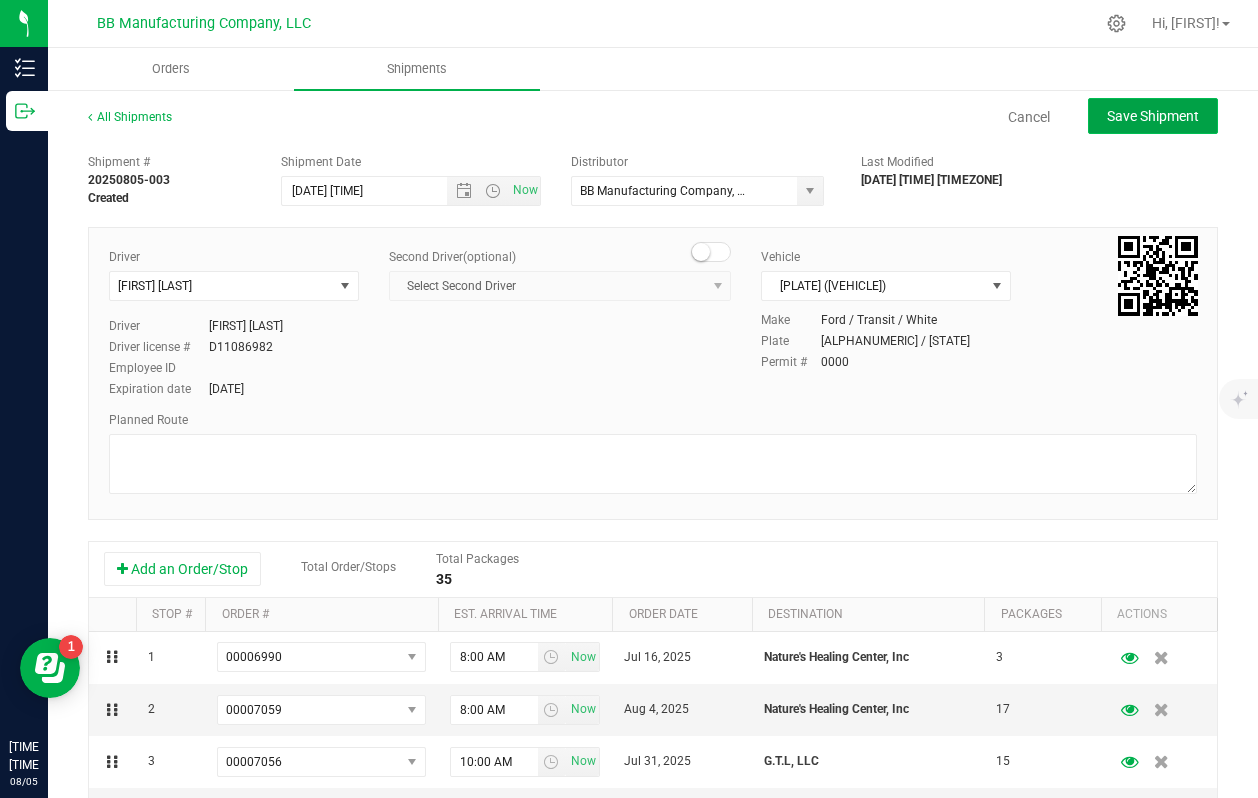 click on "Save Shipment" 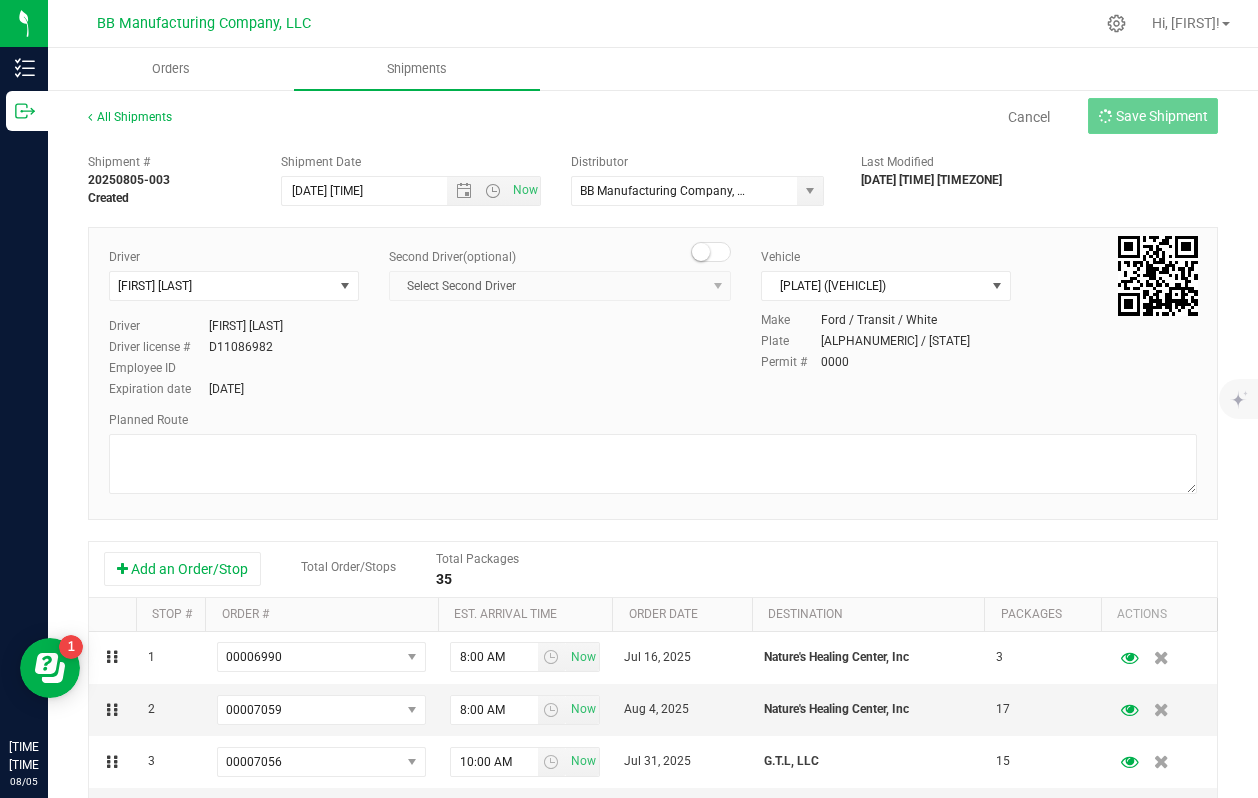 type on "8/5/2025 12:29 PM" 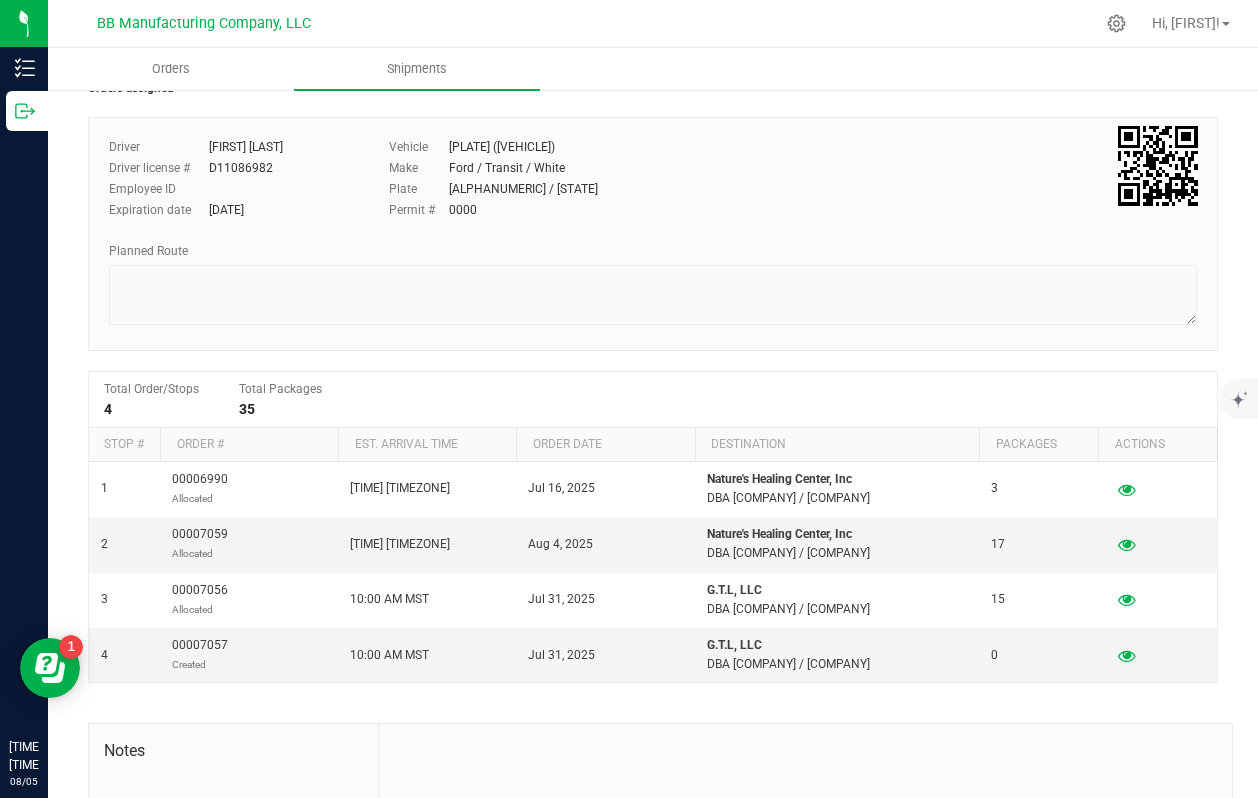 scroll, scrollTop: 0, scrollLeft: 0, axis: both 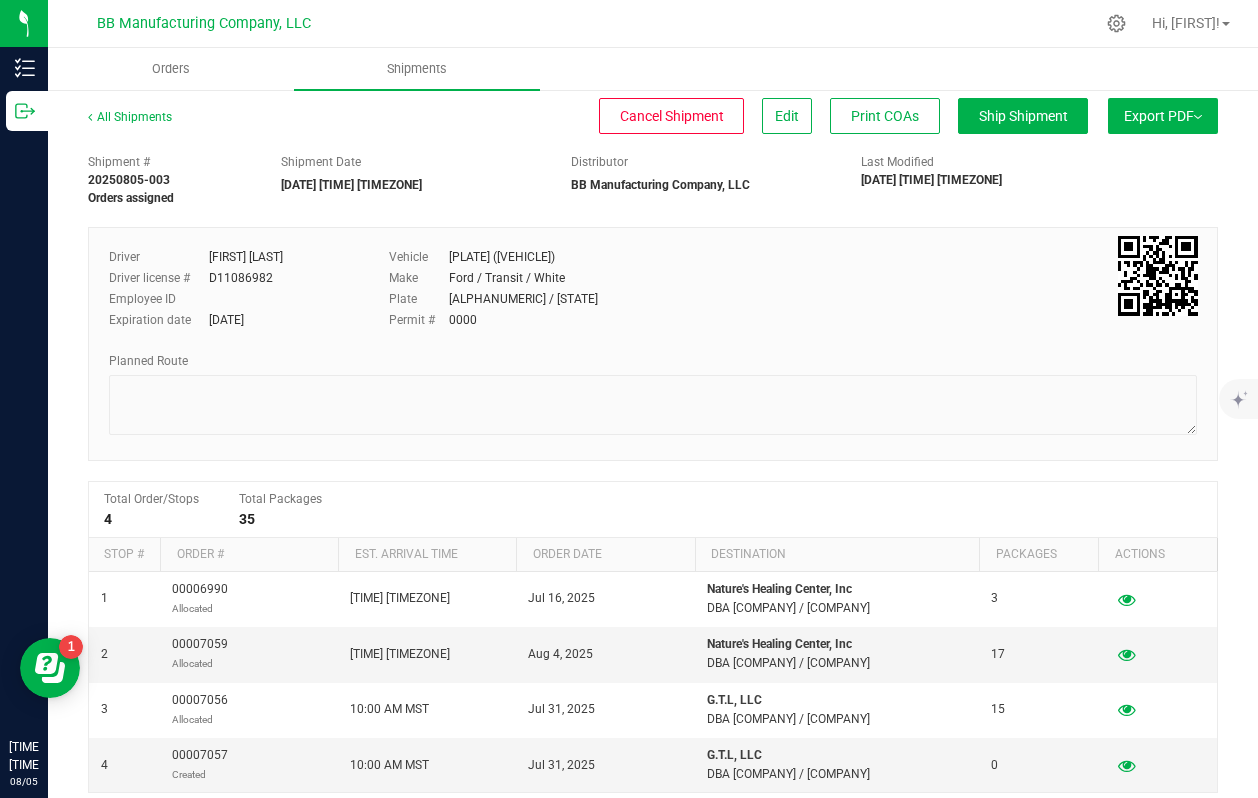 click on "Export PDF" at bounding box center (1163, 116) 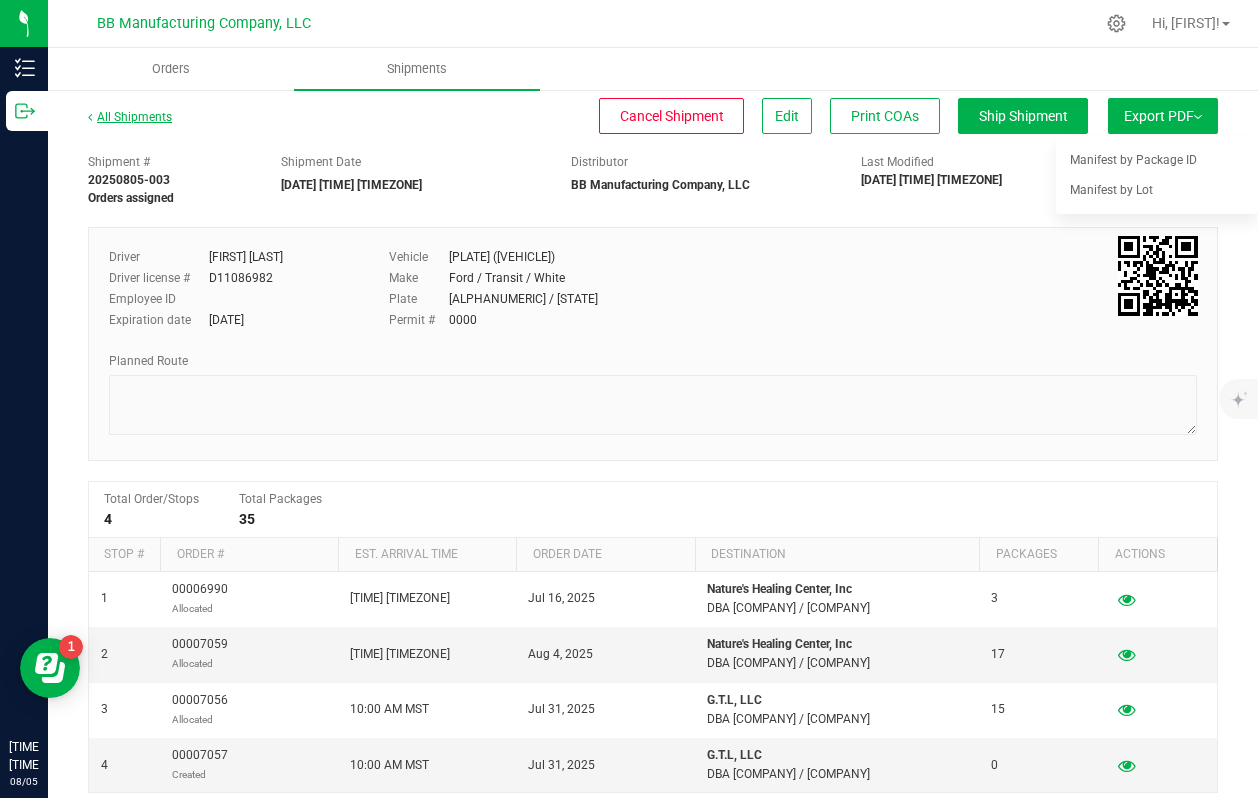 click on "All Shipments" at bounding box center (130, 117) 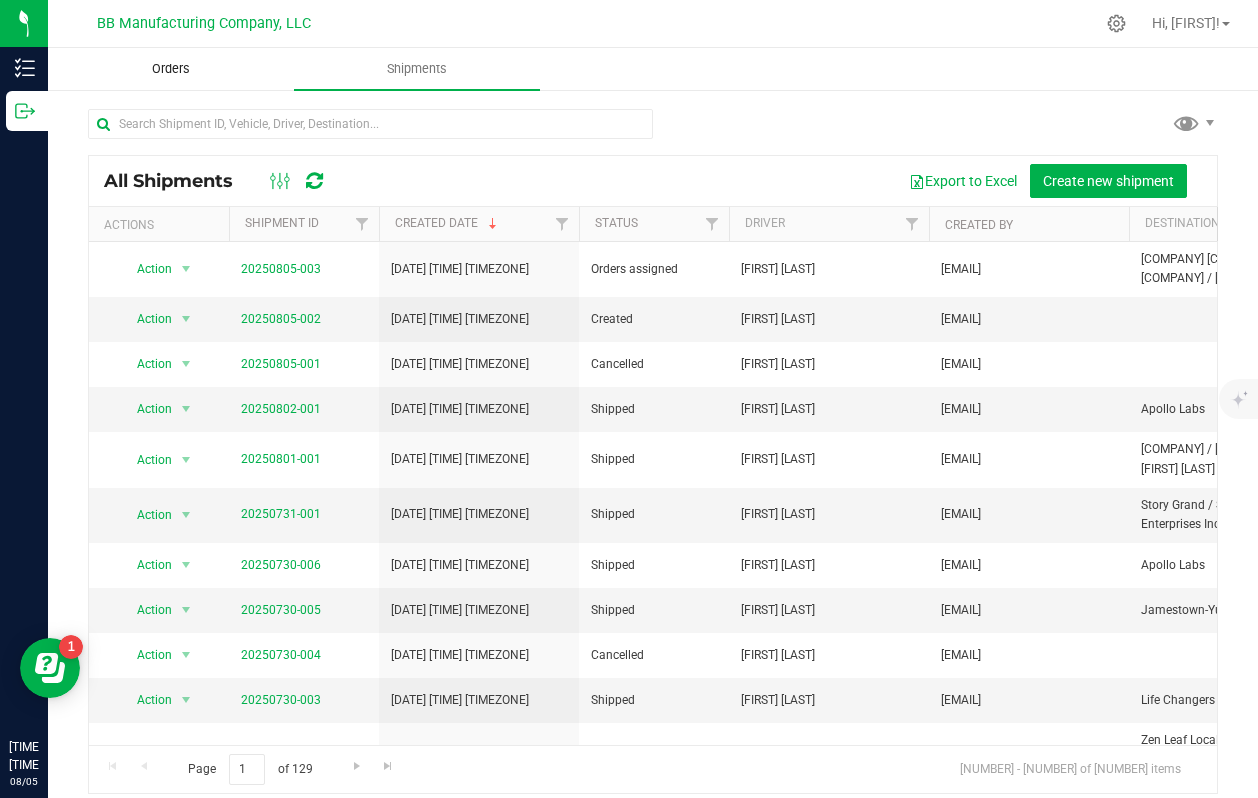 click on "Orders" at bounding box center [171, 69] 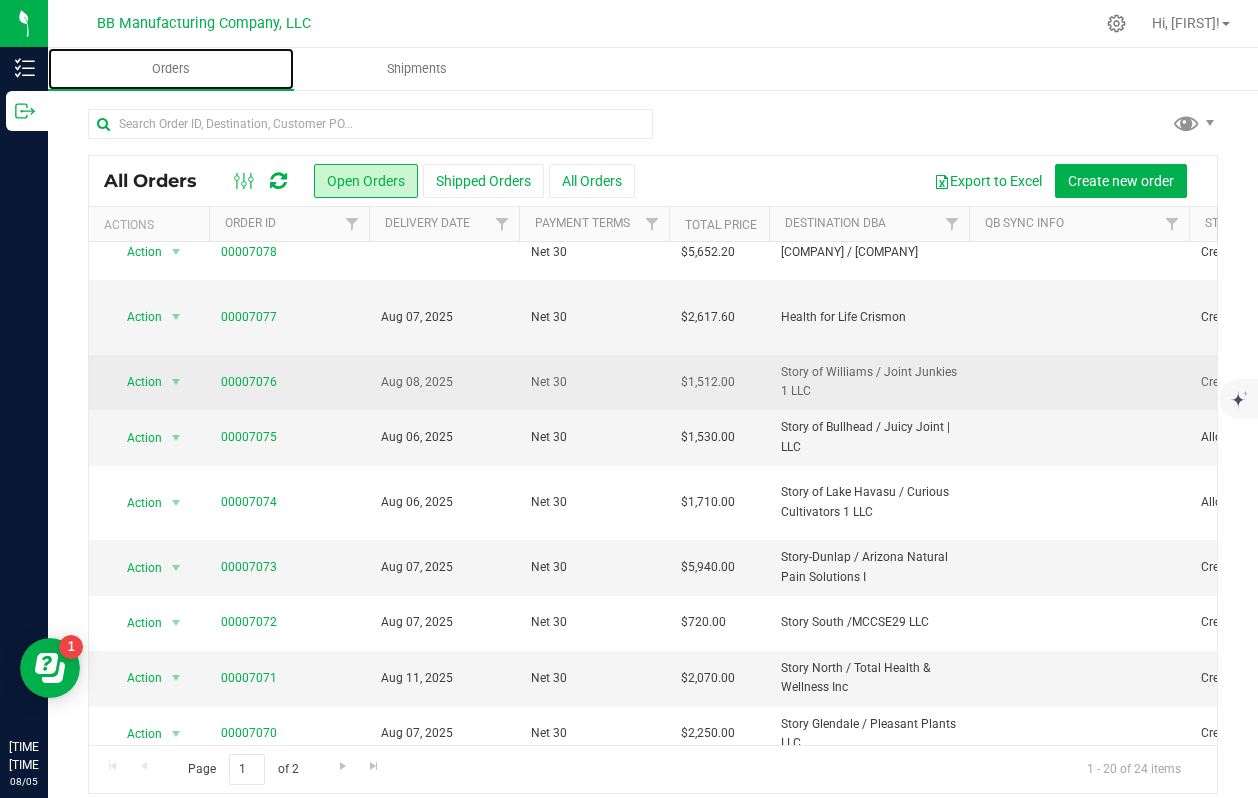 scroll, scrollTop: 147, scrollLeft: 110, axis: both 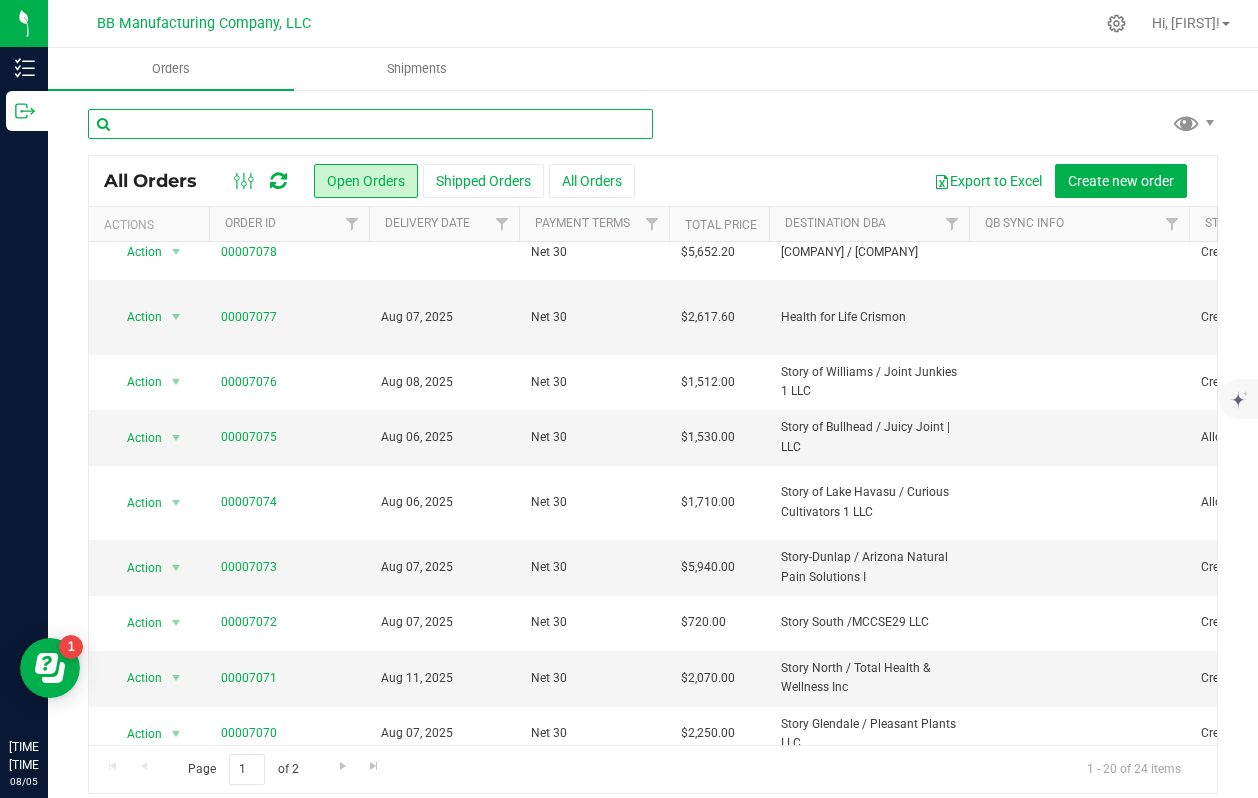click at bounding box center [370, 124] 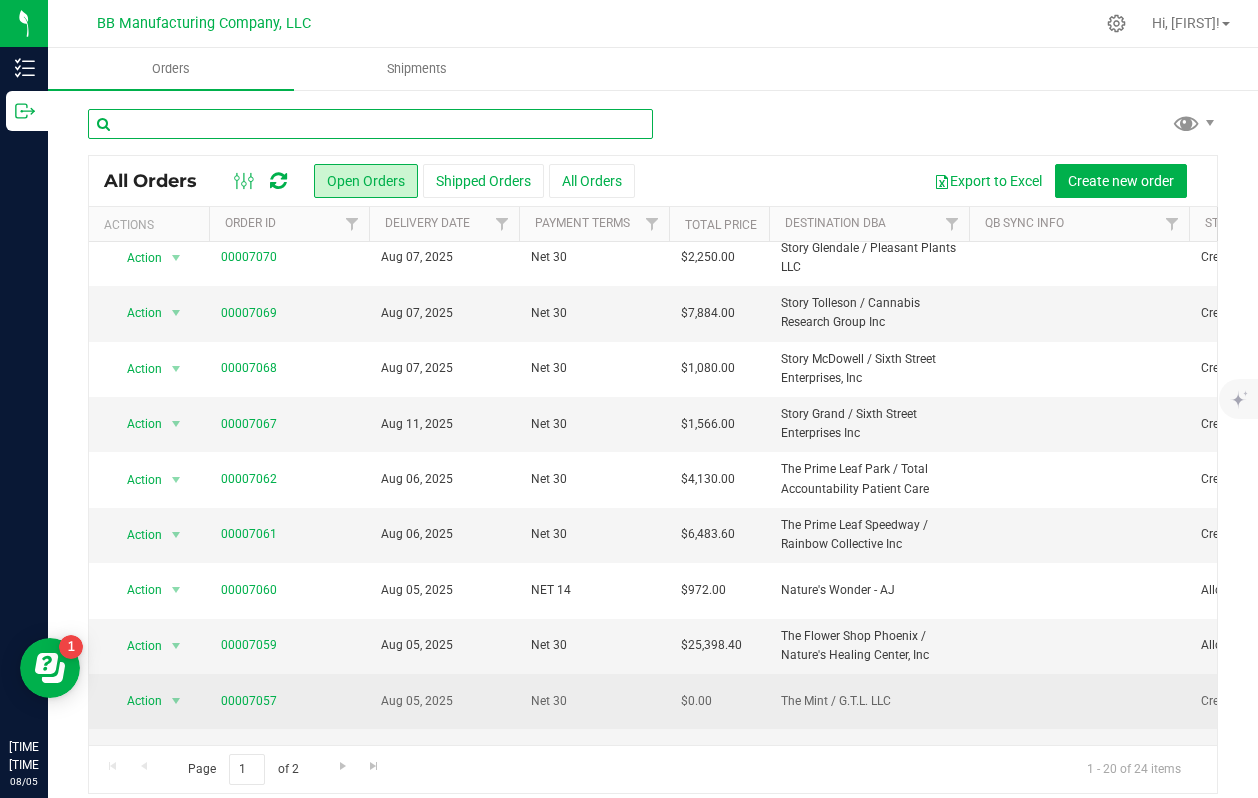 scroll, scrollTop: 623, scrollLeft: 16, axis: both 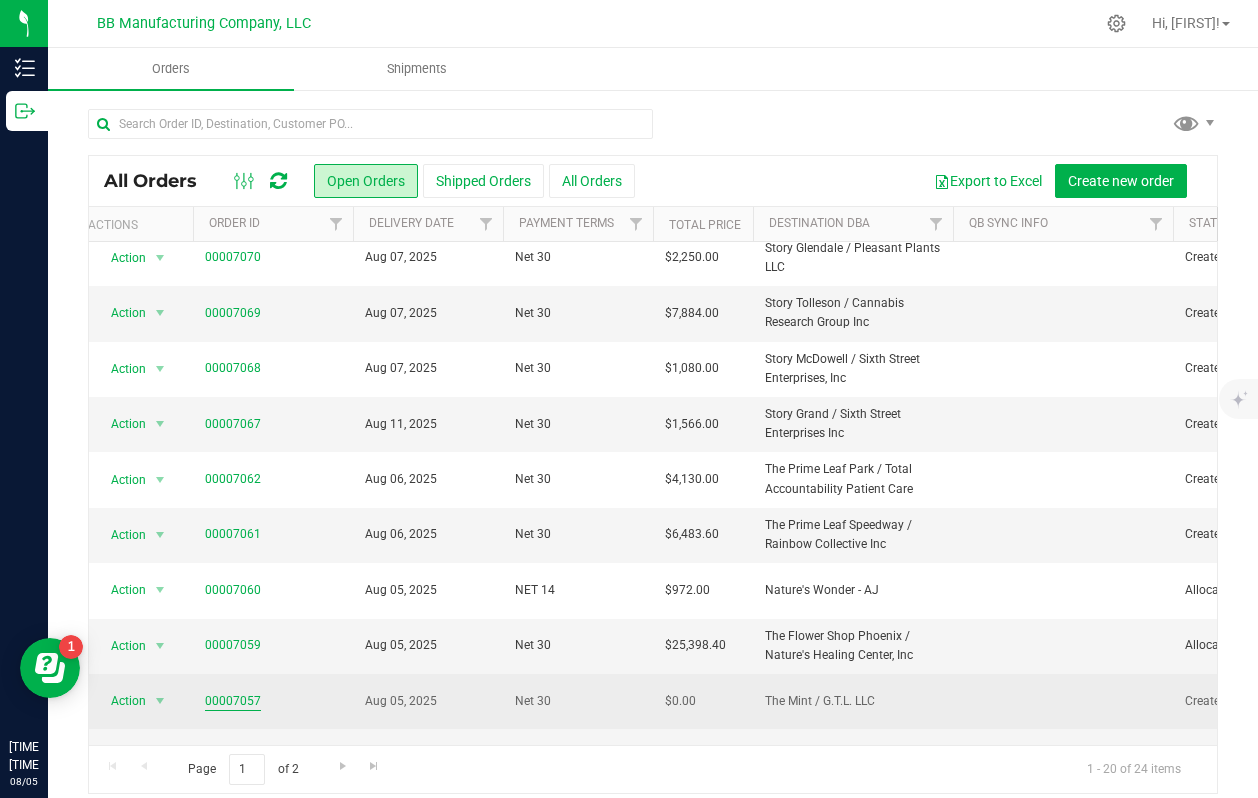 click on "00007057" at bounding box center [233, 701] 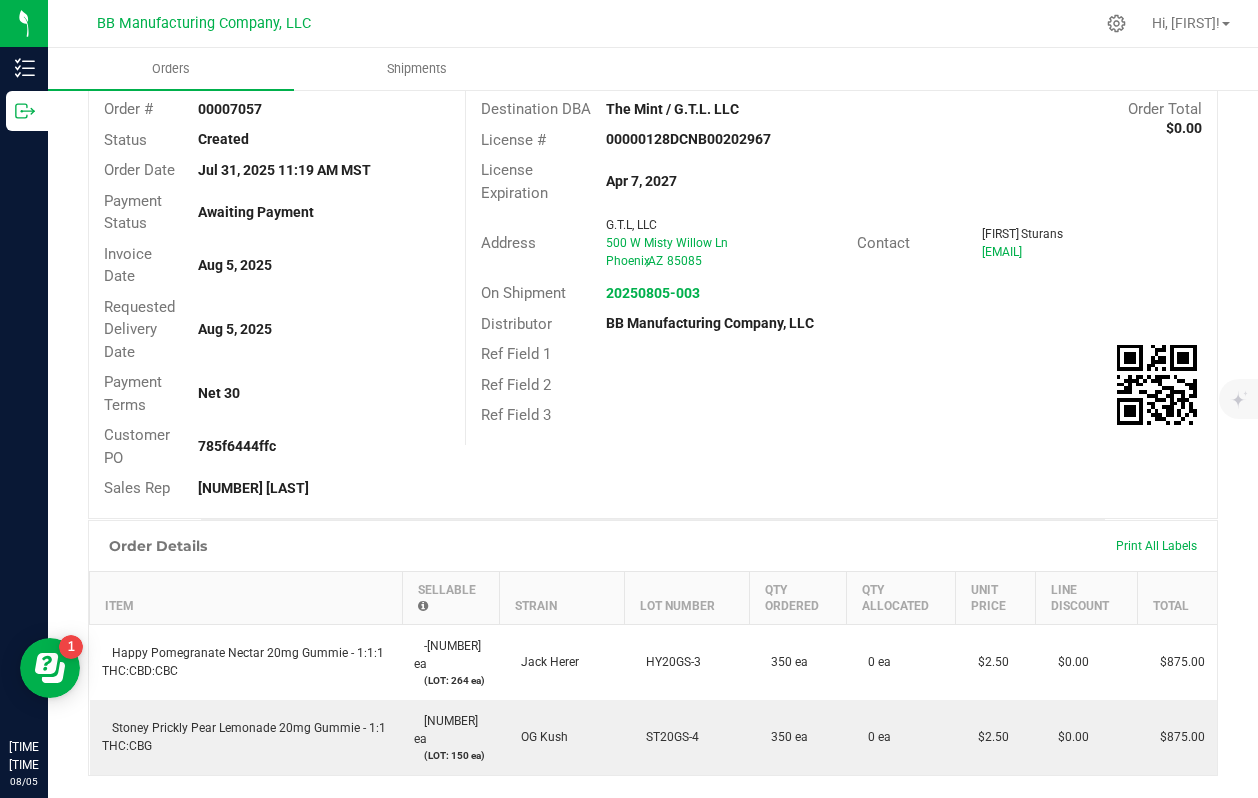 scroll, scrollTop: 0, scrollLeft: 0, axis: both 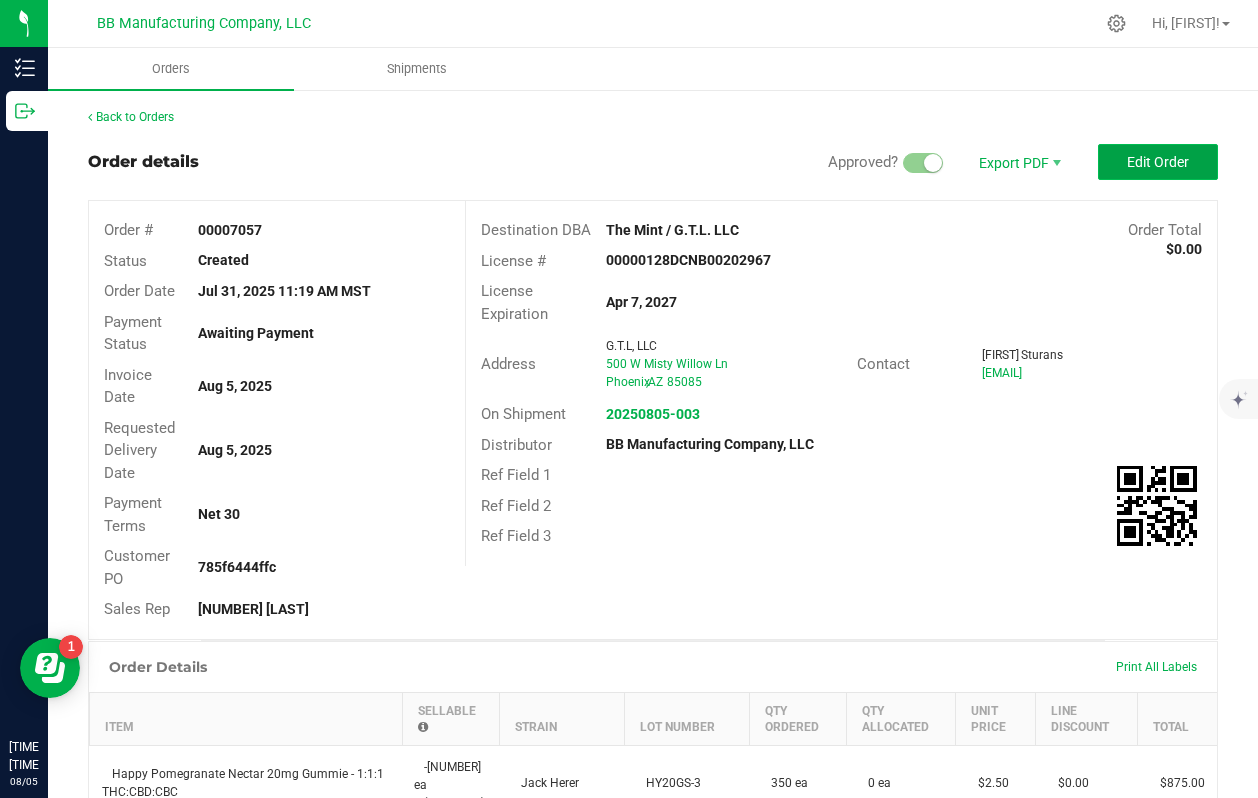 click on "Edit Order" at bounding box center (1158, 162) 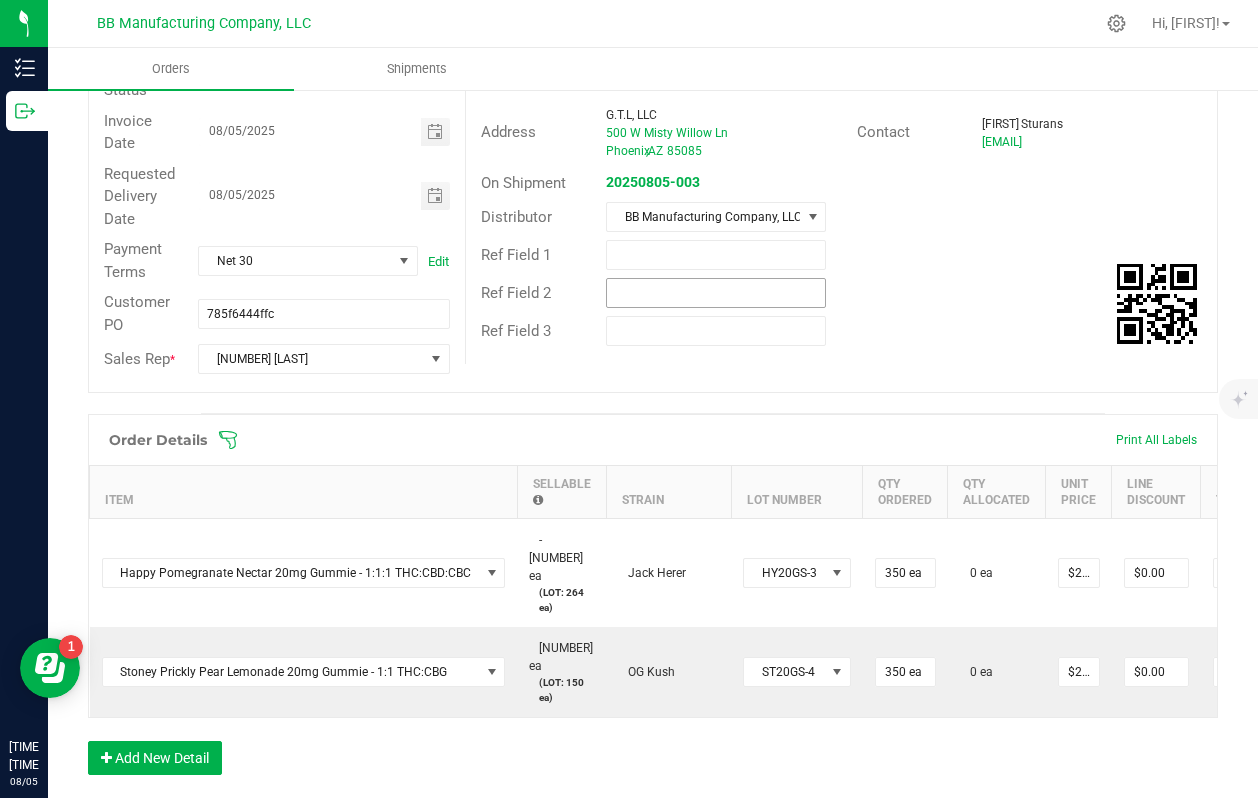 scroll, scrollTop: 266, scrollLeft: 0, axis: vertical 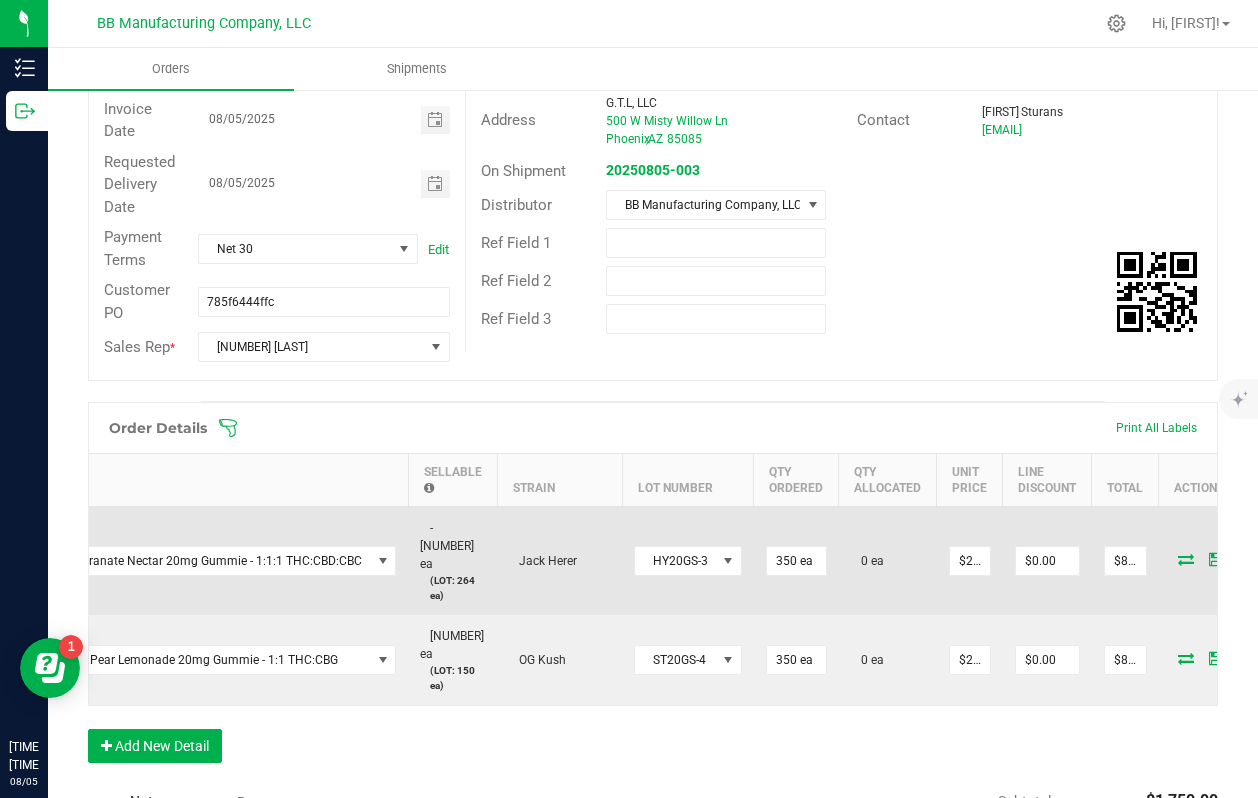 click at bounding box center [1186, 559] 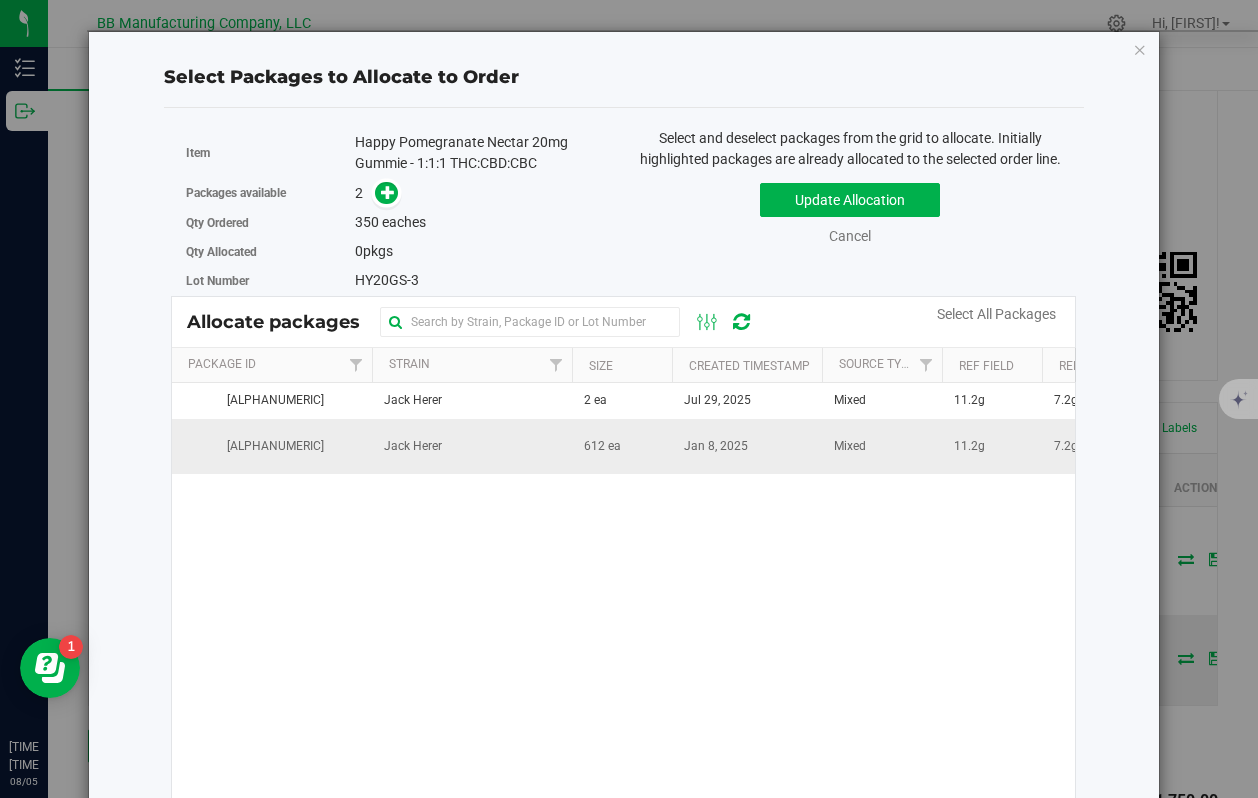click on "612 ea" at bounding box center (622, 446) 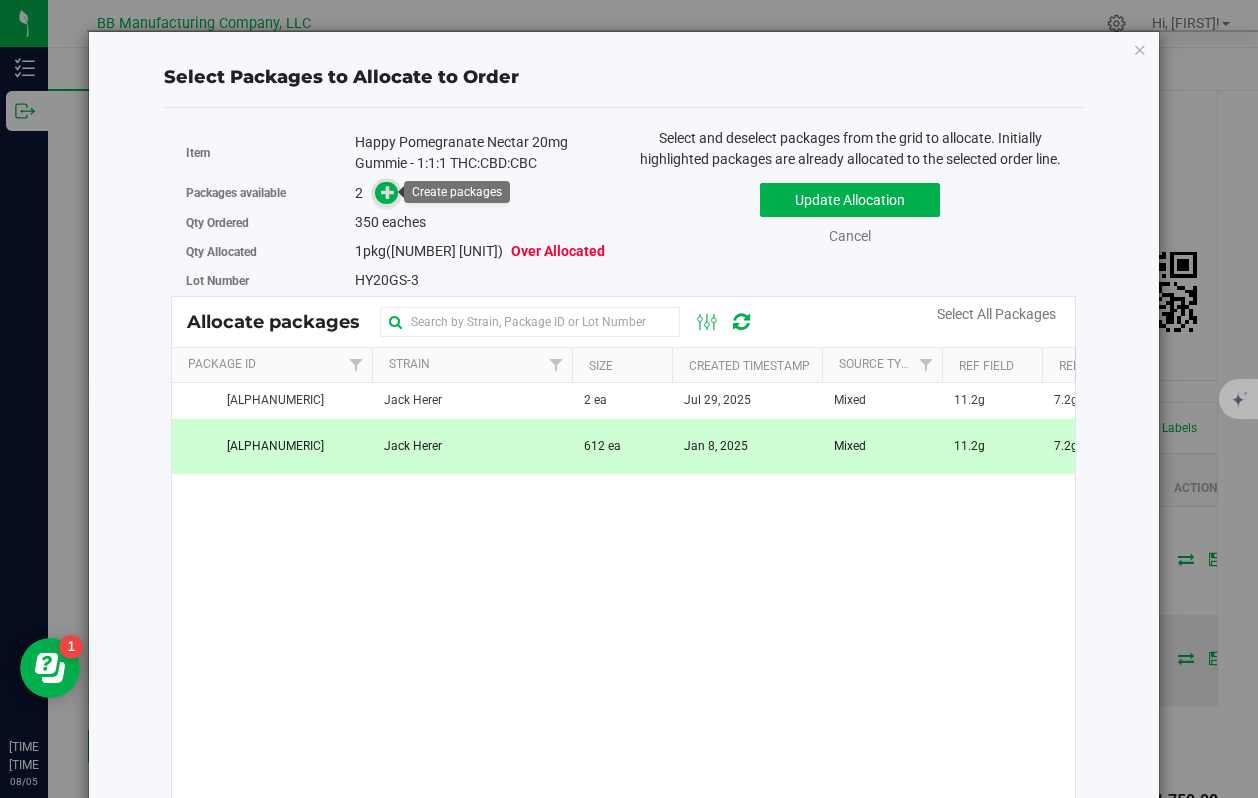 click at bounding box center (388, 192) 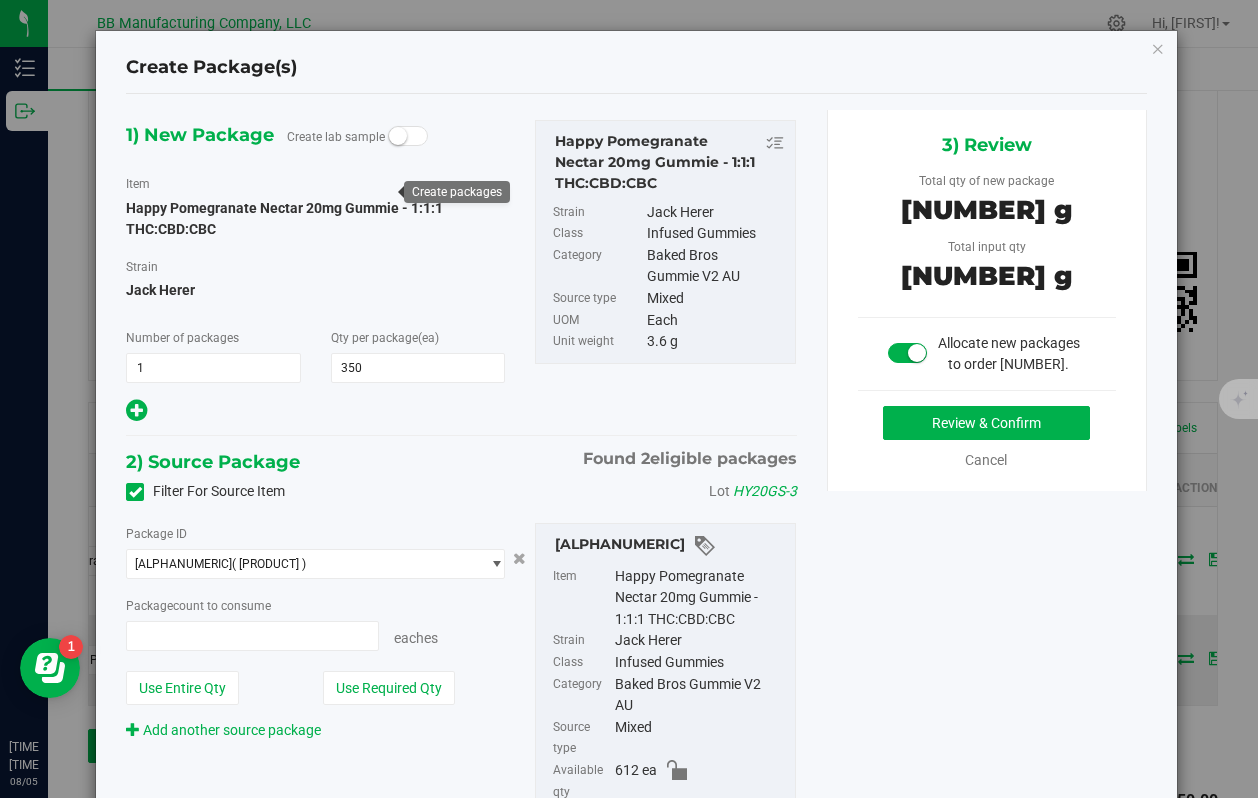 type on "350 ea" 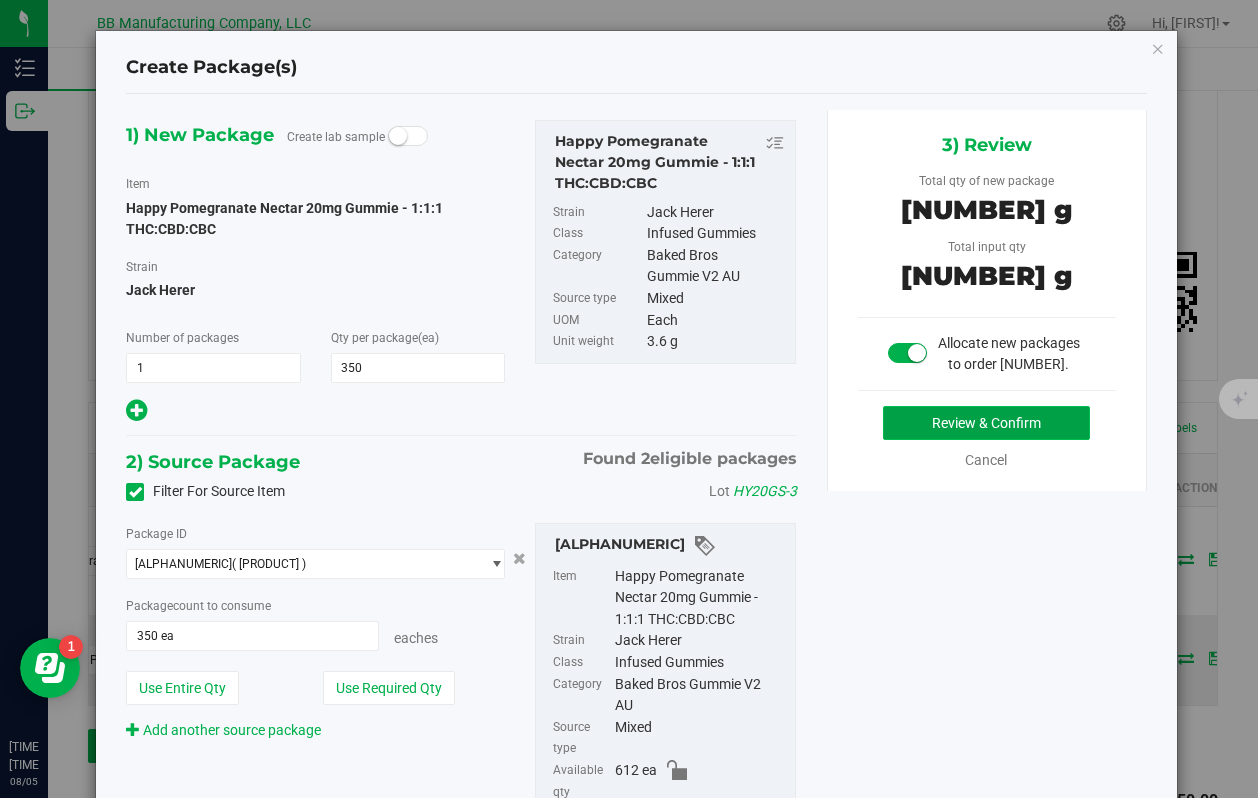 click on "Review & Confirm" at bounding box center [986, 423] 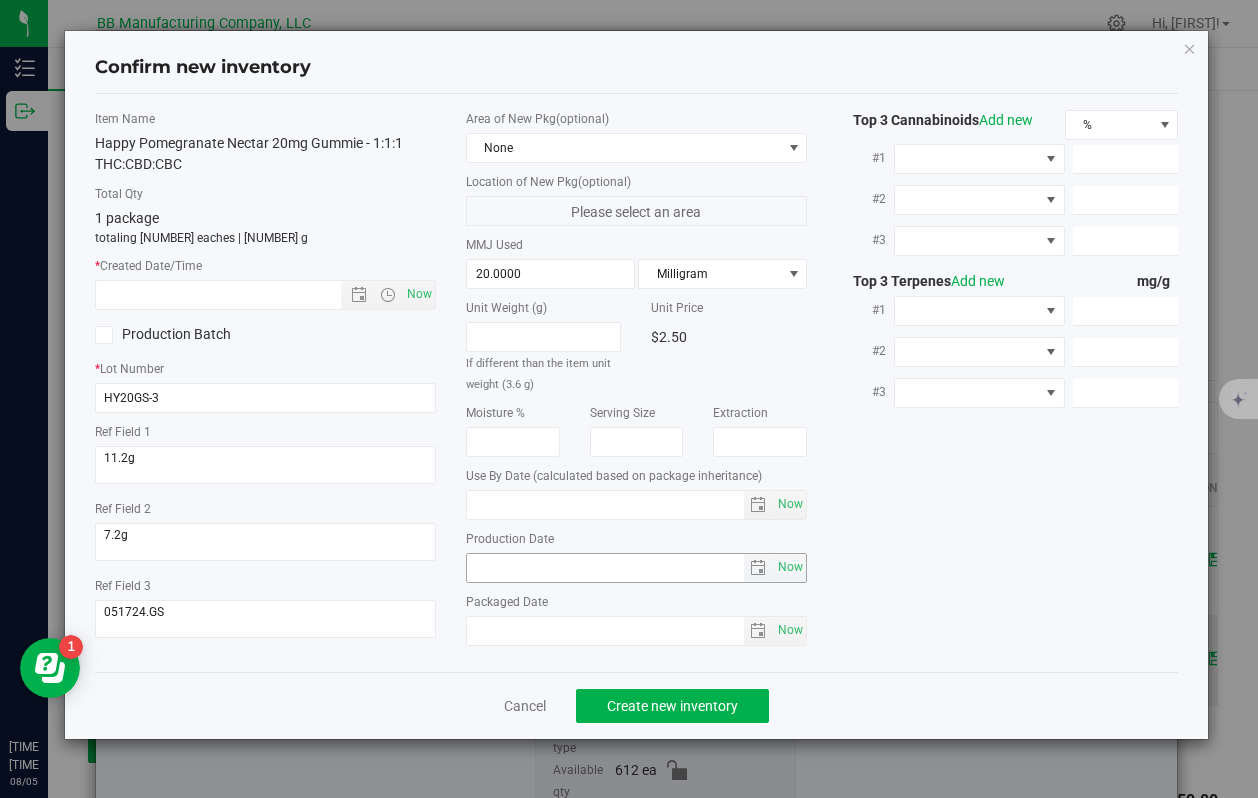 type on "2025-12-09" 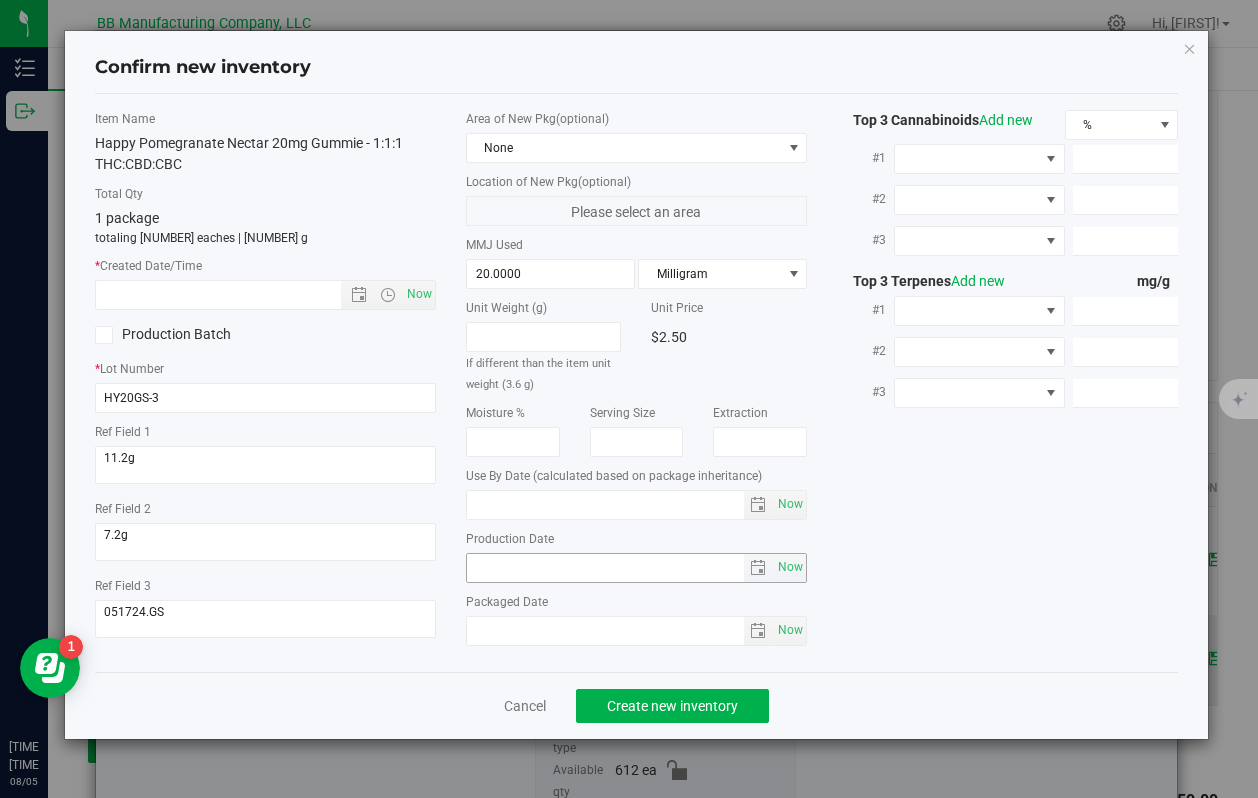 type on "2024-12-09" 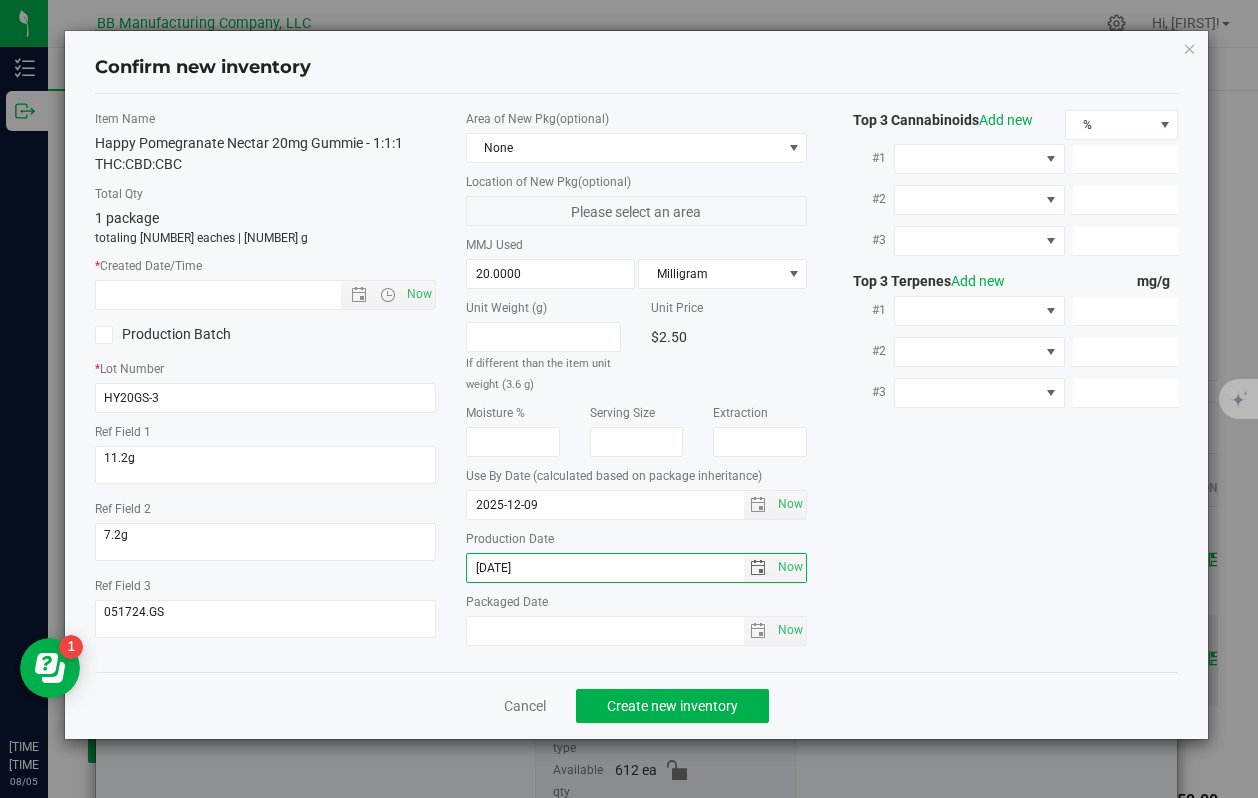 drag, startPoint x: 559, startPoint y: 566, endPoint x: 388, endPoint y: 566, distance: 171 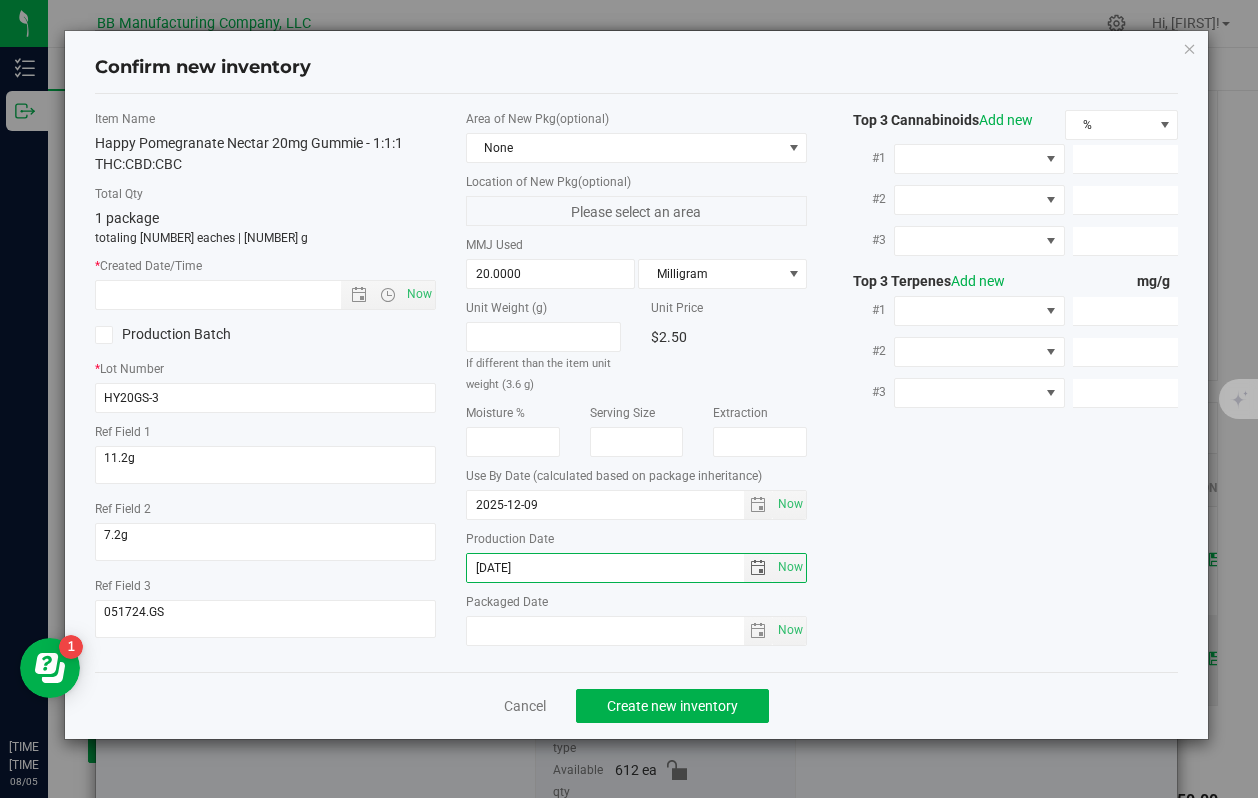 click on "Item Name
Happy Pomegranate Nectar 20mg Gummie - 1:1:1 THC:CBD:CBC
Total Qty
1 package  totaling 350 eaches | 1260 g
*
Created Date/Time
Now
Production Batch
*
Lot Number
HY20GS-3
None" at bounding box center [637, 383] 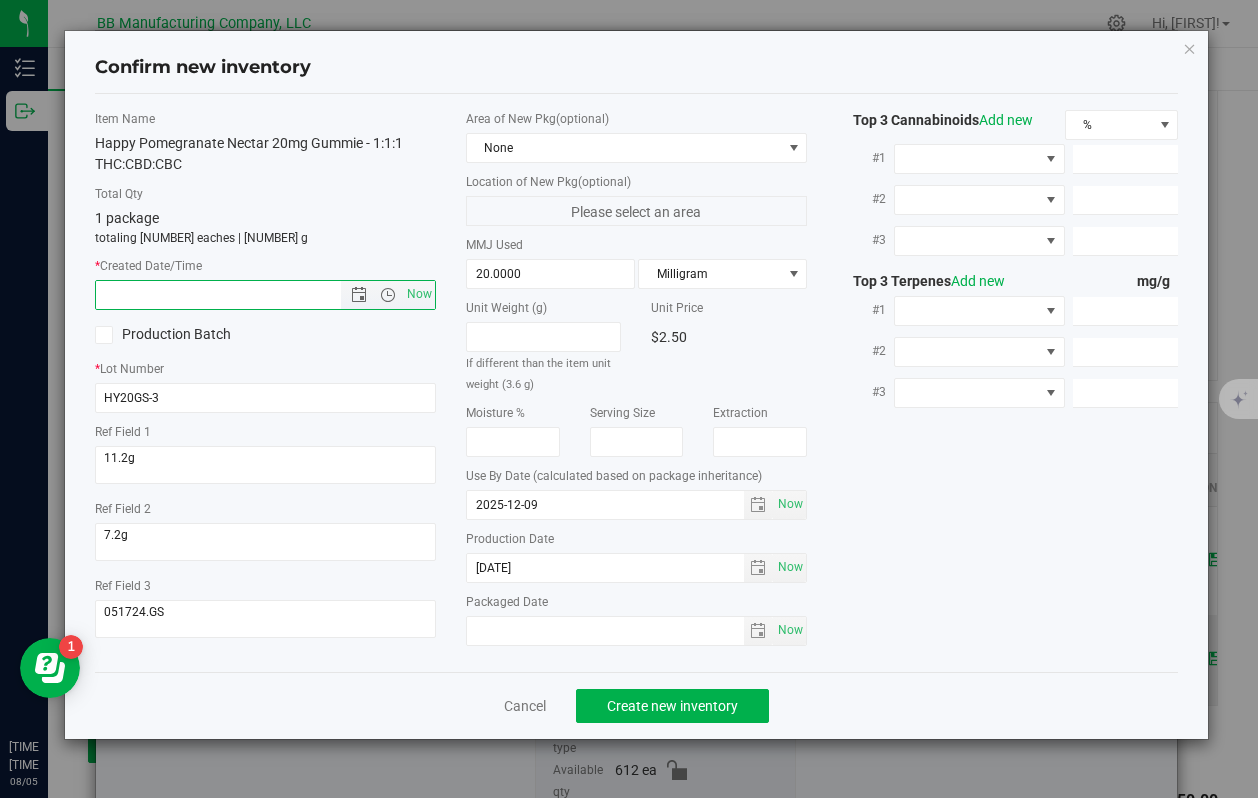 click at bounding box center [235, 295] 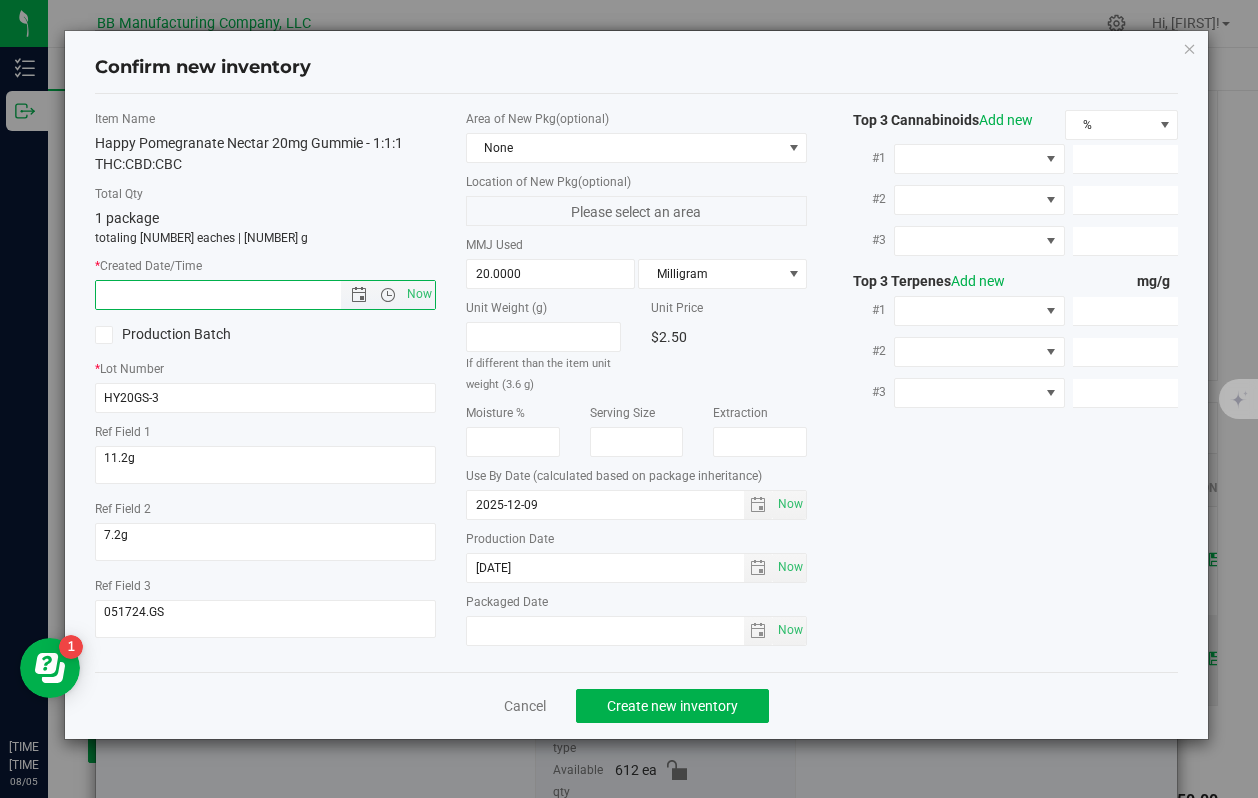 paste on "2024-12-09" 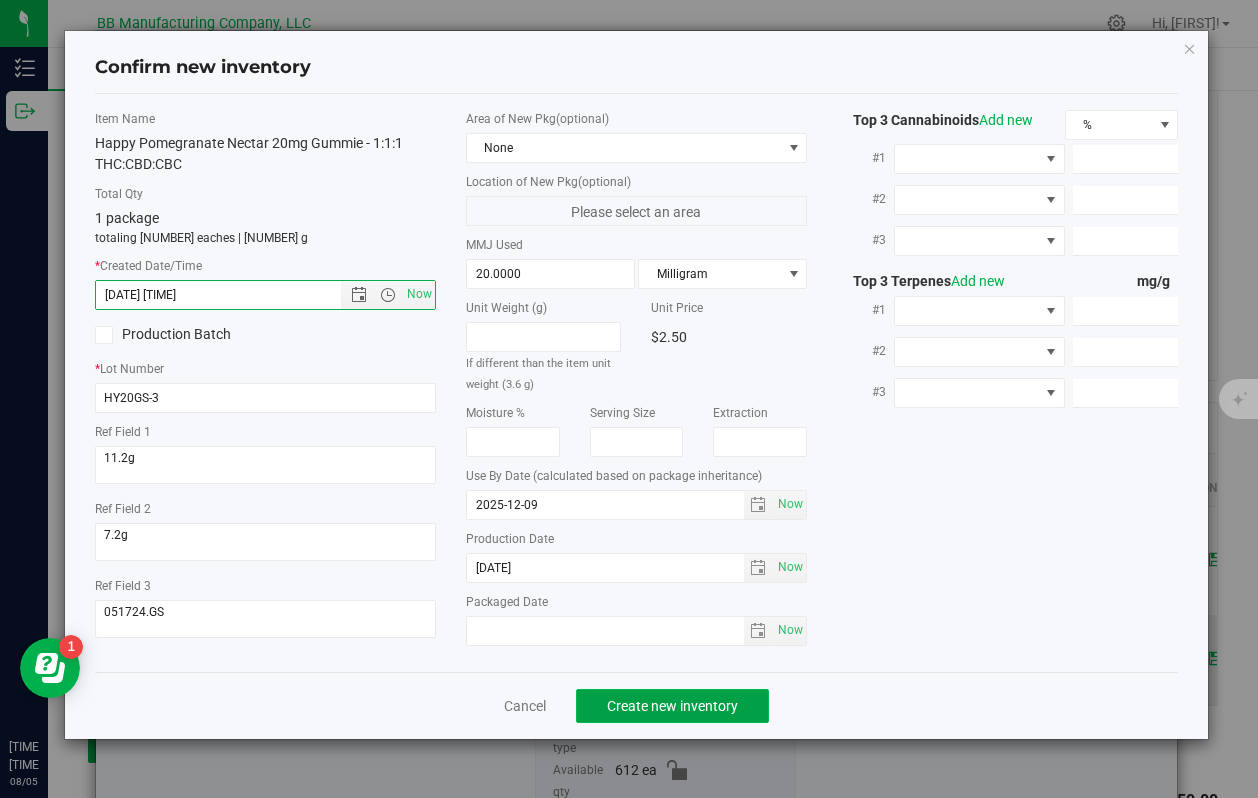 click on "Create new inventory" 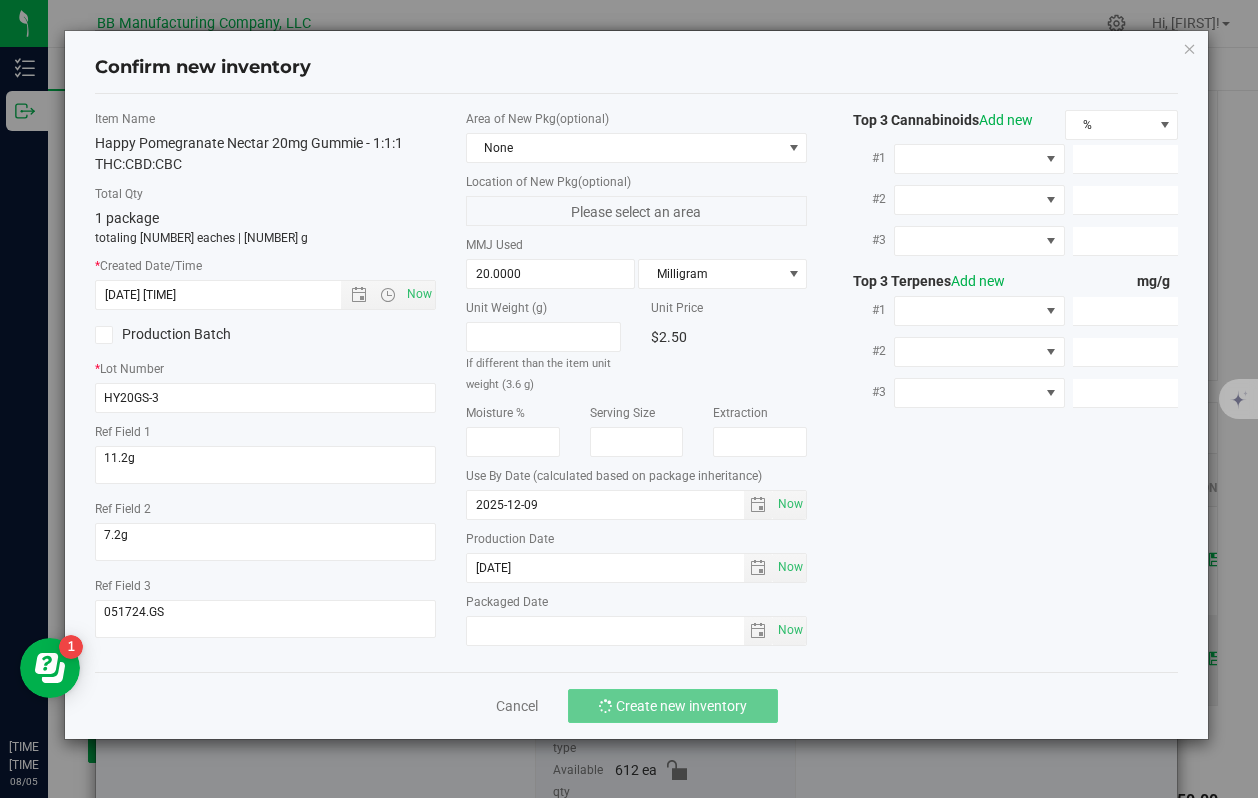 type on "12/9/2024 5:32 AM" 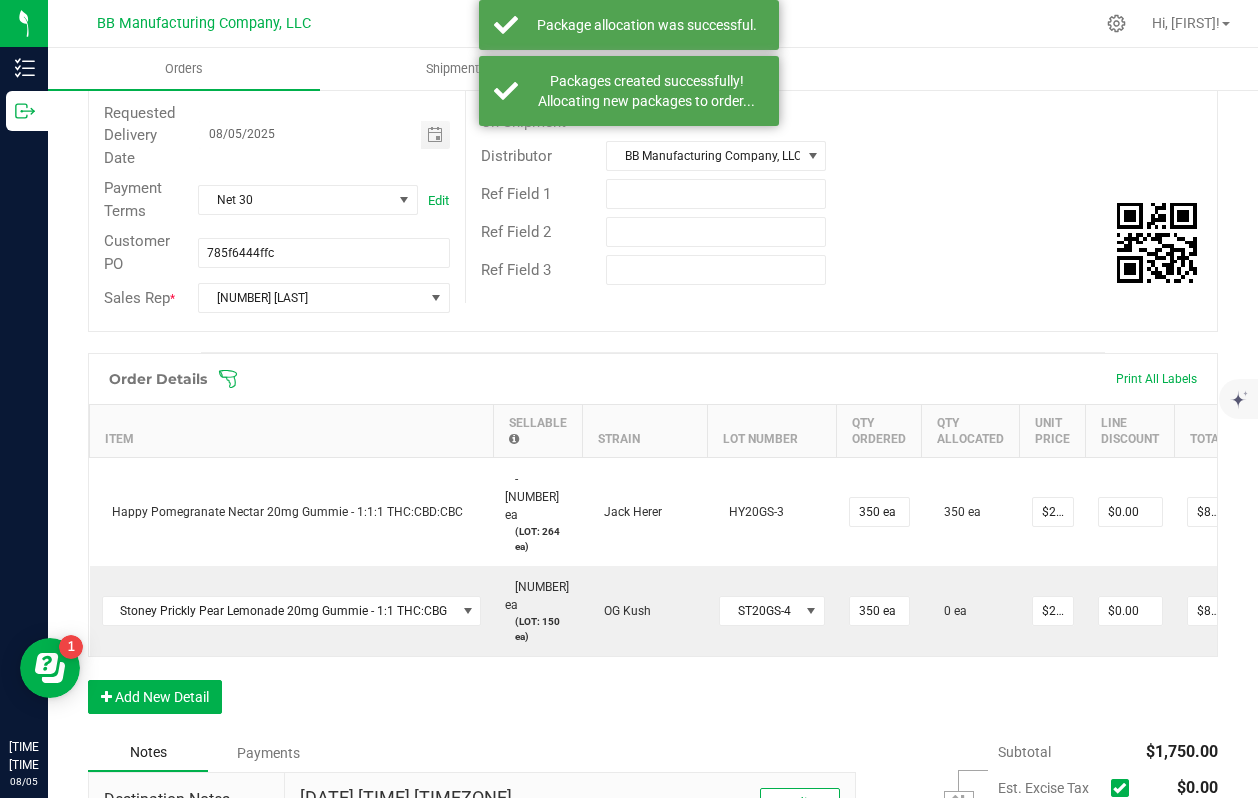 scroll, scrollTop: 319, scrollLeft: 0, axis: vertical 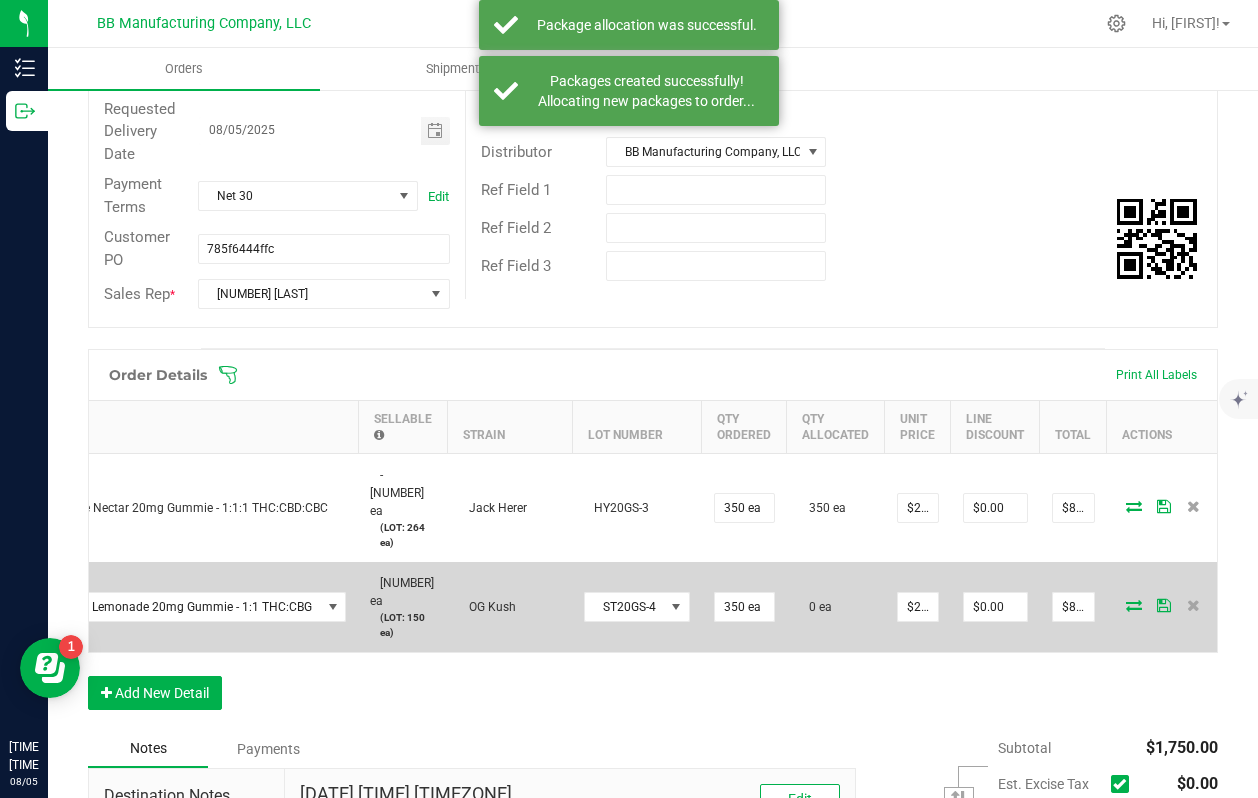 click at bounding box center (1134, 605) 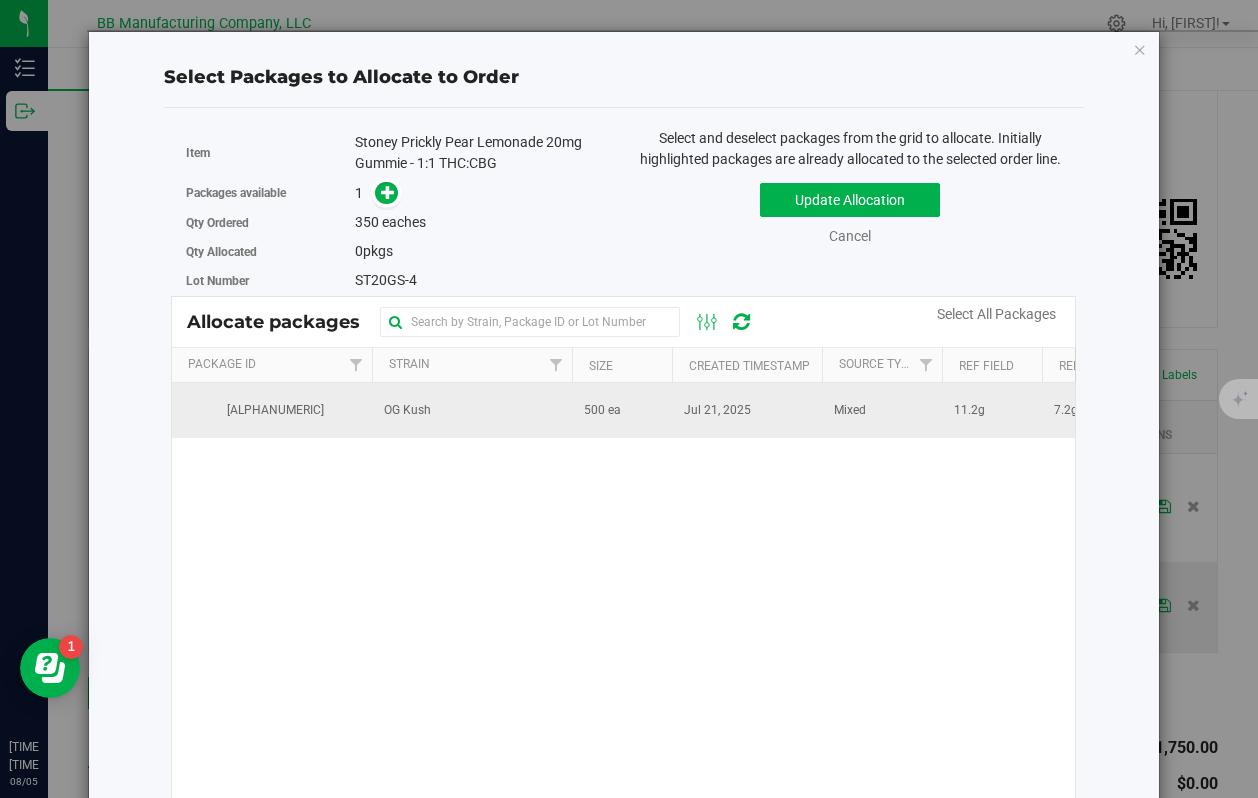 click on "500 ea" at bounding box center (602, 410) 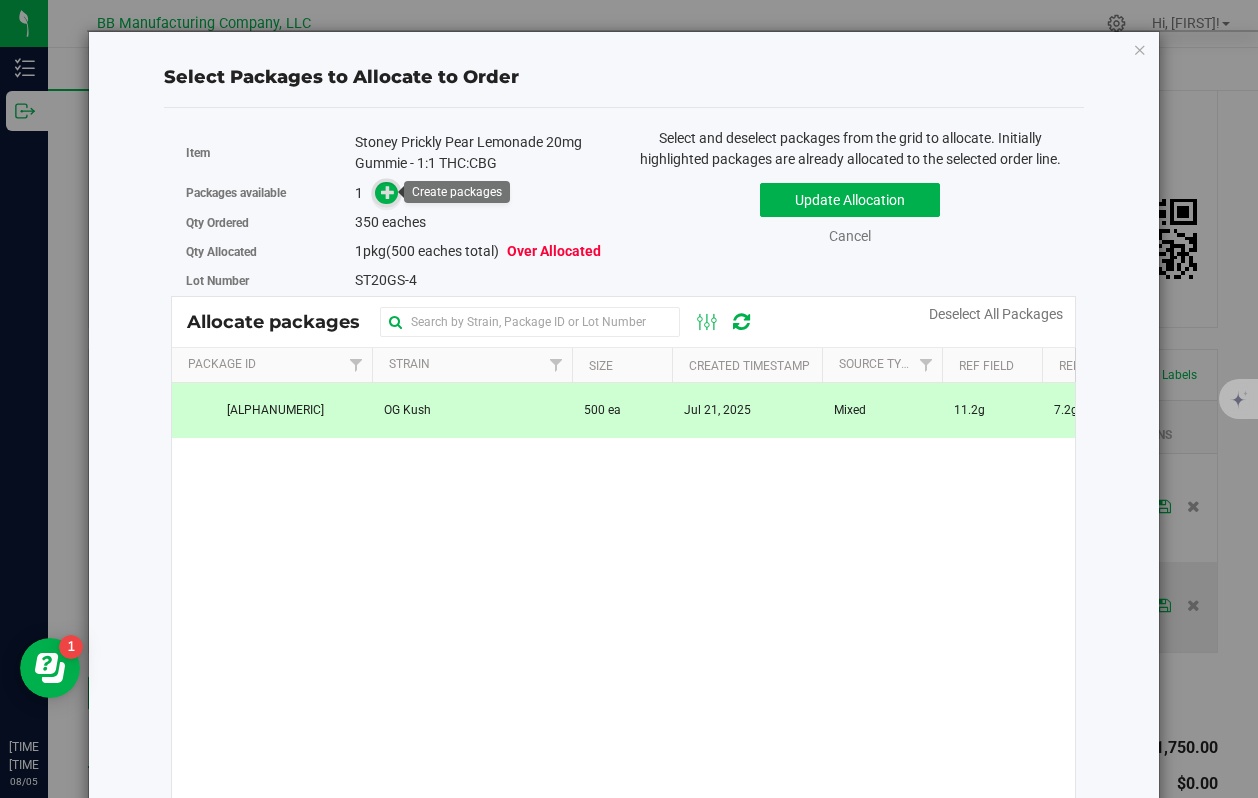 click at bounding box center (388, 192) 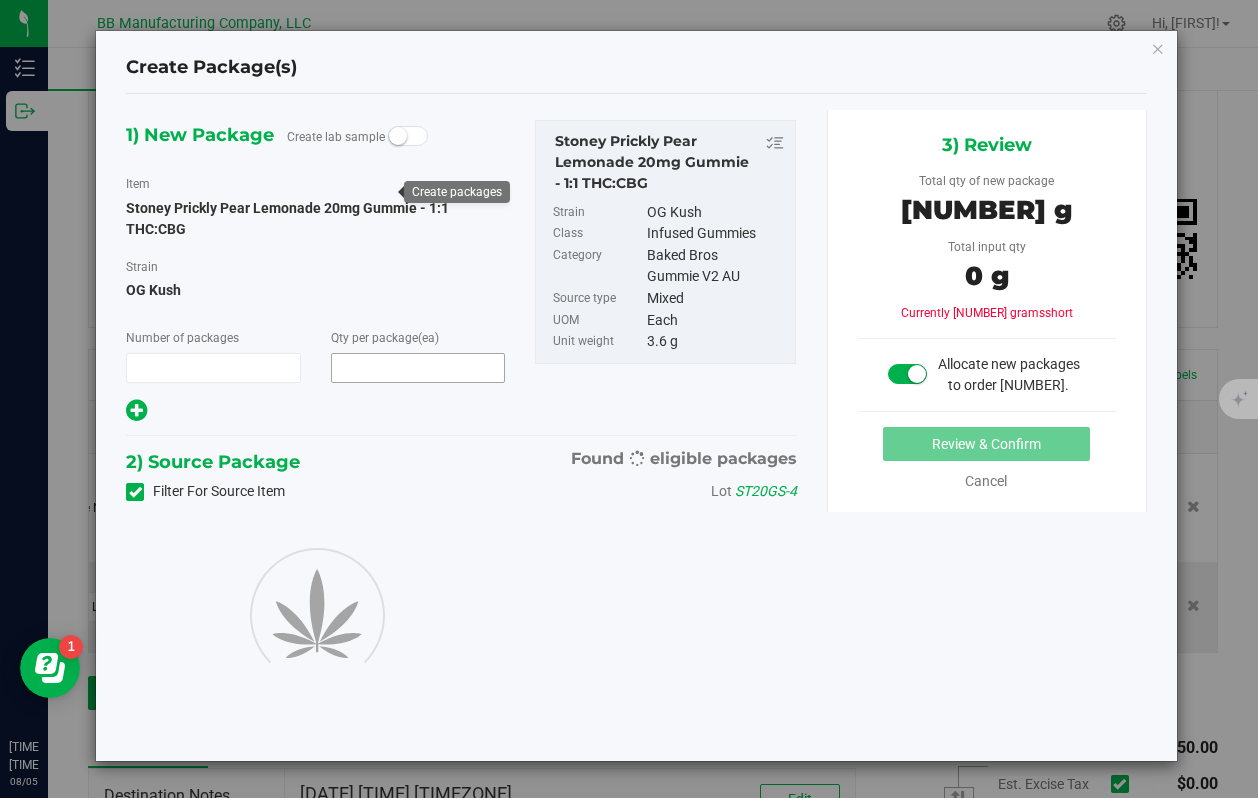 type on "1" 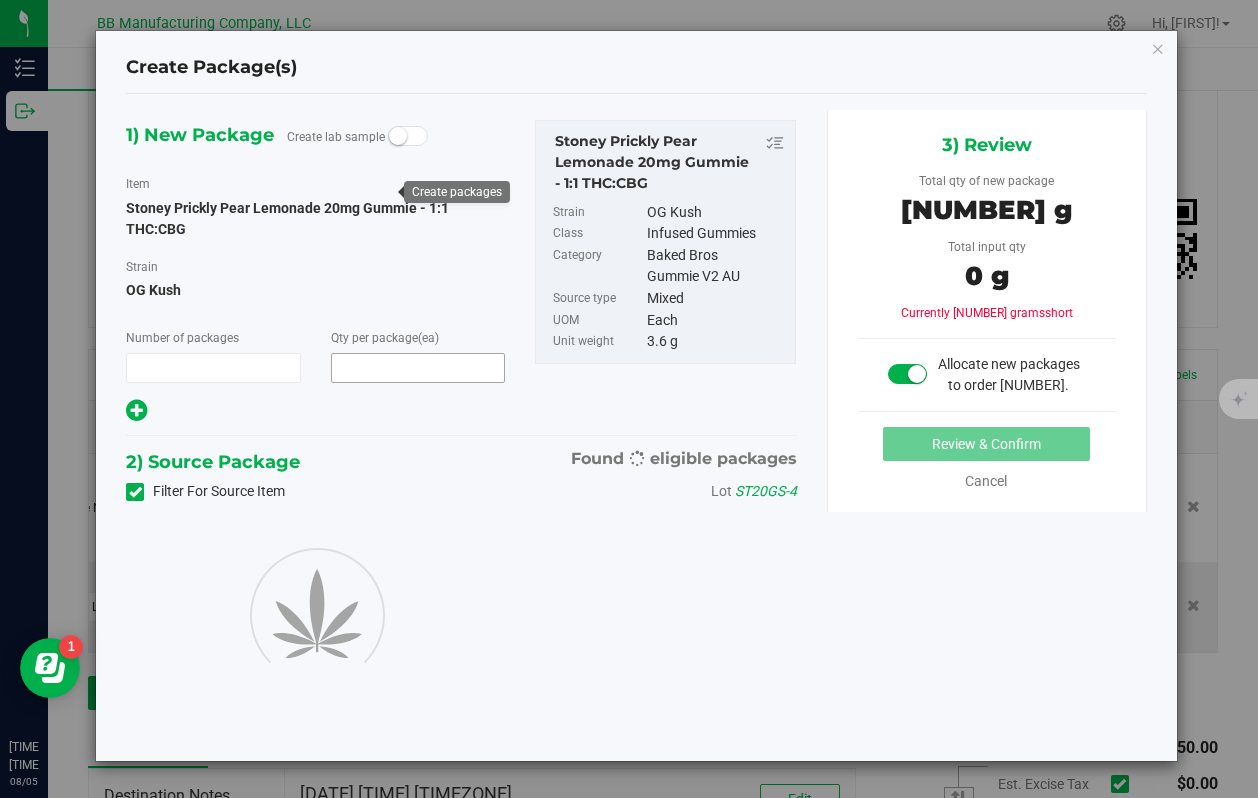 type on "350" 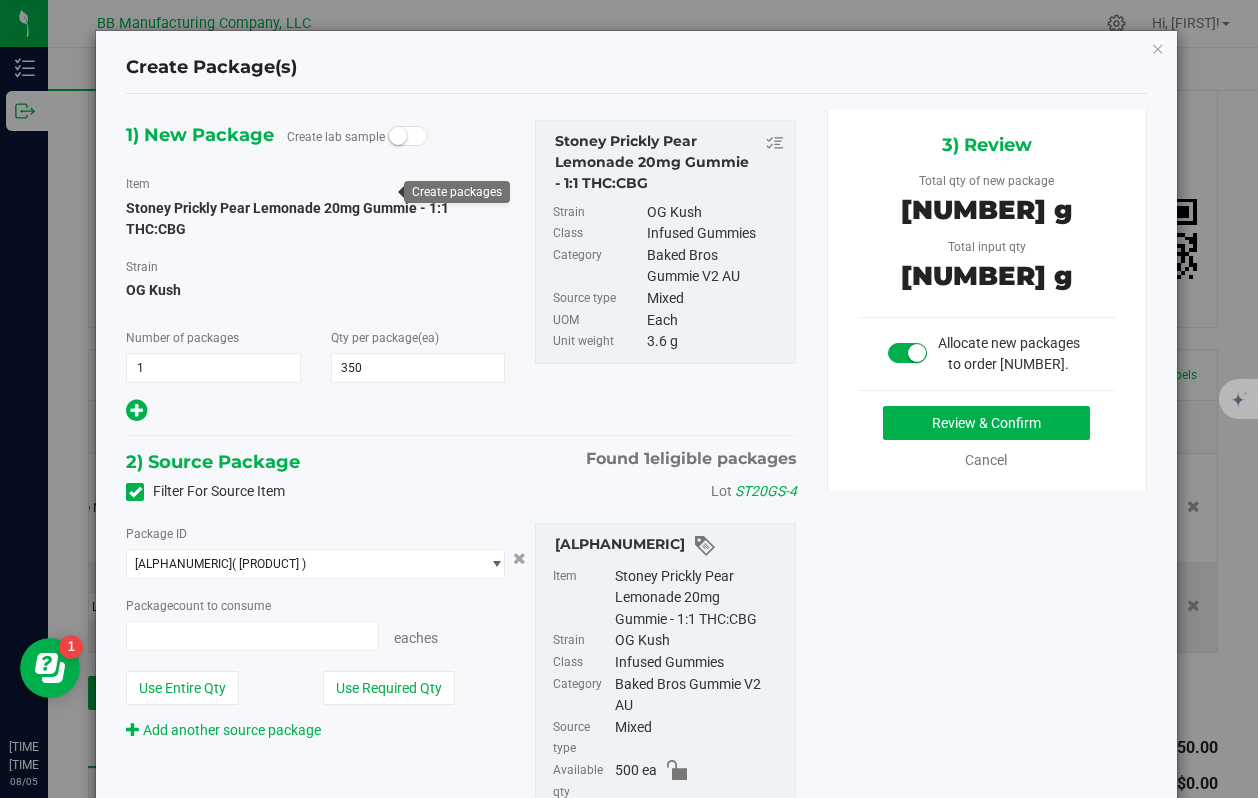 type on "350 ea" 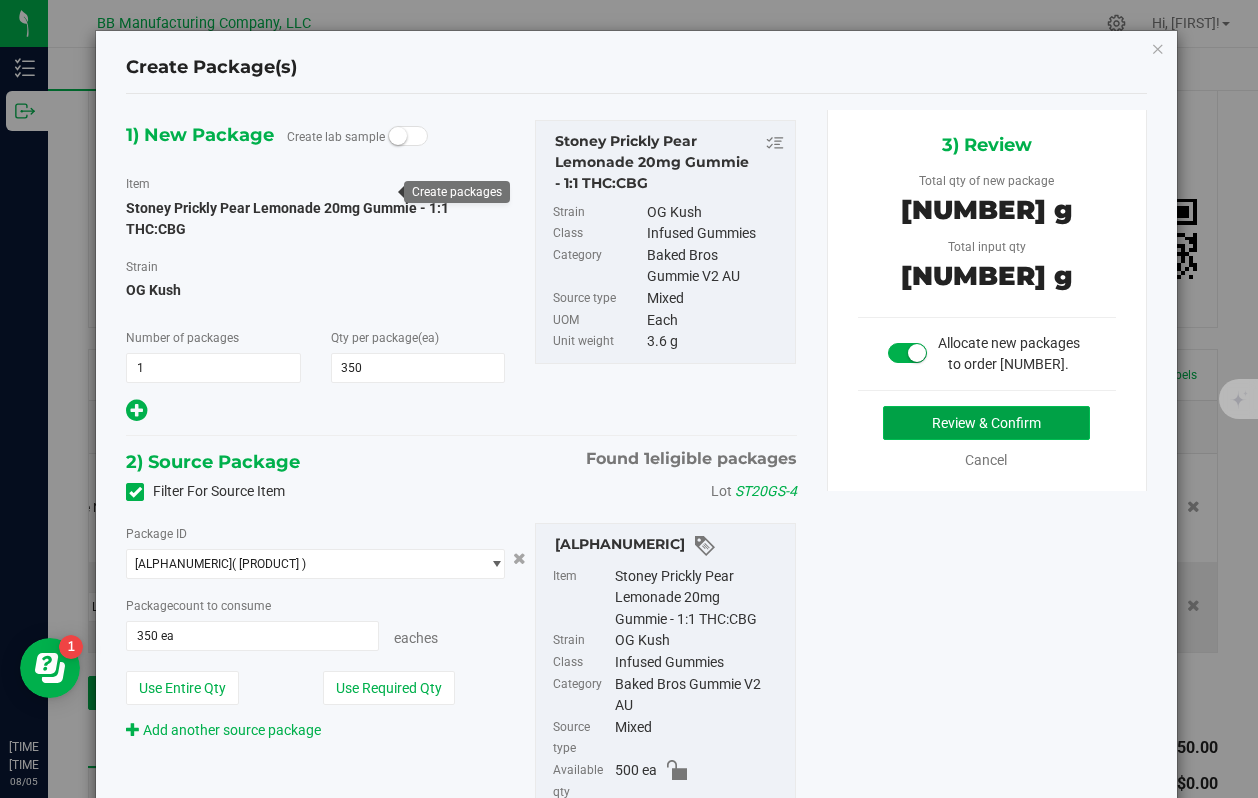 click on "Review & Confirm" at bounding box center (986, 423) 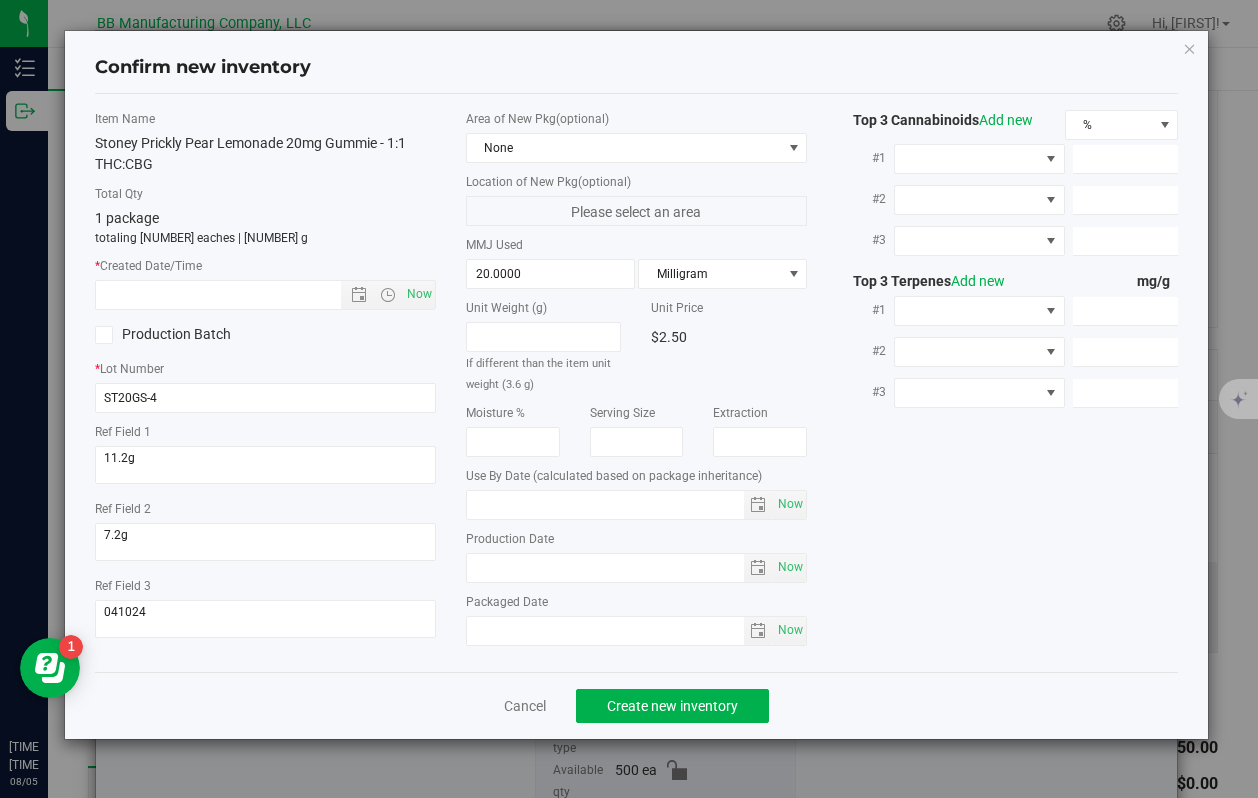 type on "2025-12-06" 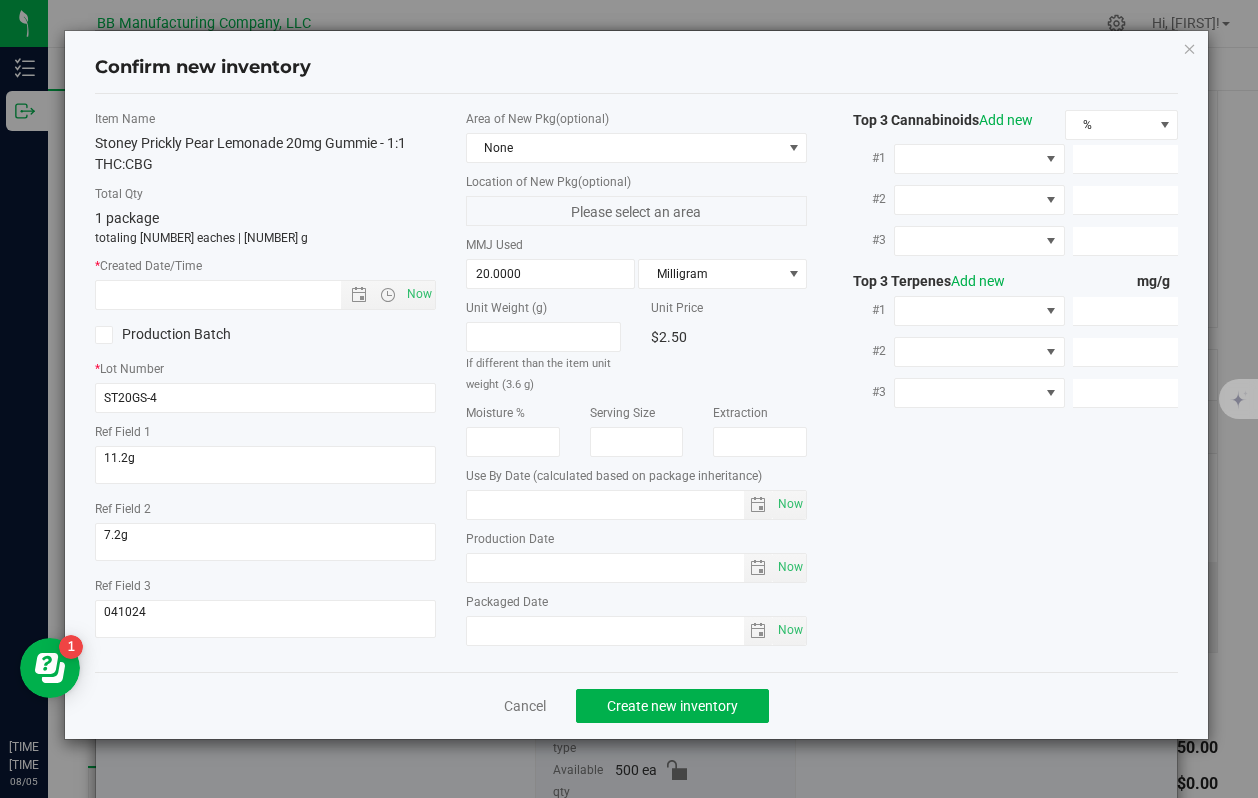 type on "2024-12-06" 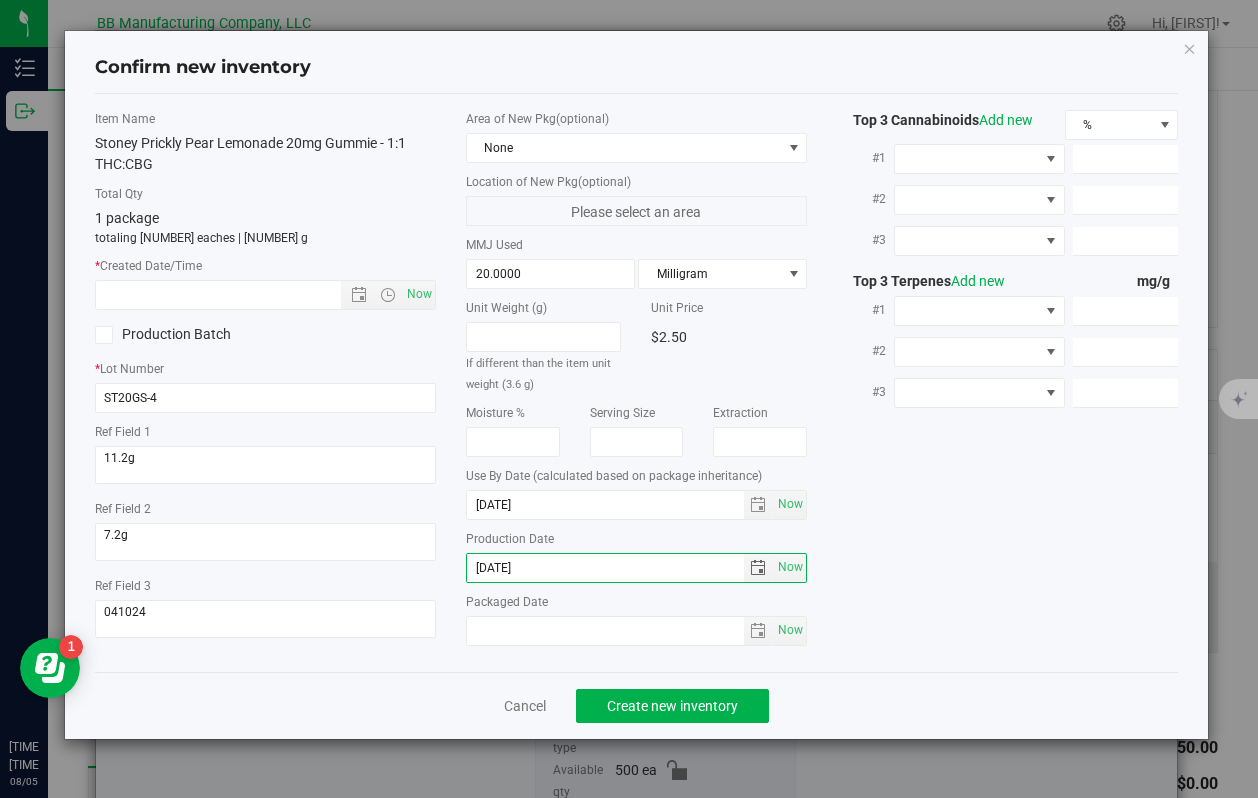 drag, startPoint x: 560, startPoint y: 564, endPoint x: 375, endPoint y: 564, distance: 185 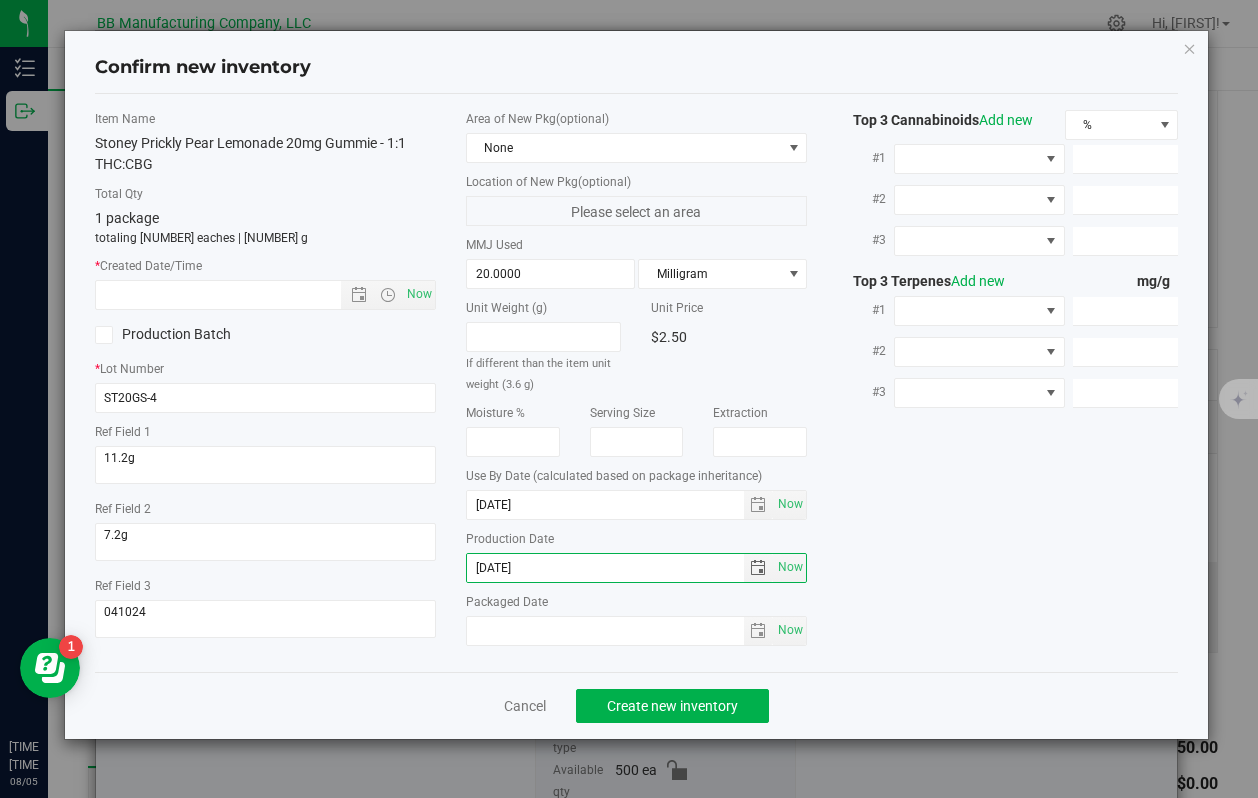click on "Item Name
Stoney Prickly Pear Lemonade 20mg Gummie - 1:1 THC:CBG
Total Qty
1 package  totaling 350 eaches | 1260 g
*
Created Date/Time
Now
Production Batch
*
Lot Number
ST20GS-4" at bounding box center [637, 383] 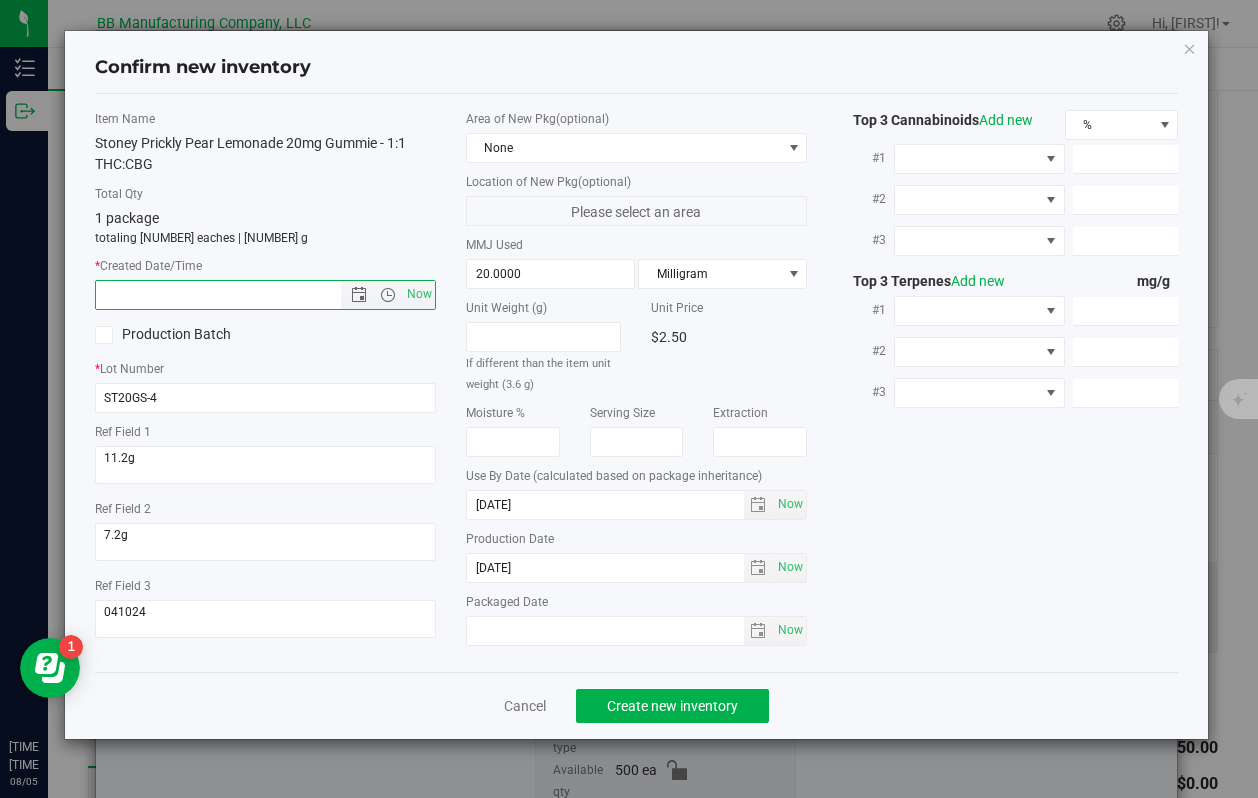 click at bounding box center [235, 295] 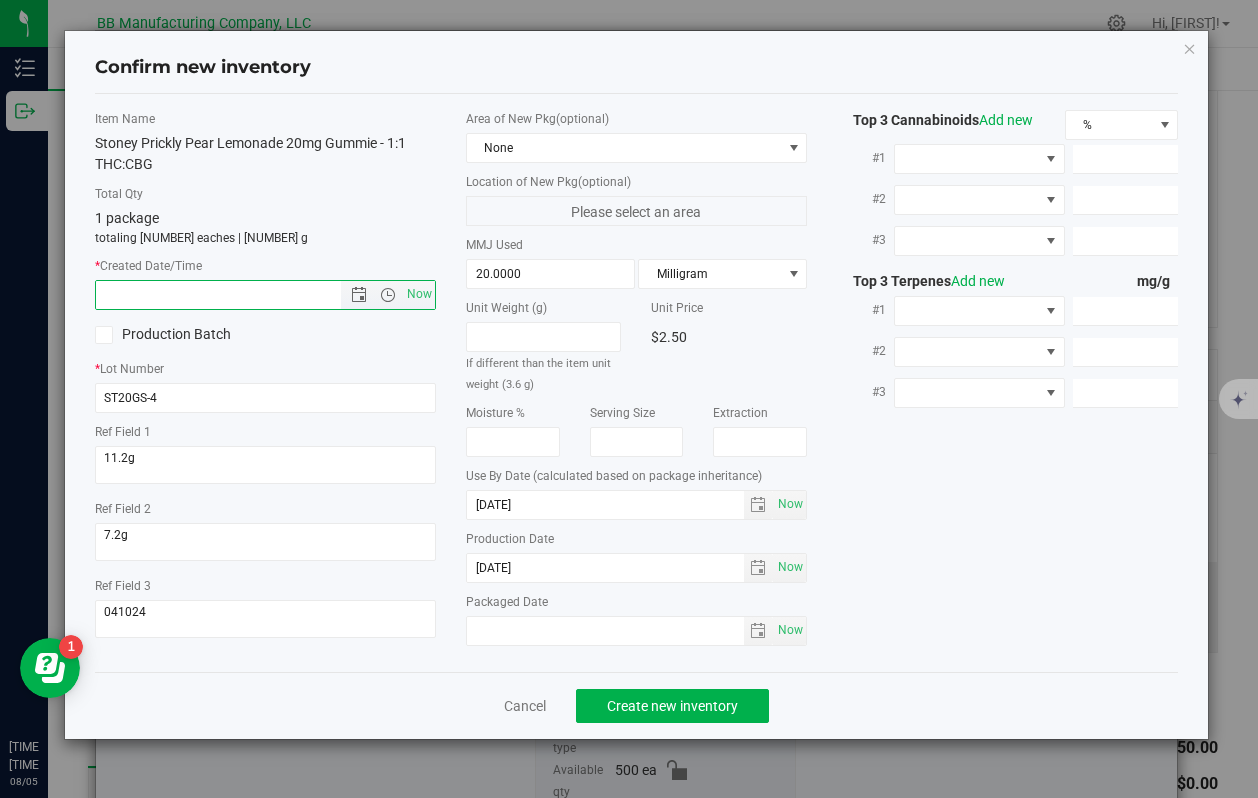 click at bounding box center [235, 295] 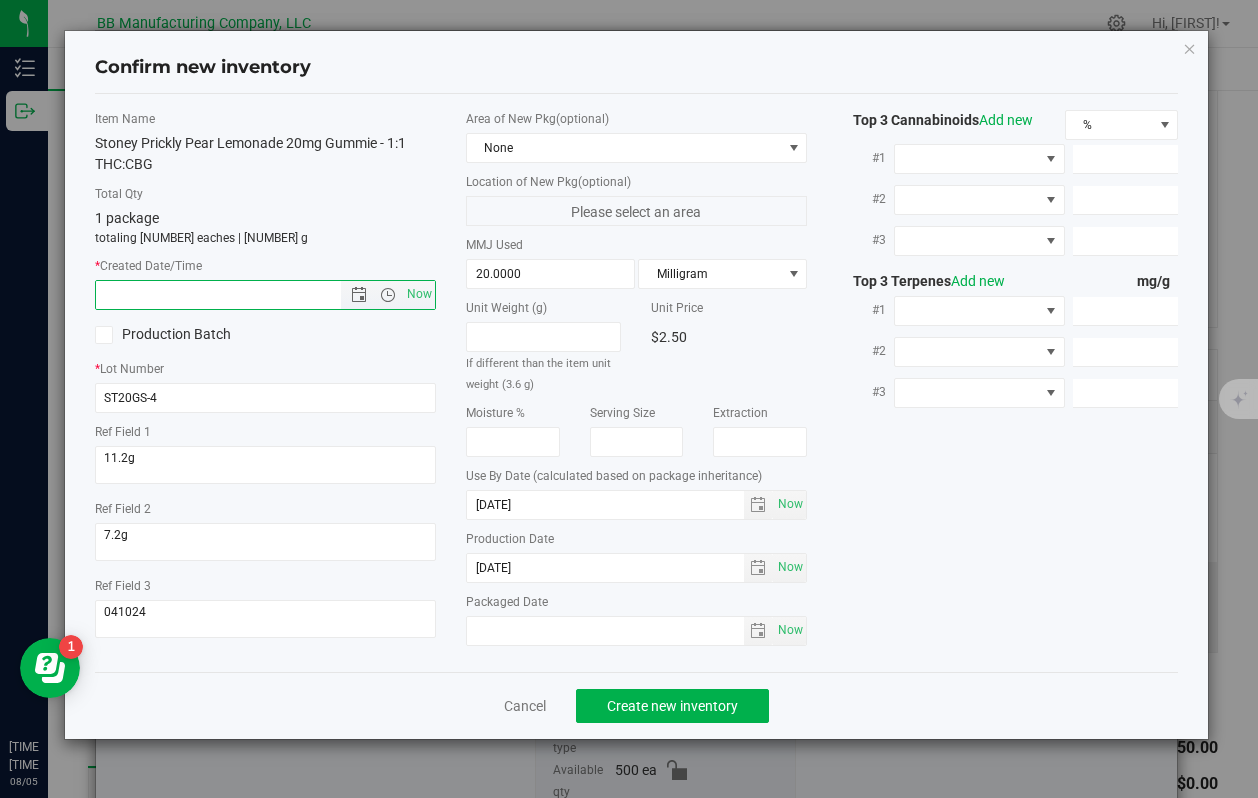 paste on "2024-12-06" 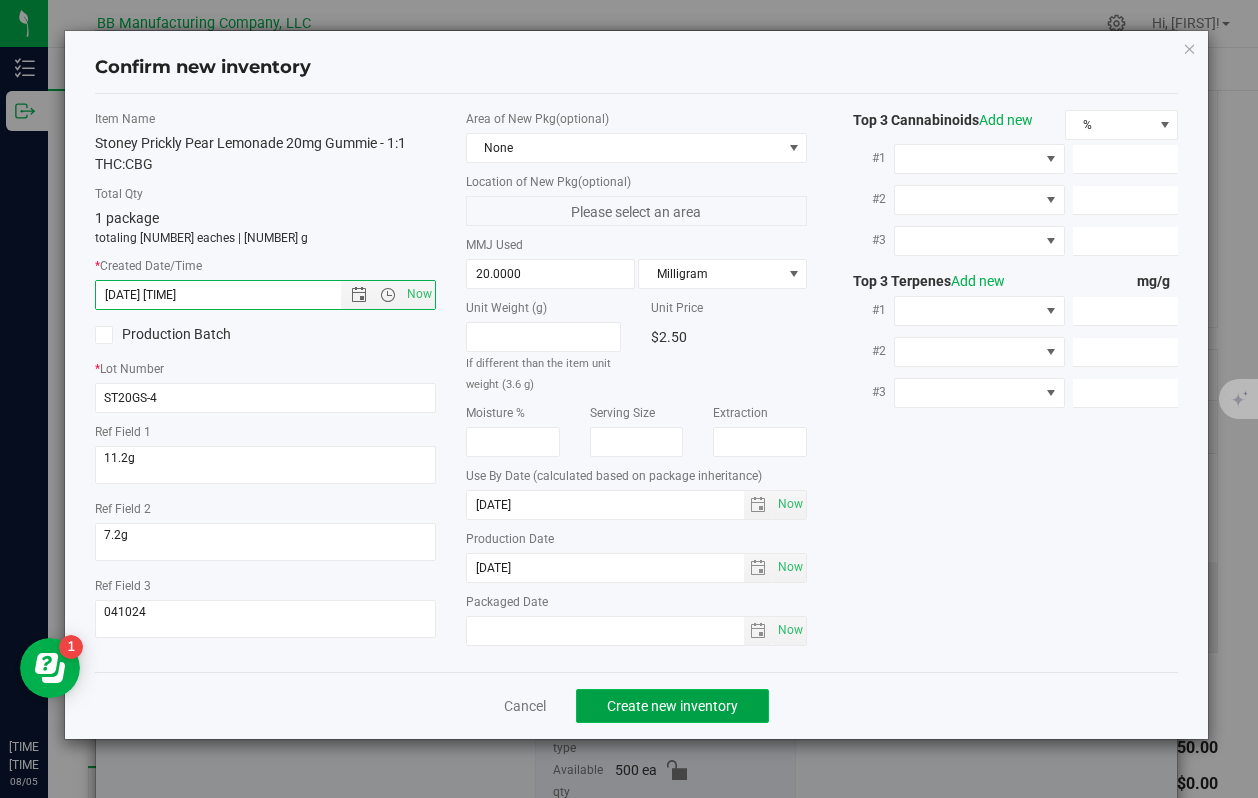 click on "Create new inventory" 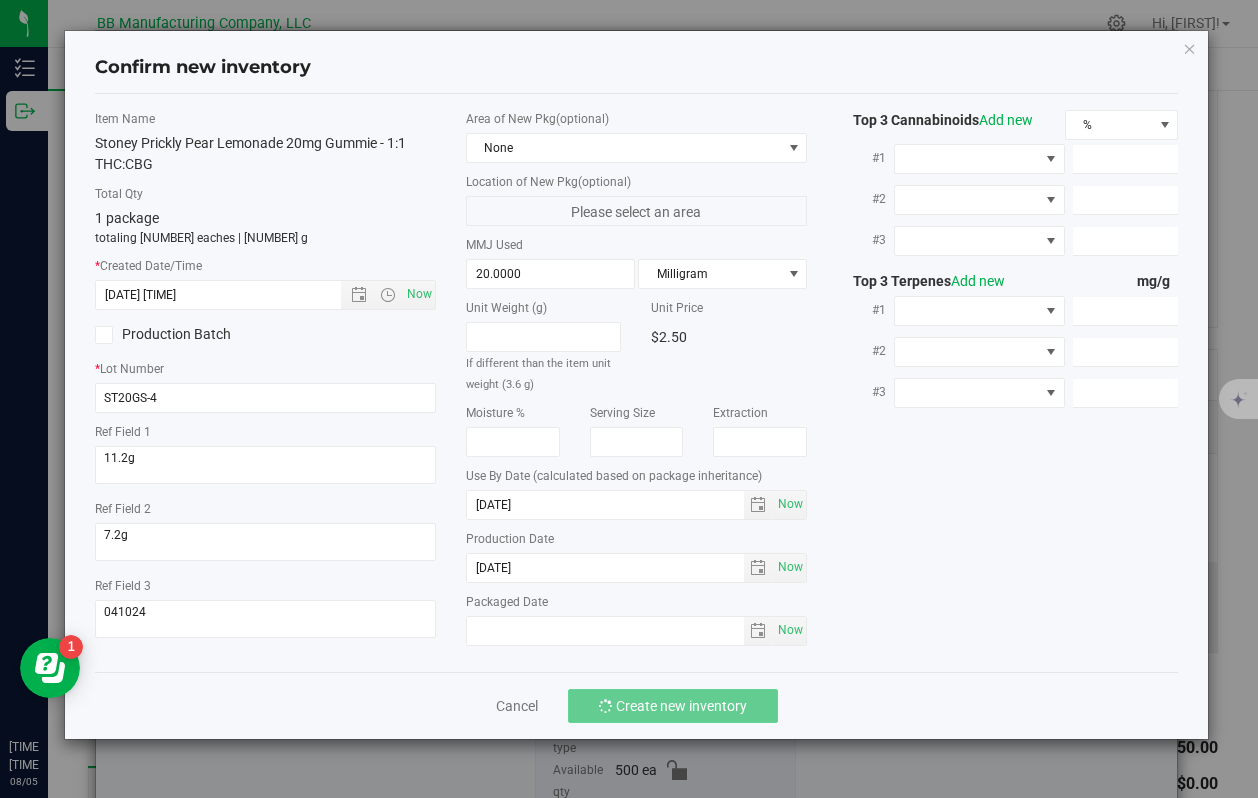 type on "12/6/2024 5:33 AM" 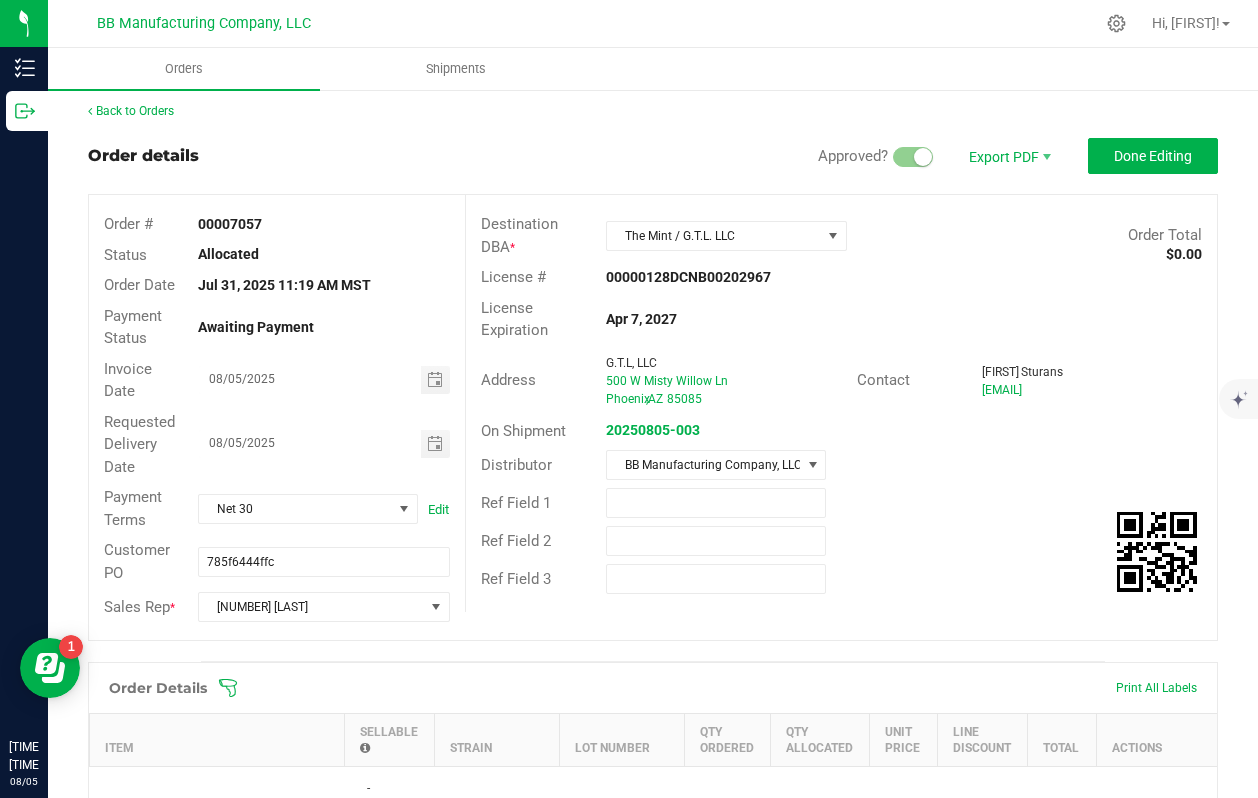 scroll, scrollTop: 4, scrollLeft: 0, axis: vertical 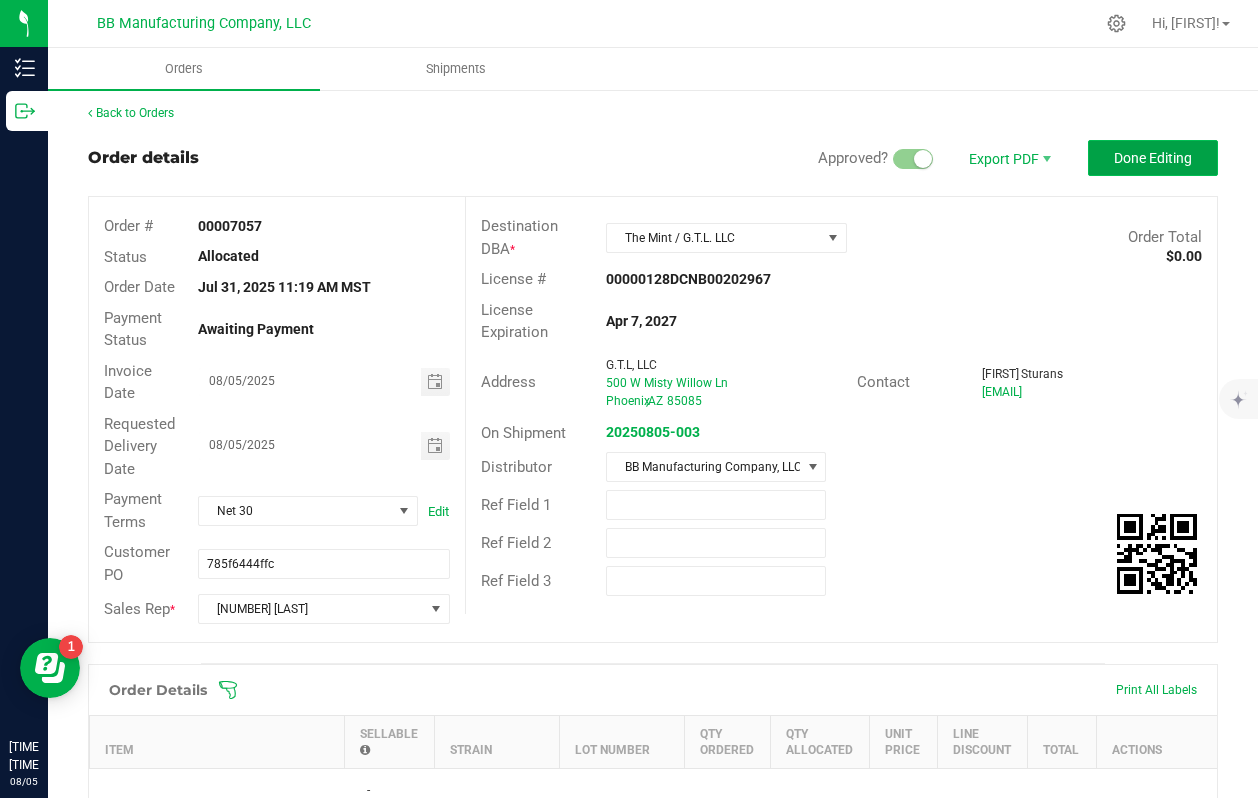click on "Done Editing" at bounding box center (1153, 158) 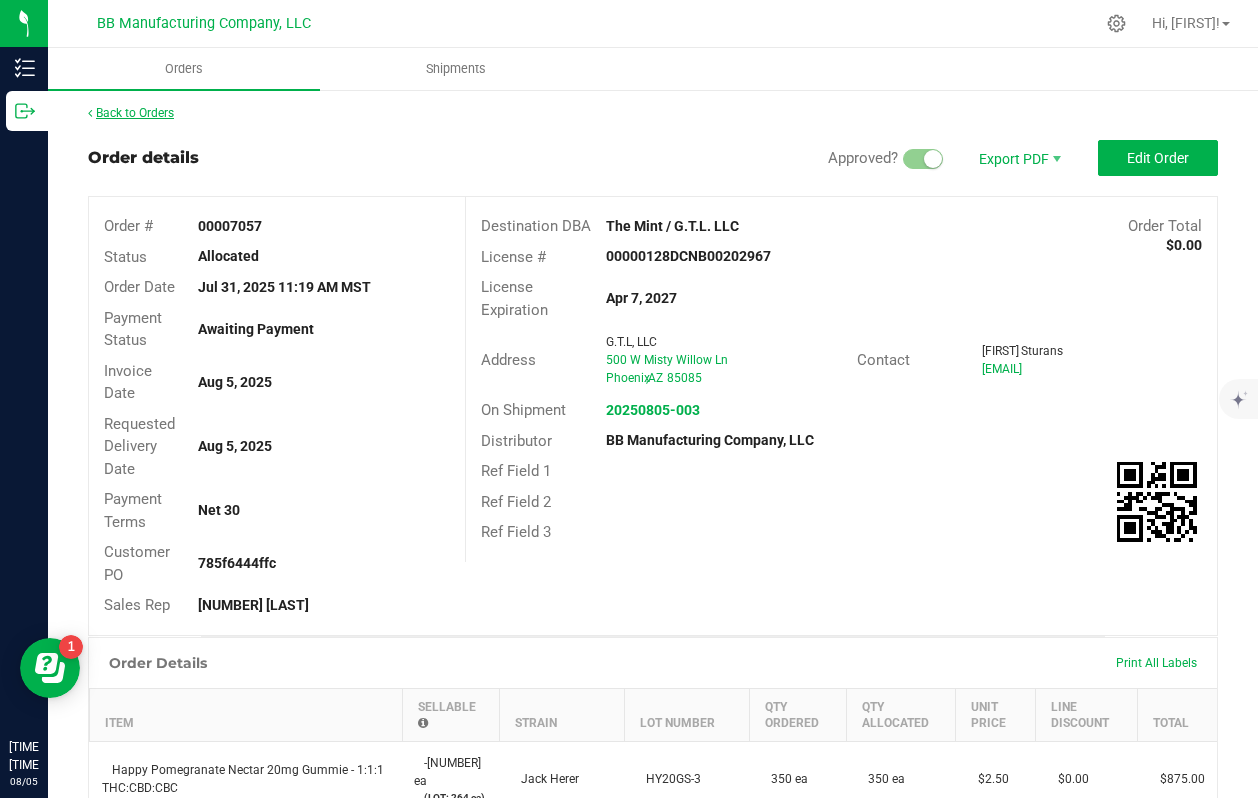 click on "Back to Orders" at bounding box center [131, 113] 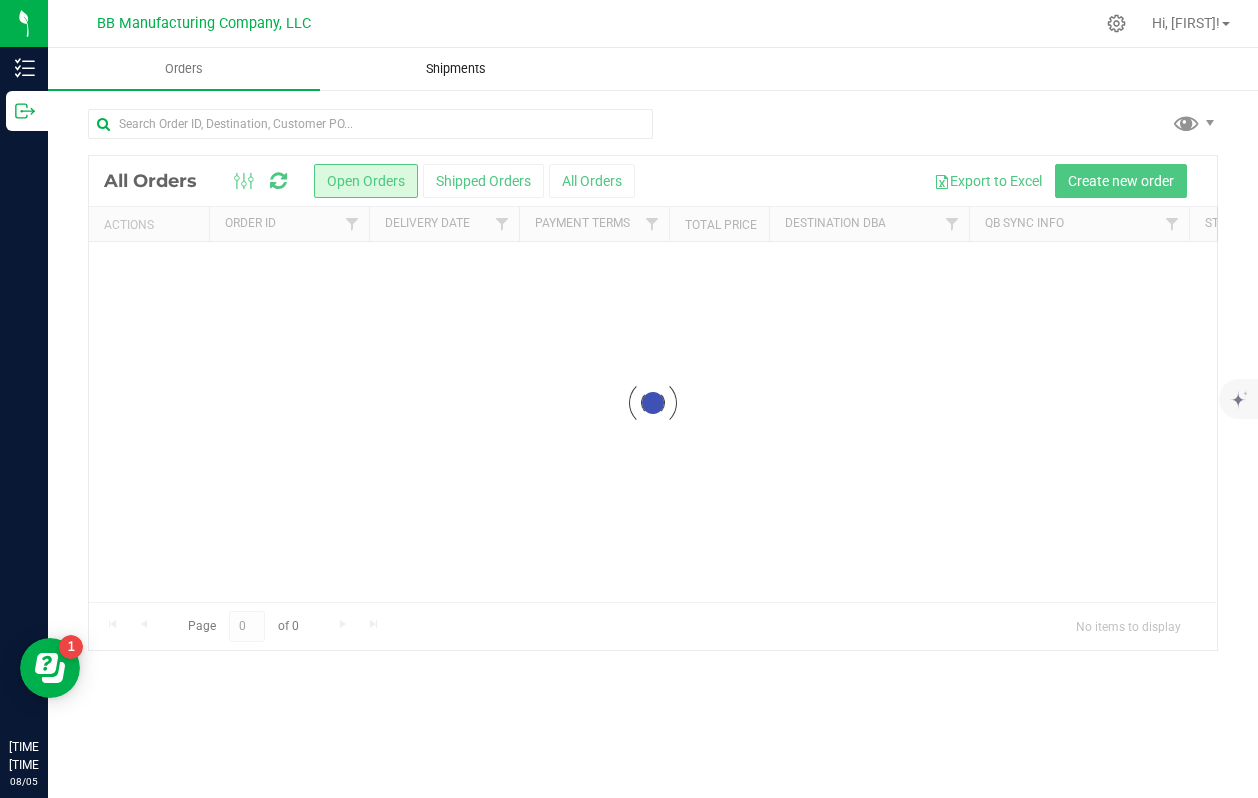 scroll, scrollTop: 0, scrollLeft: 0, axis: both 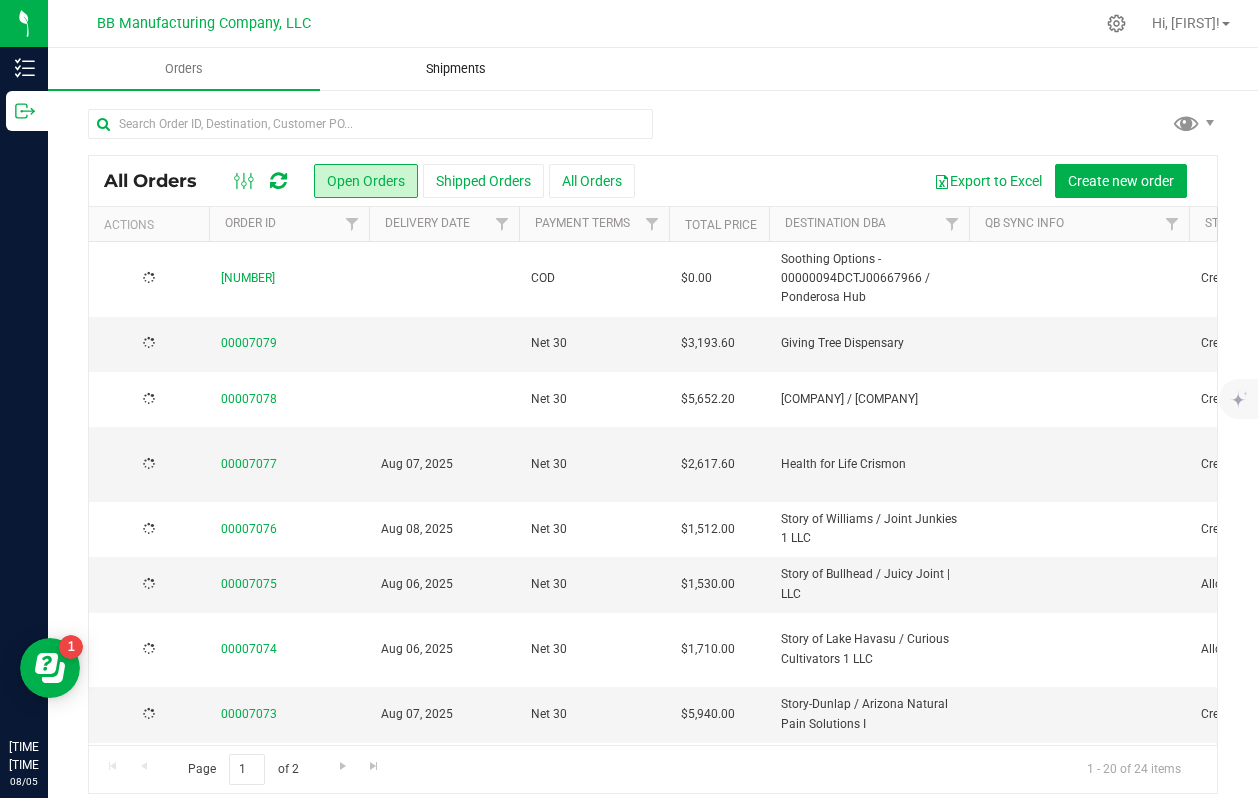 click on "Shipments" at bounding box center (456, 69) 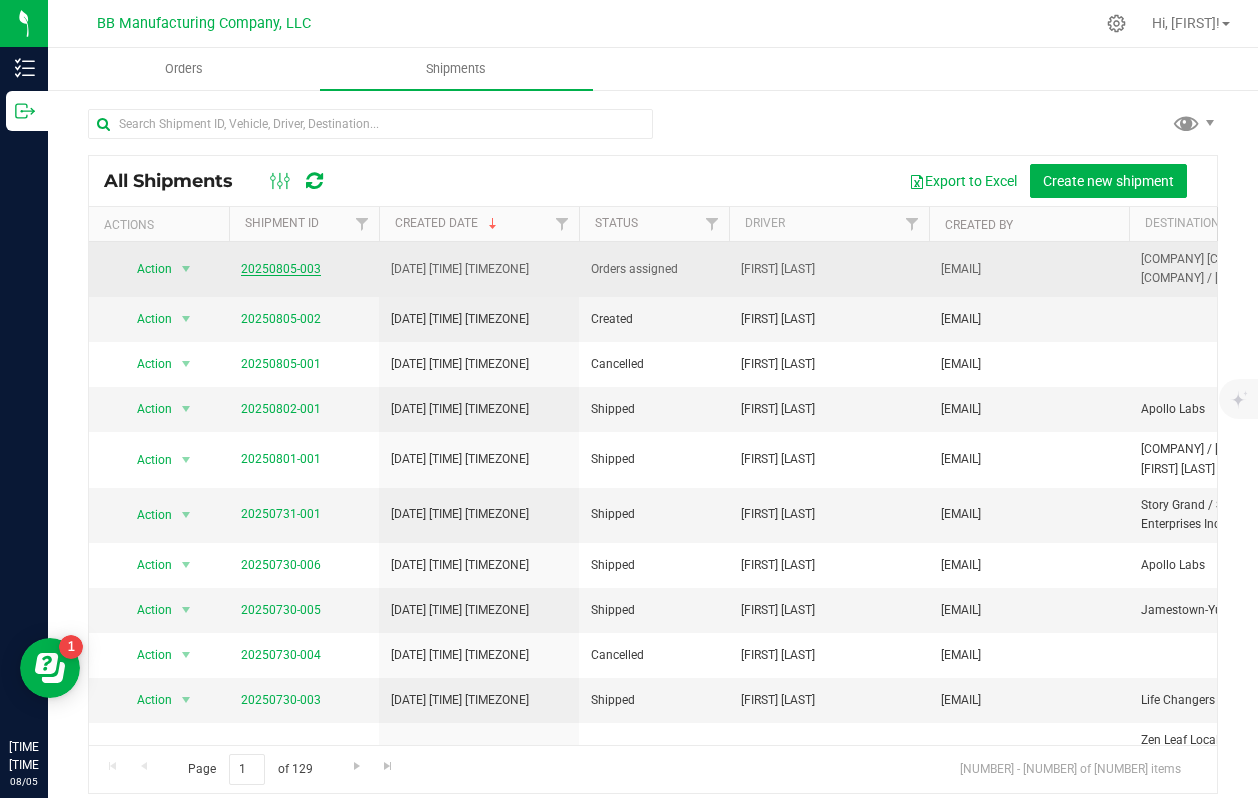 click on "20250805-003" at bounding box center (281, 269) 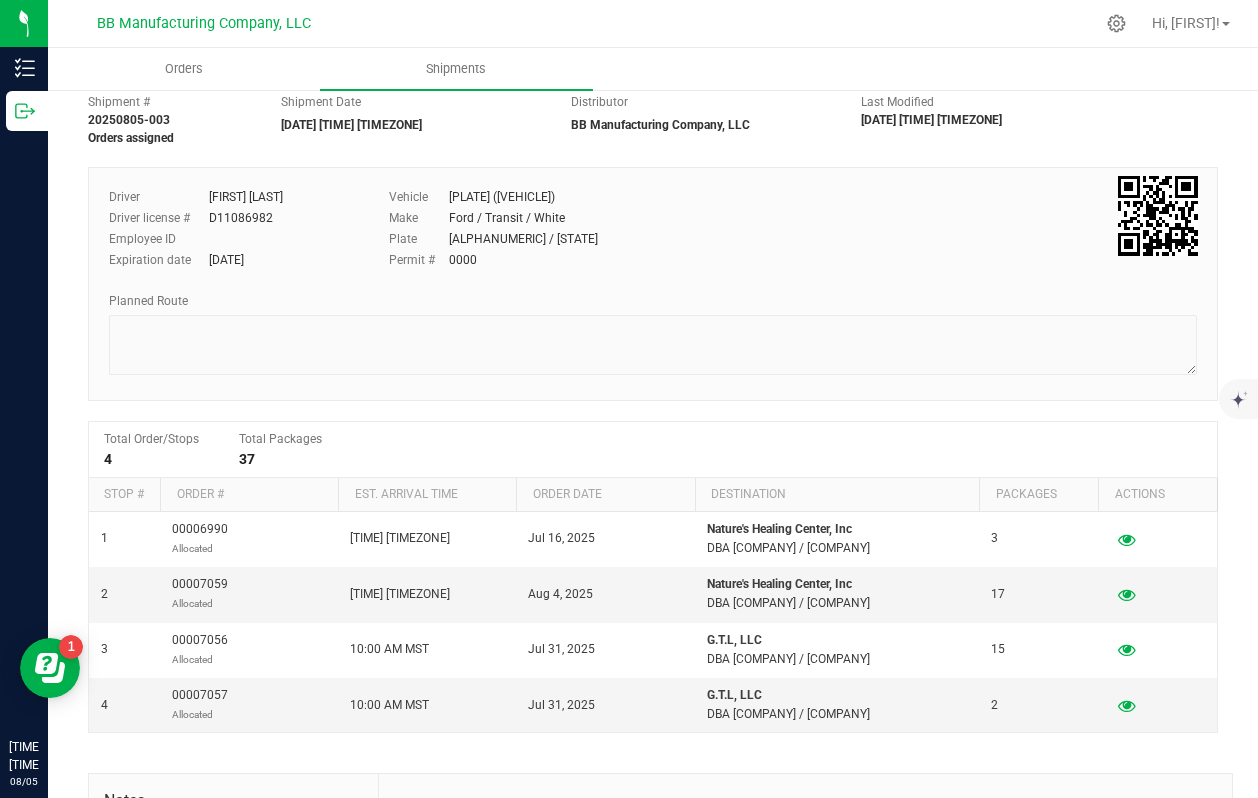 scroll, scrollTop: 0, scrollLeft: 0, axis: both 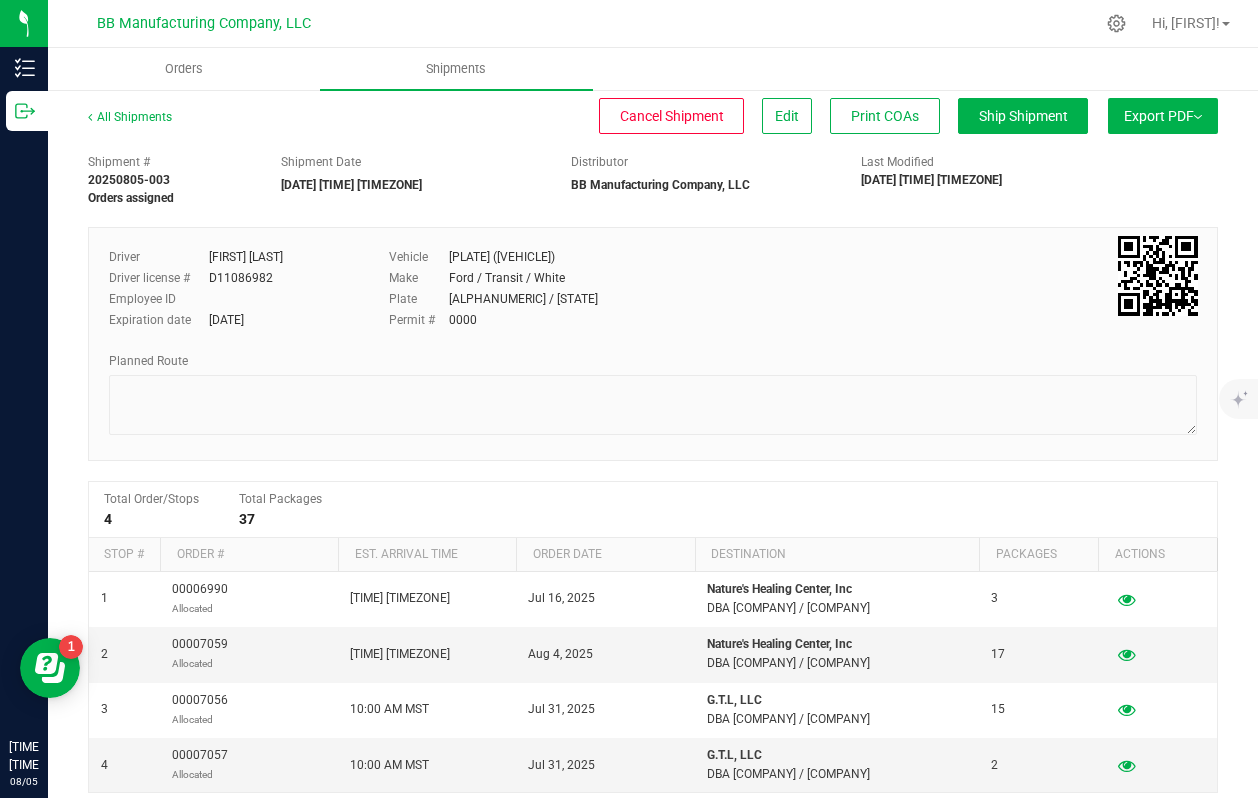 click on "Export PDF" at bounding box center (1163, 116) 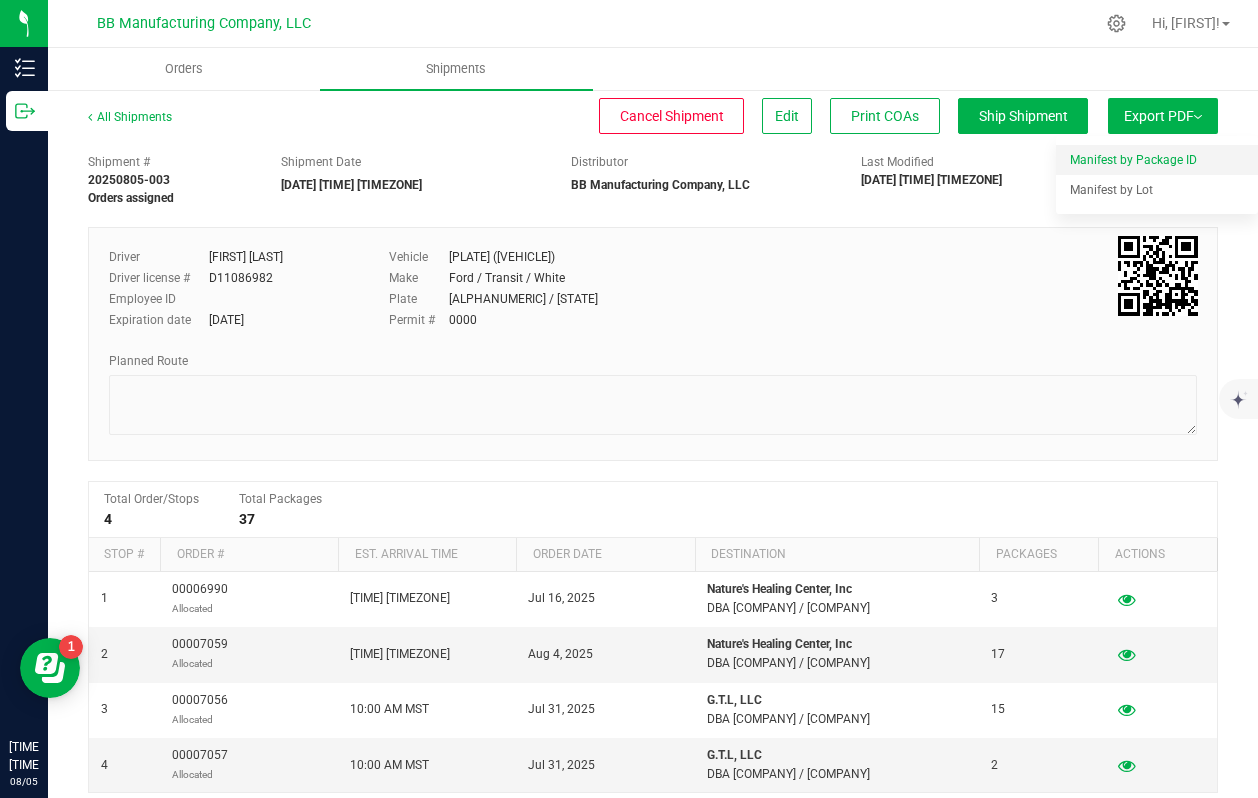 click on "Manifest by Package ID" at bounding box center (1133, 160) 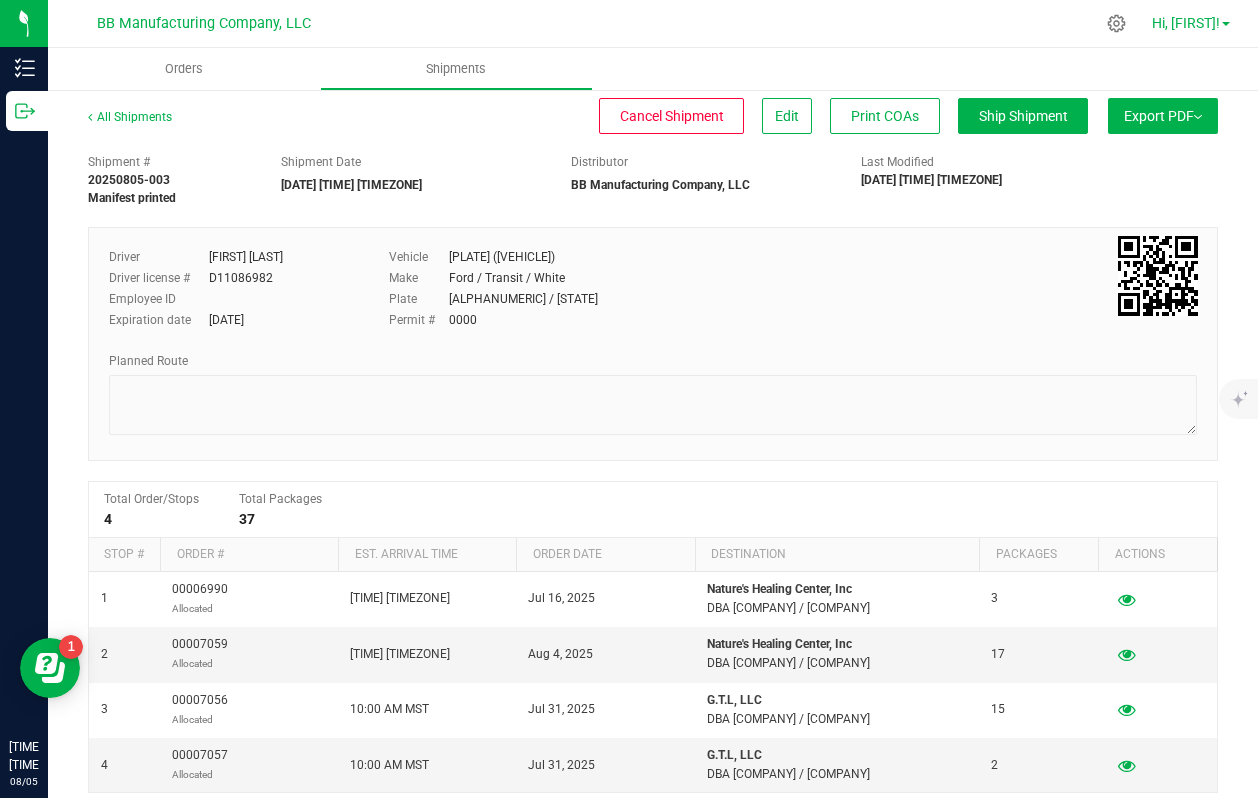click on "Hi, [NAME]!" at bounding box center [1186, 23] 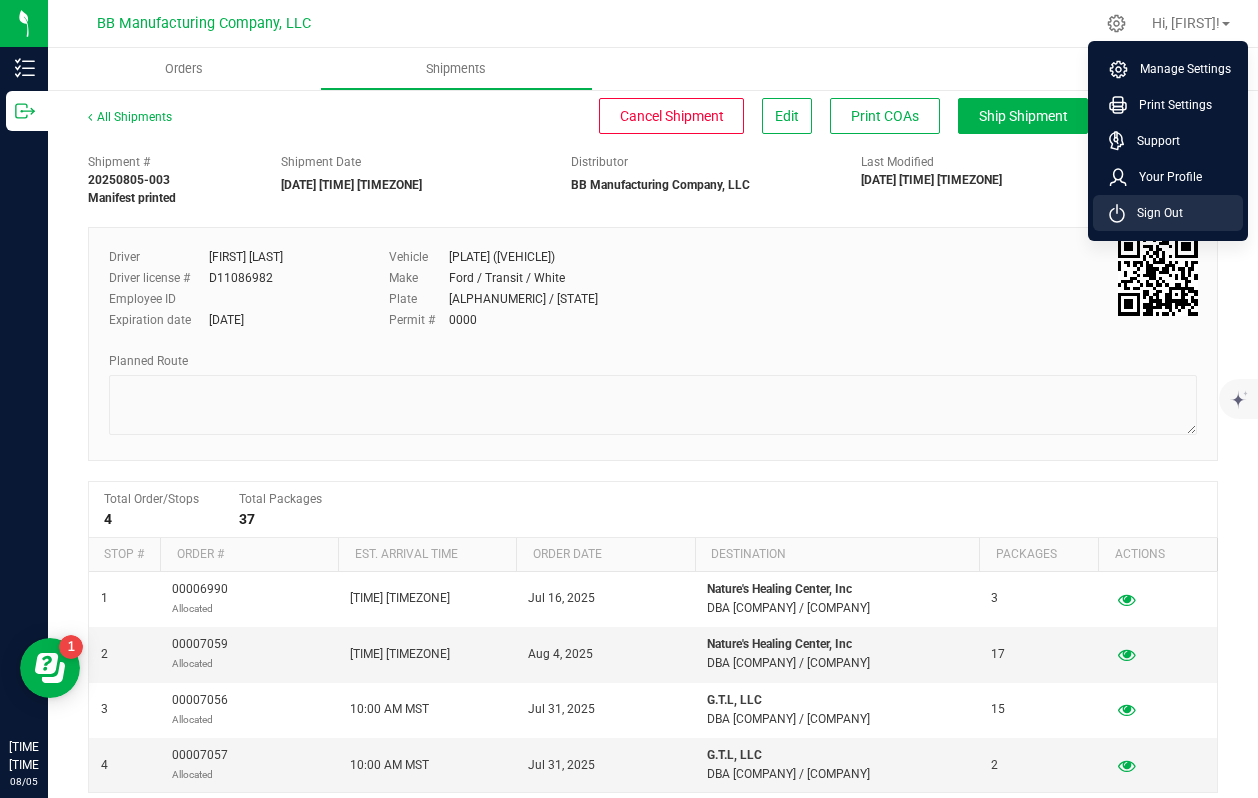 click on "Sign Out" at bounding box center [1154, 213] 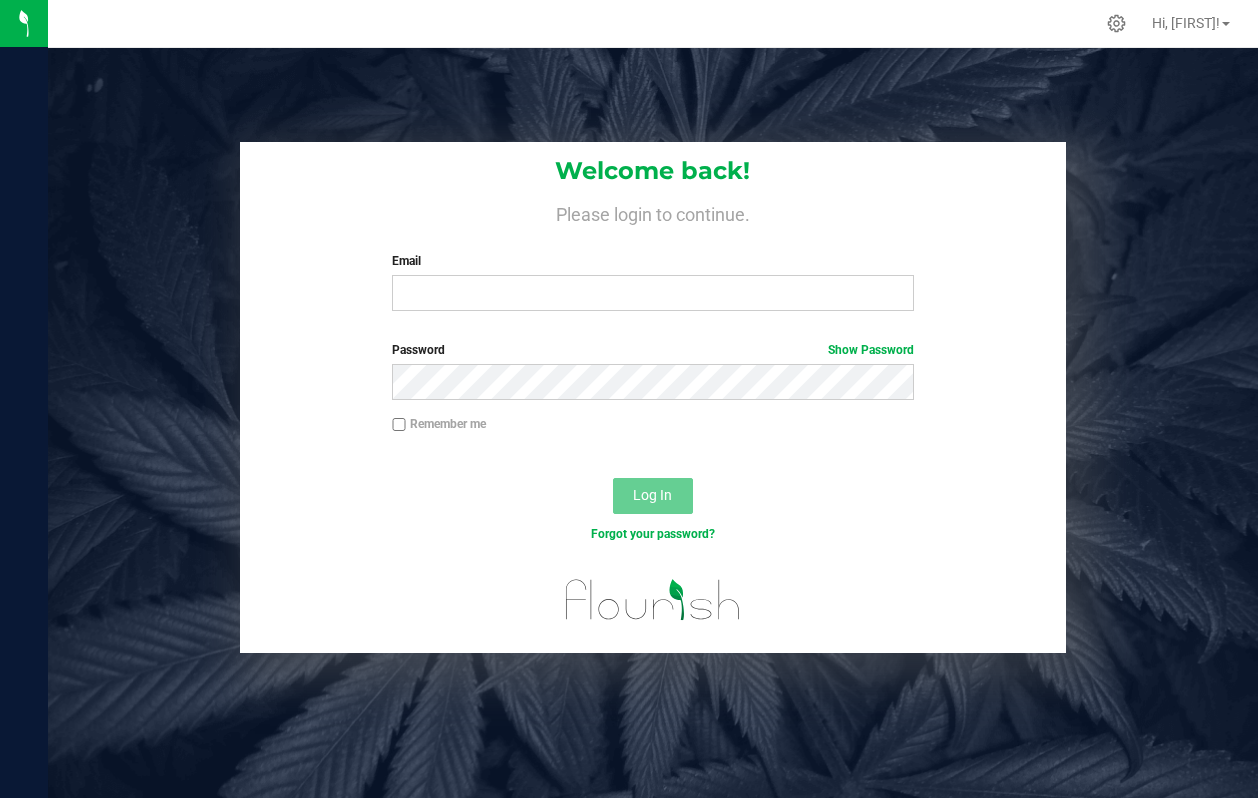 scroll, scrollTop: 0, scrollLeft: 0, axis: both 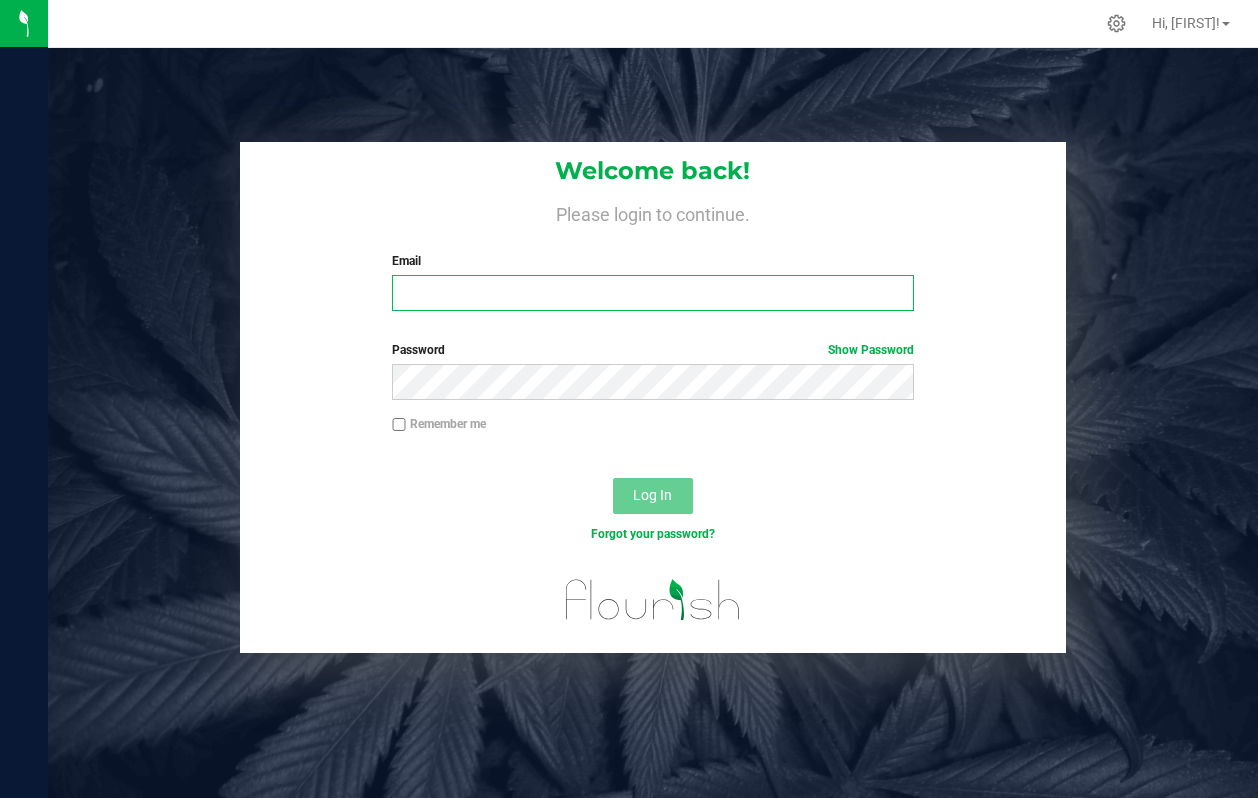 click on "Email" at bounding box center [652, 293] 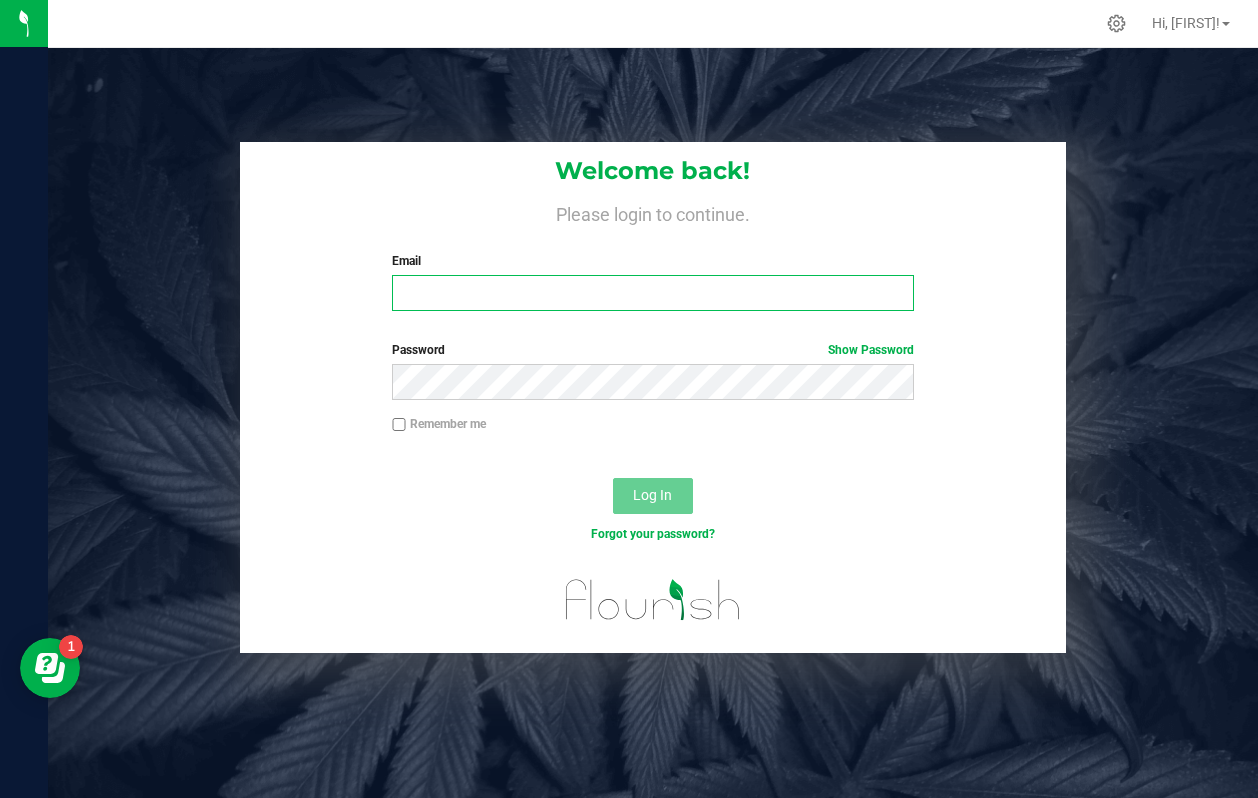 scroll, scrollTop: 0, scrollLeft: 0, axis: both 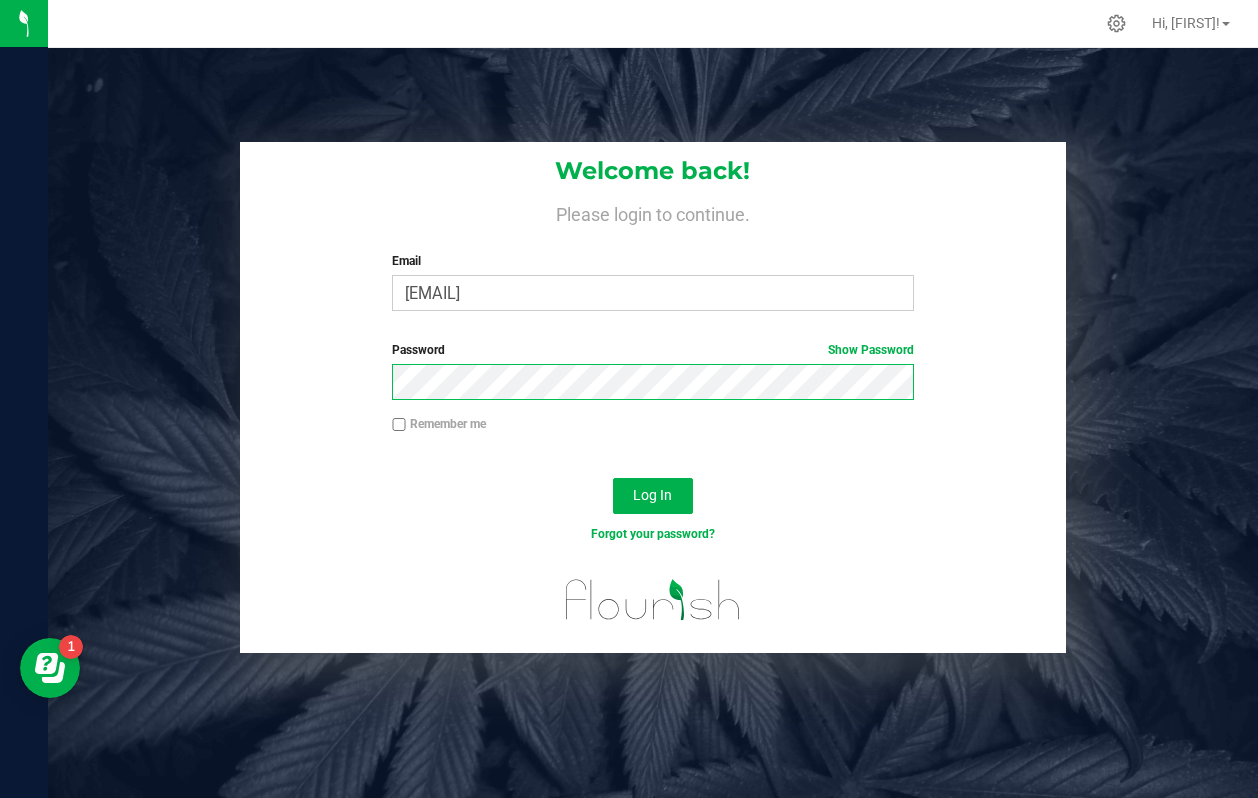 click on "Log In" at bounding box center [653, 496] 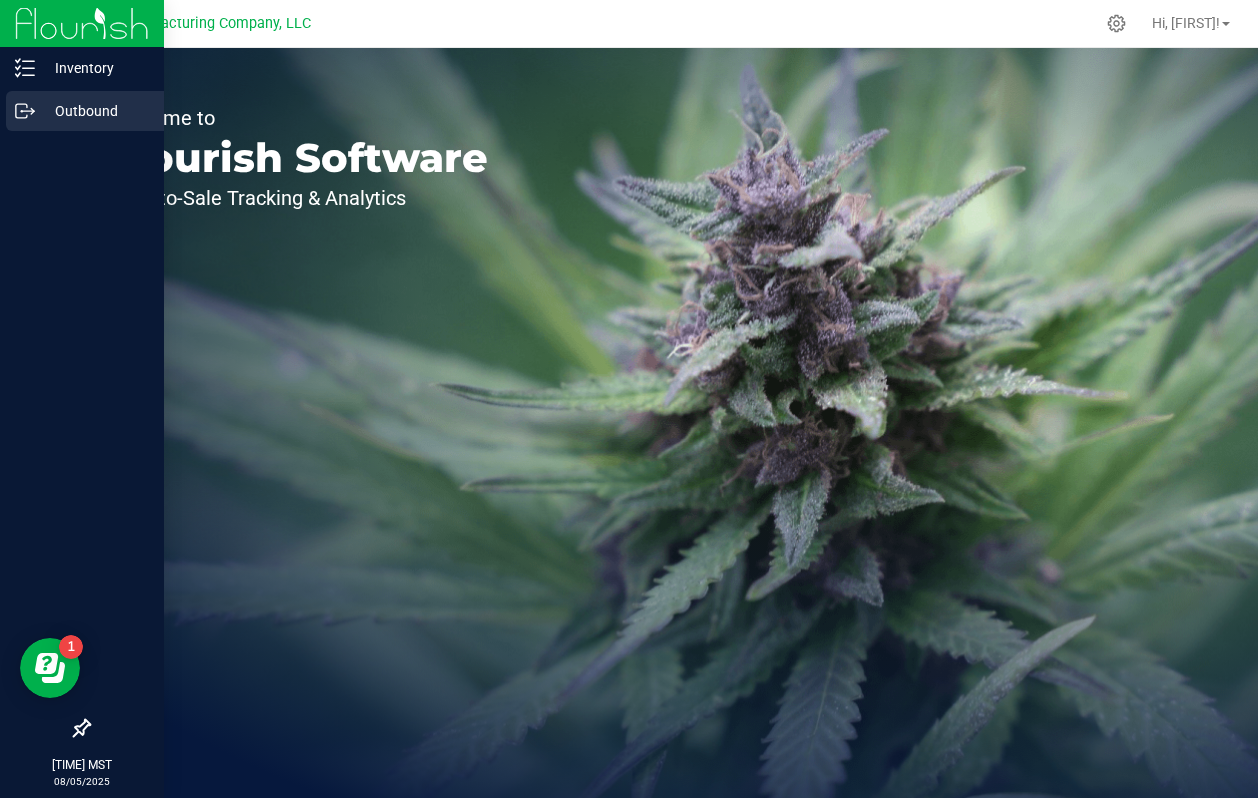 click 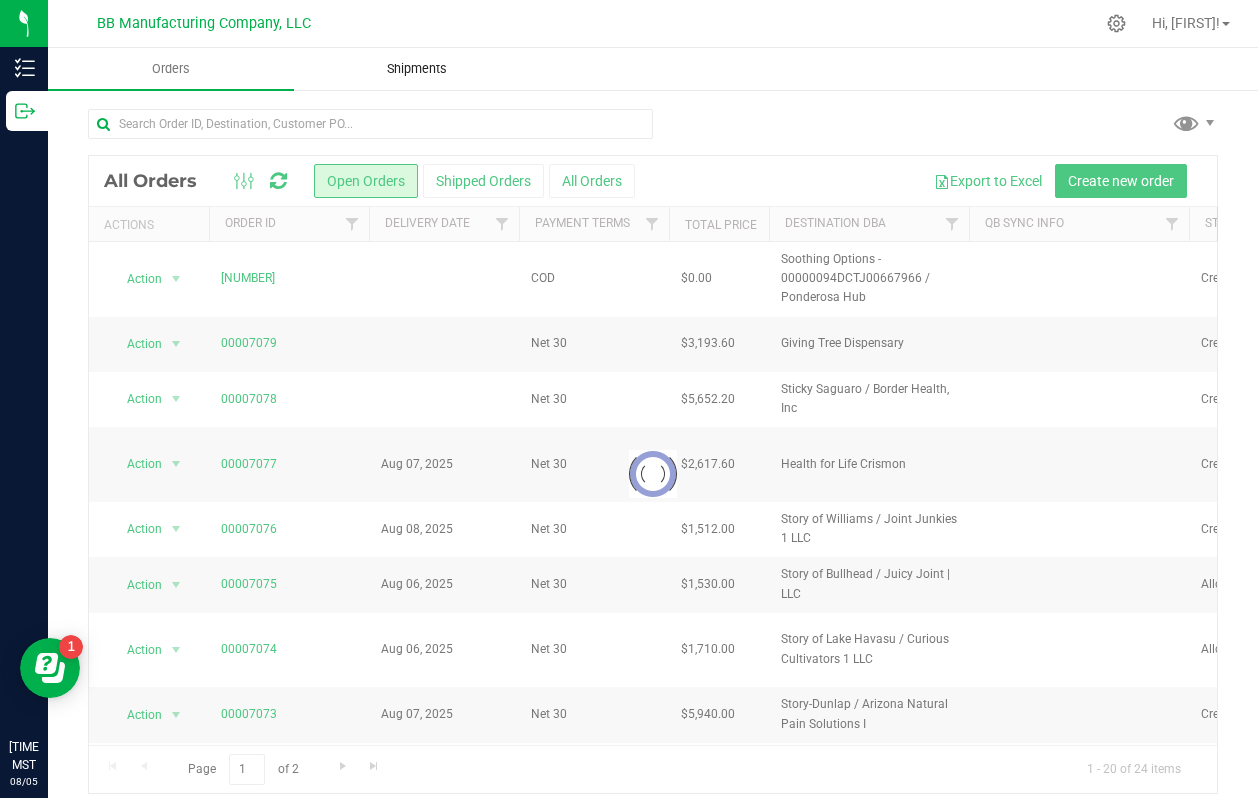 click on "Shipments" at bounding box center (417, 69) 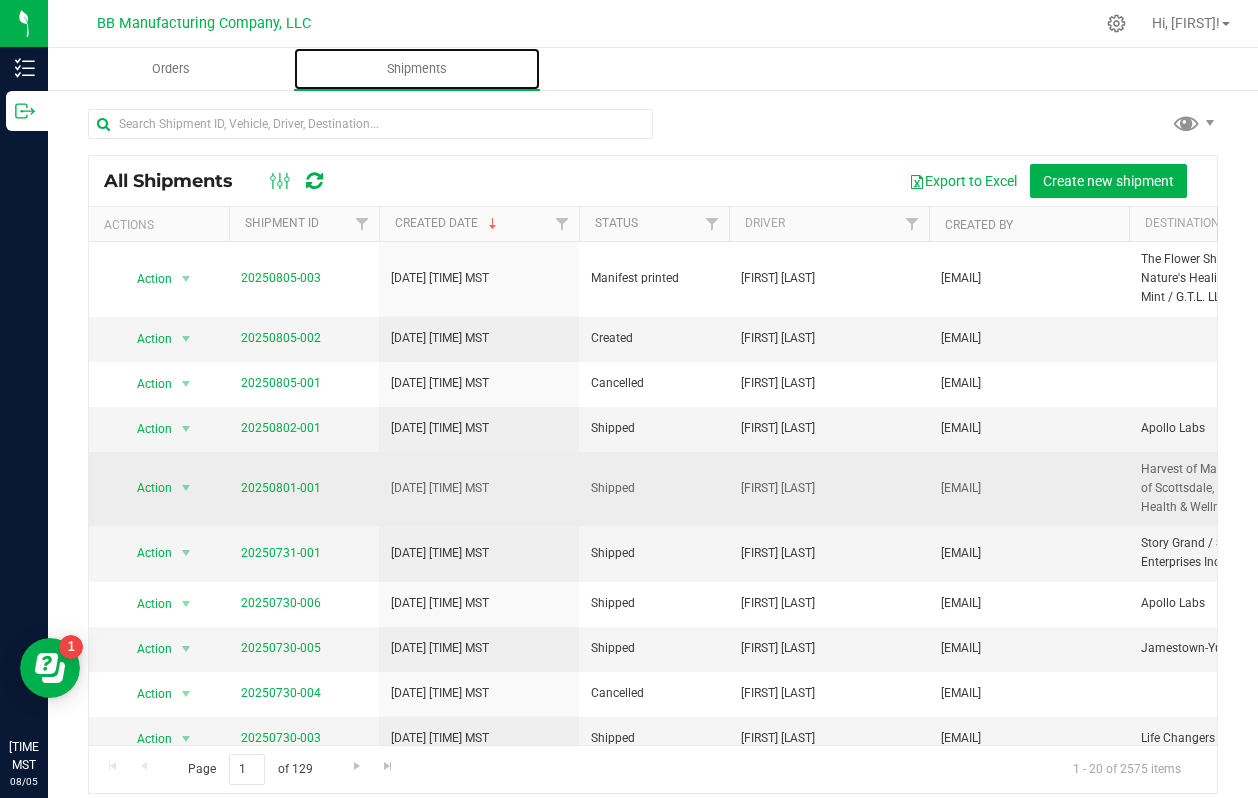 scroll, scrollTop: 0, scrollLeft: 112, axis: horizontal 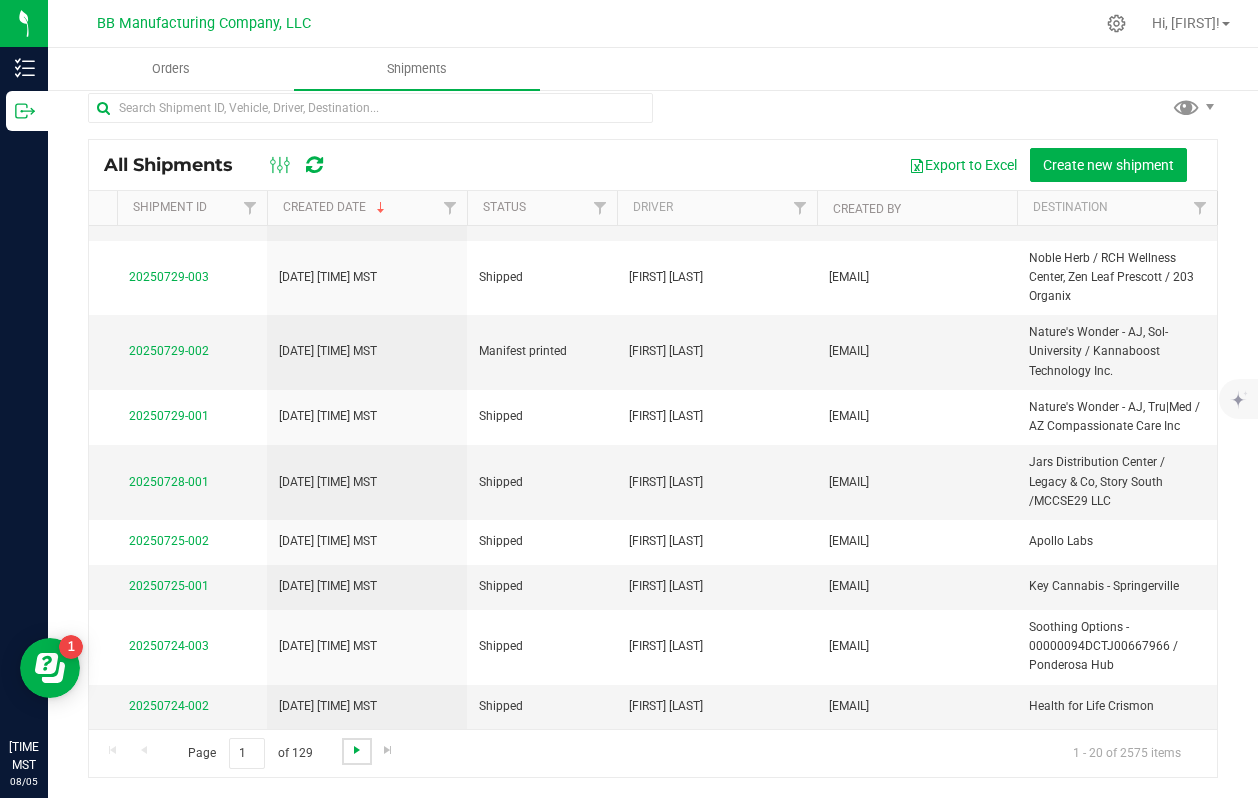 click at bounding box center (357, 750) 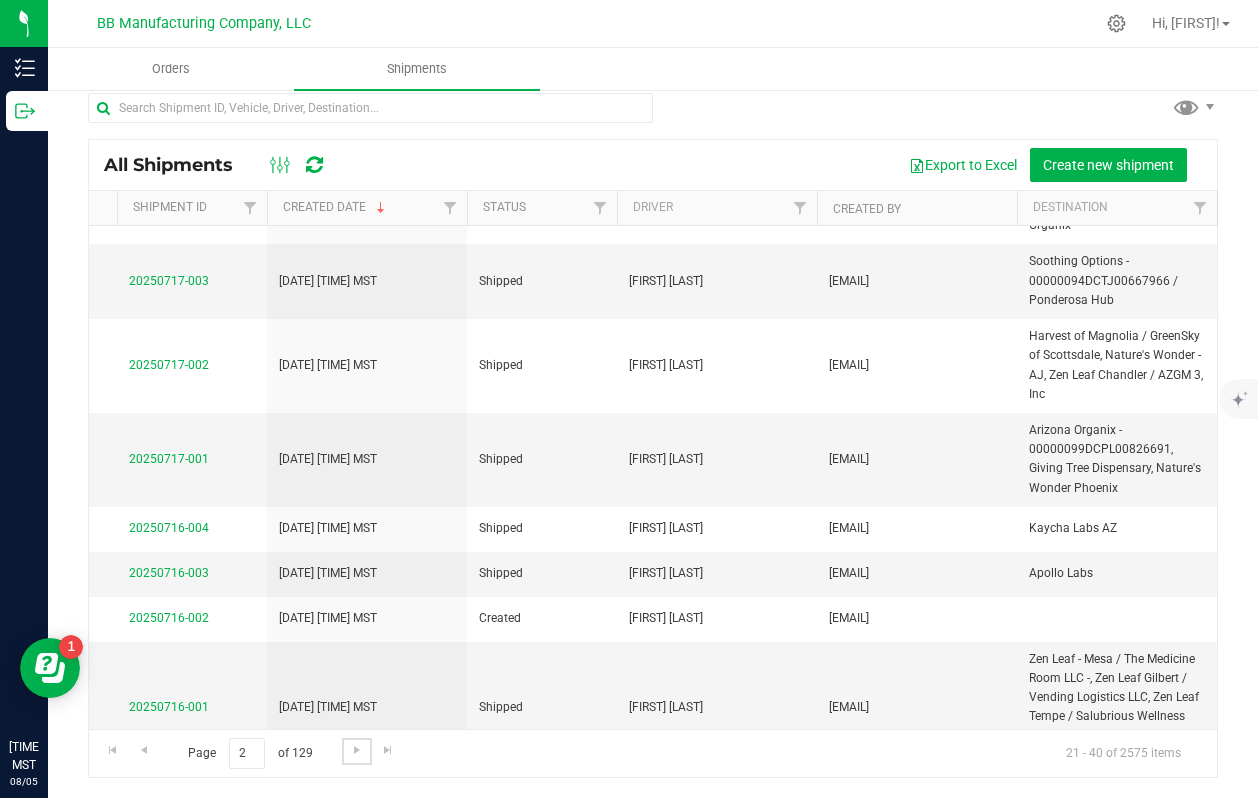 scroll, scrollTop: 0, scrollLeft: 0, axis: both 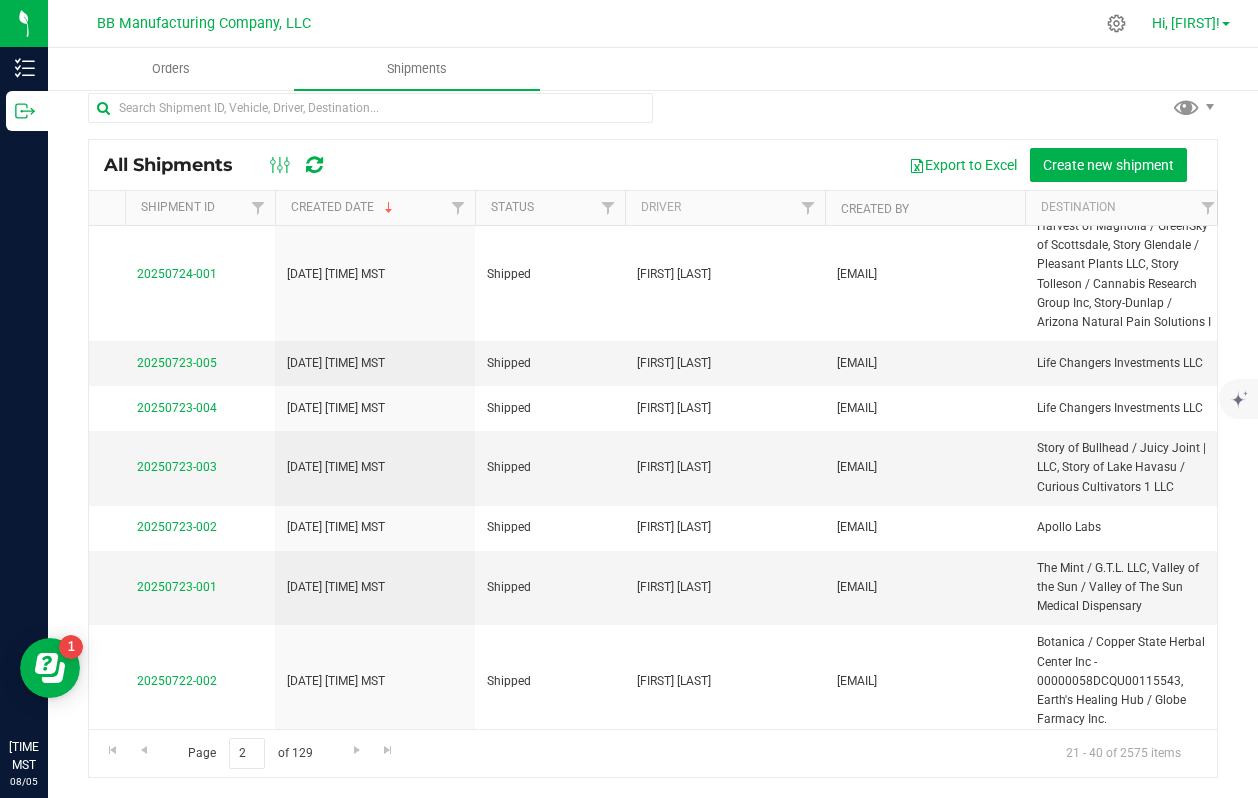click on "Hi, [NAME]!" at bounding box center [1186, 23] 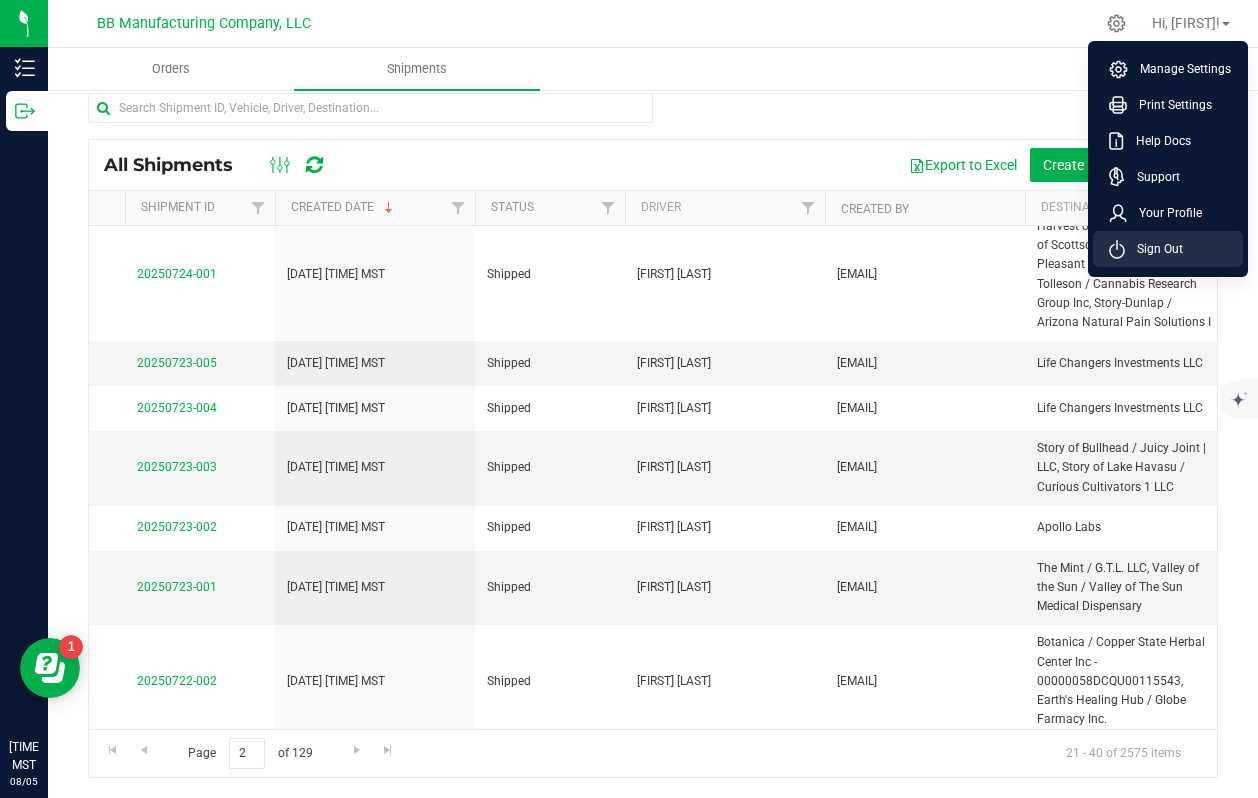 click on "Sign Out" at bounding box center [1154, 249] 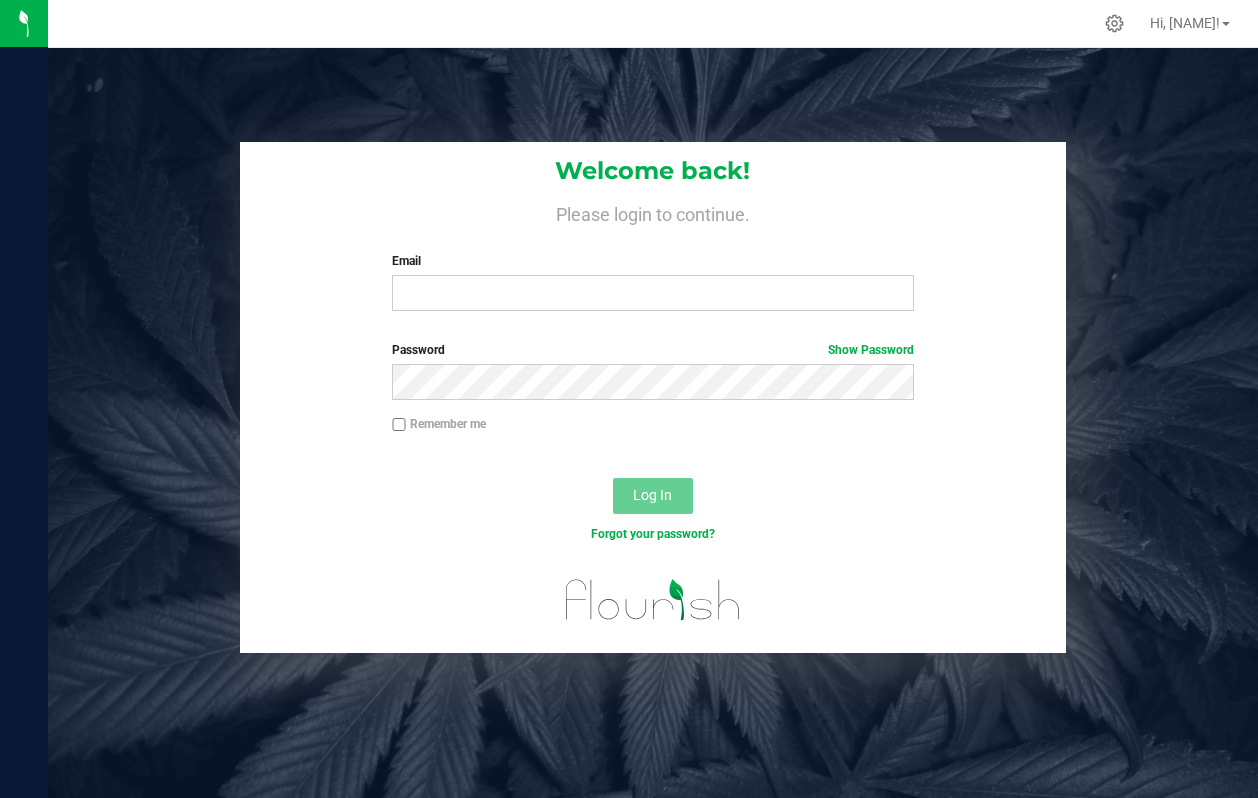 scroll, scrollTop: 0, scrollLeft: 0, axis: both 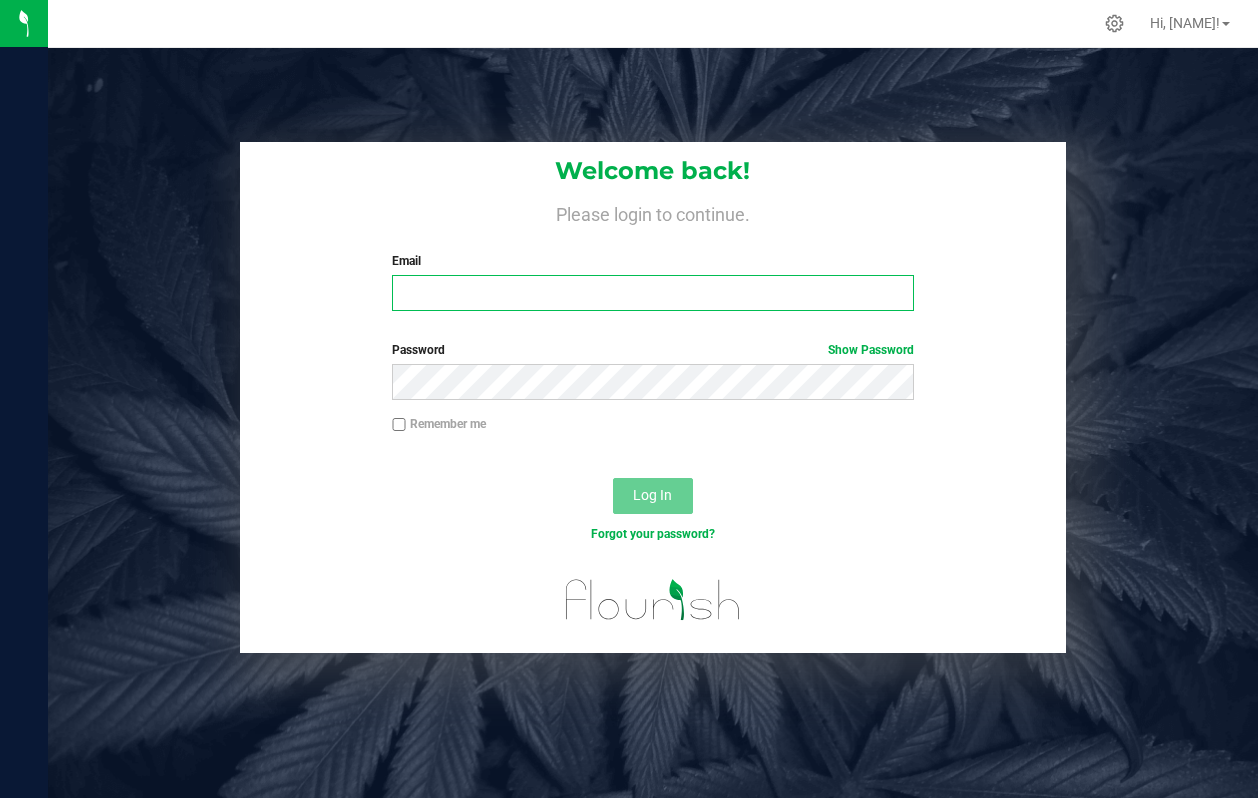 click on "Email" at bounding box center (652, 293) 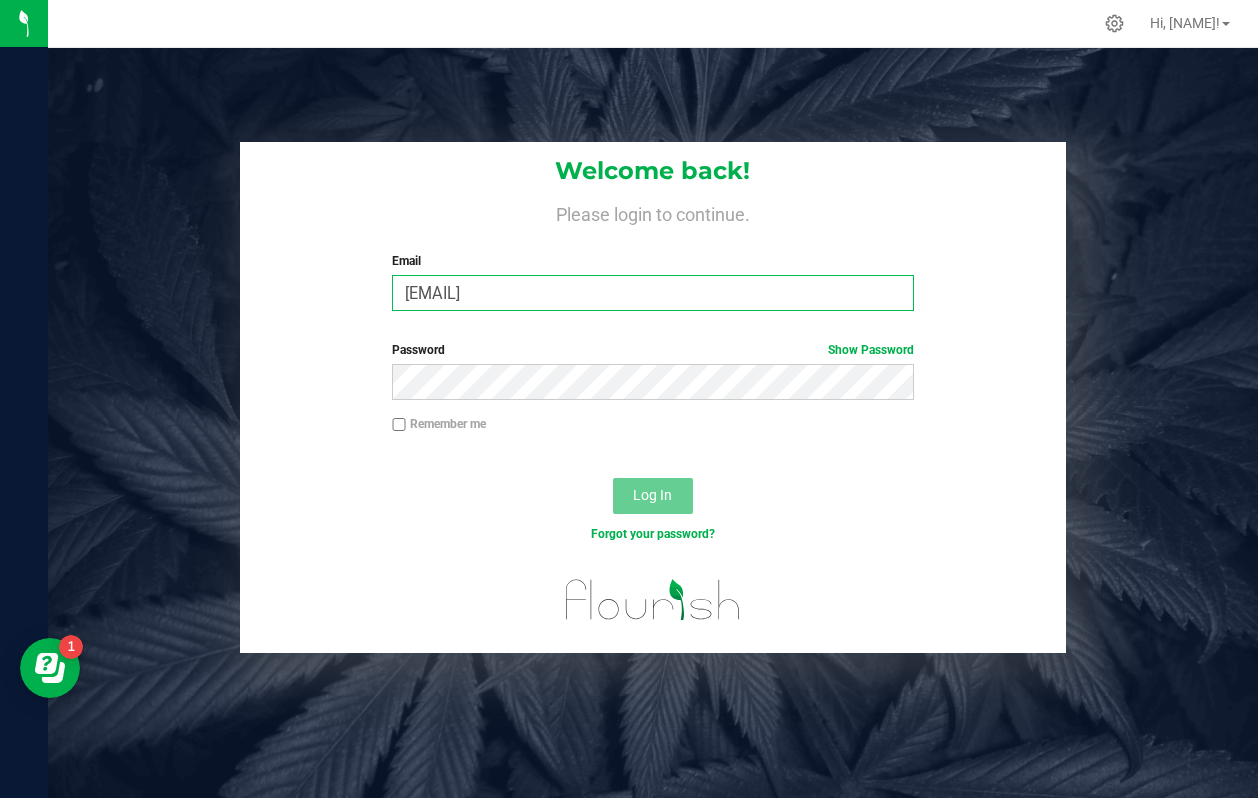 scroll, scrollTop: 0, scrollLeft: 0, axis: both 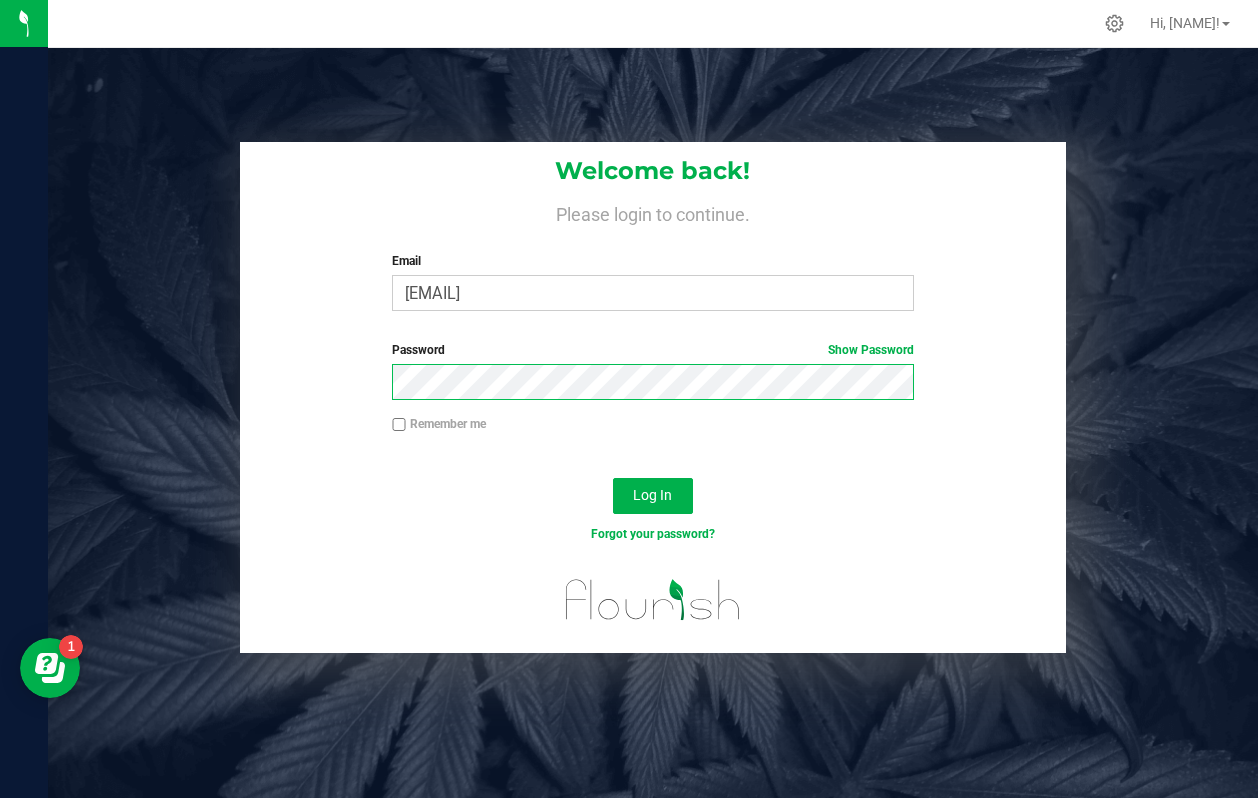 click on "Log In" at bounding box center (653, 496) 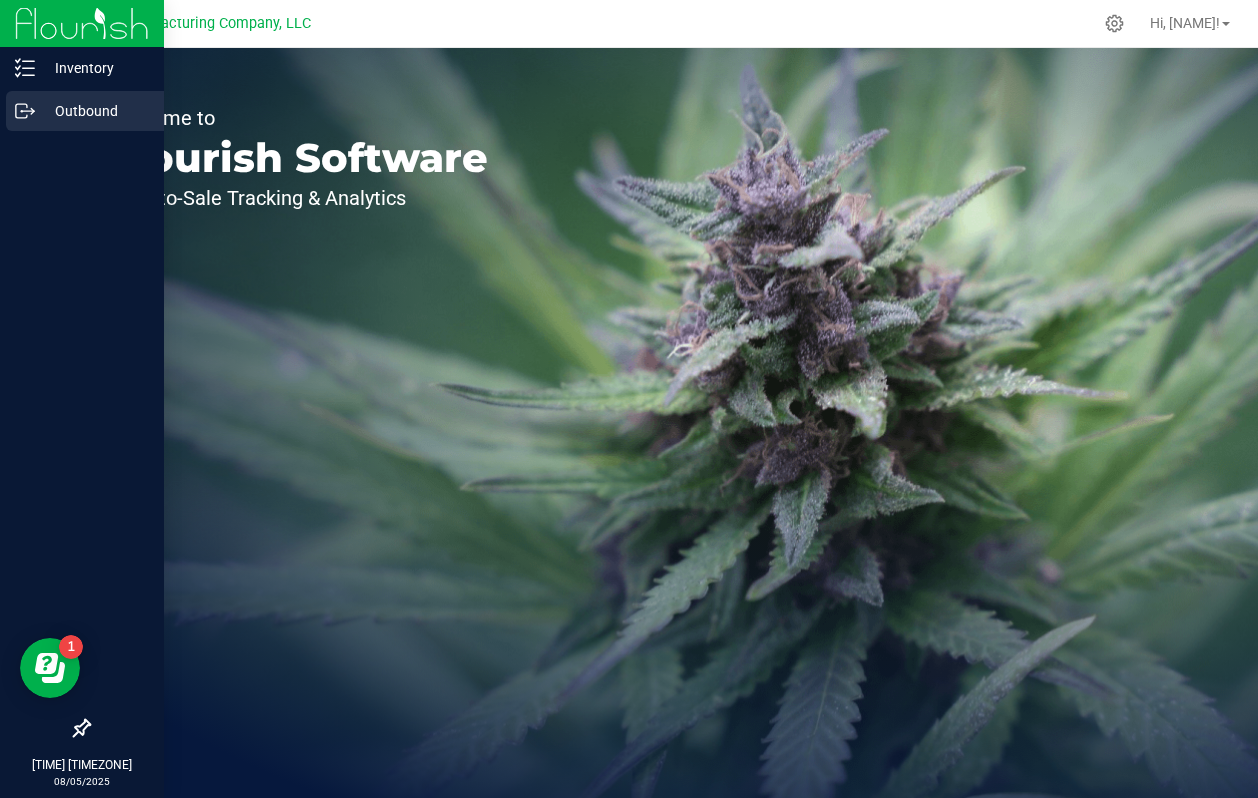 click 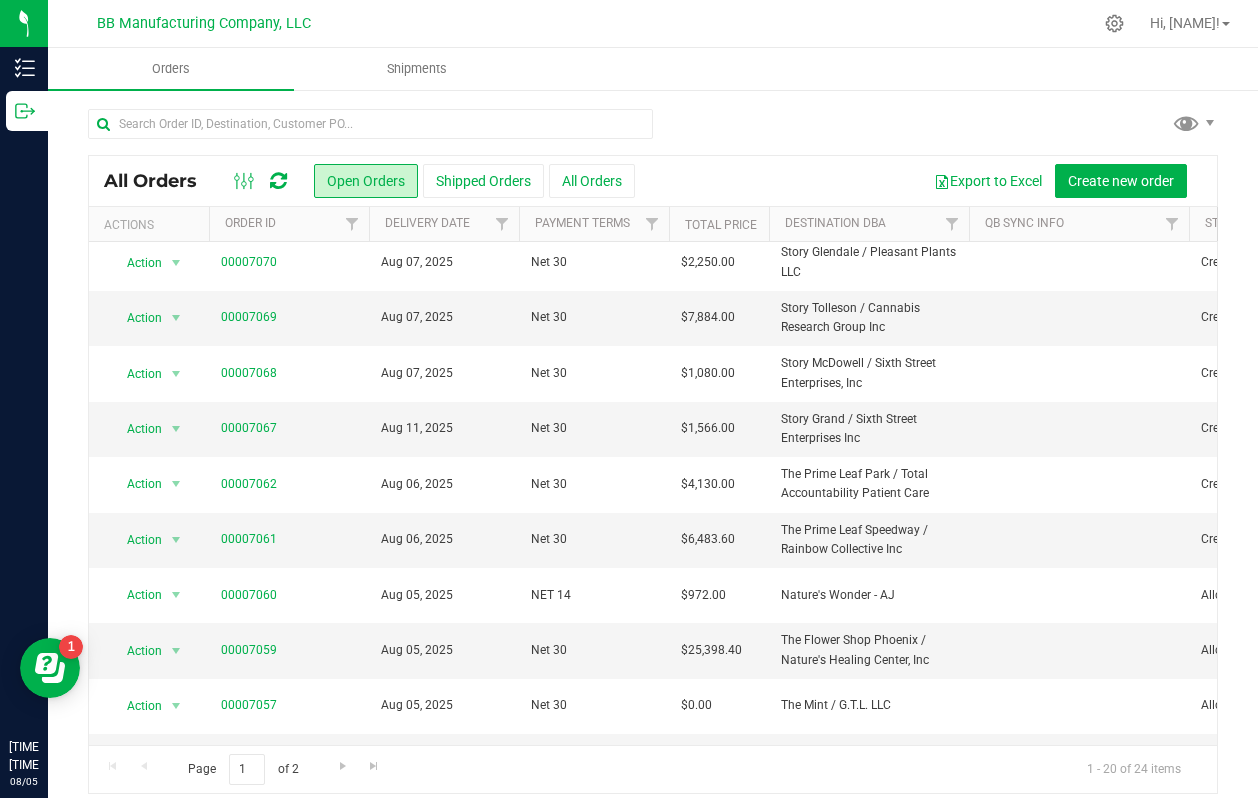 scroll, scrollTop: 623, scrollLeft: 0, axis: vertical 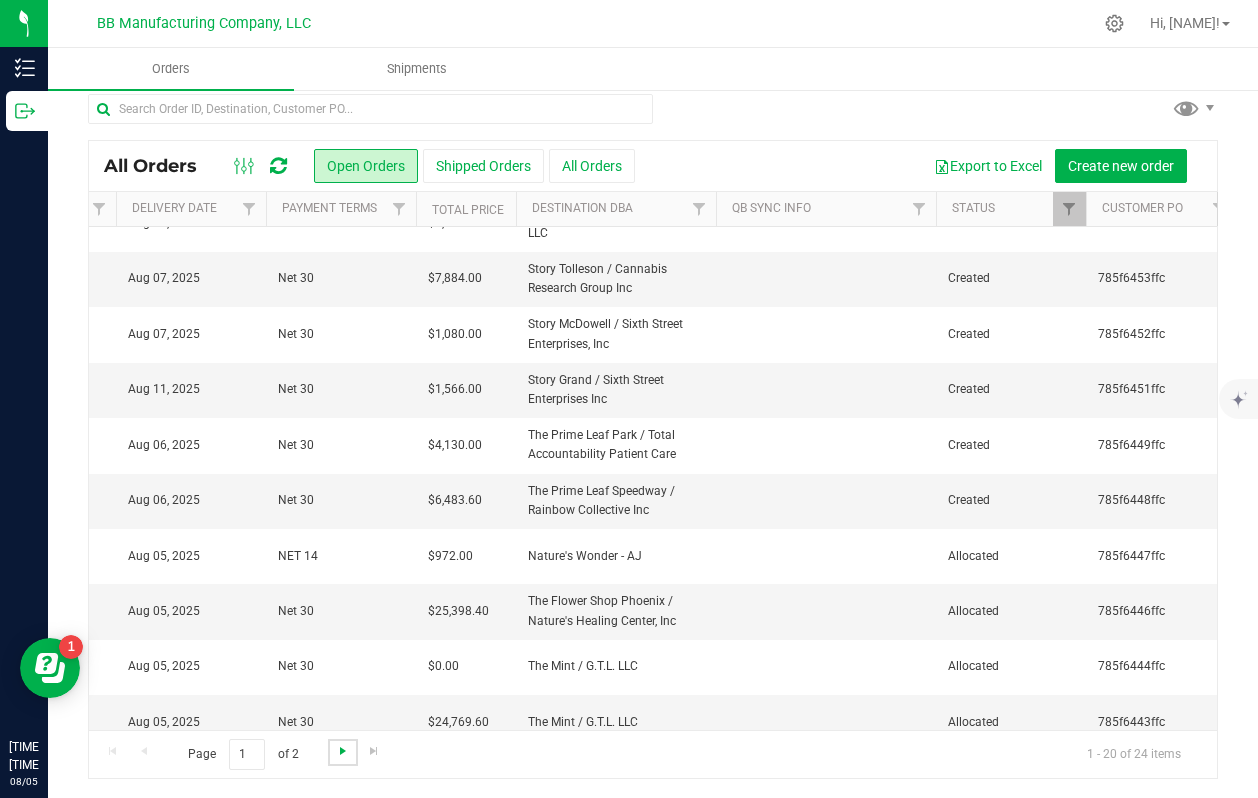 click at bounding box center [343, 751] 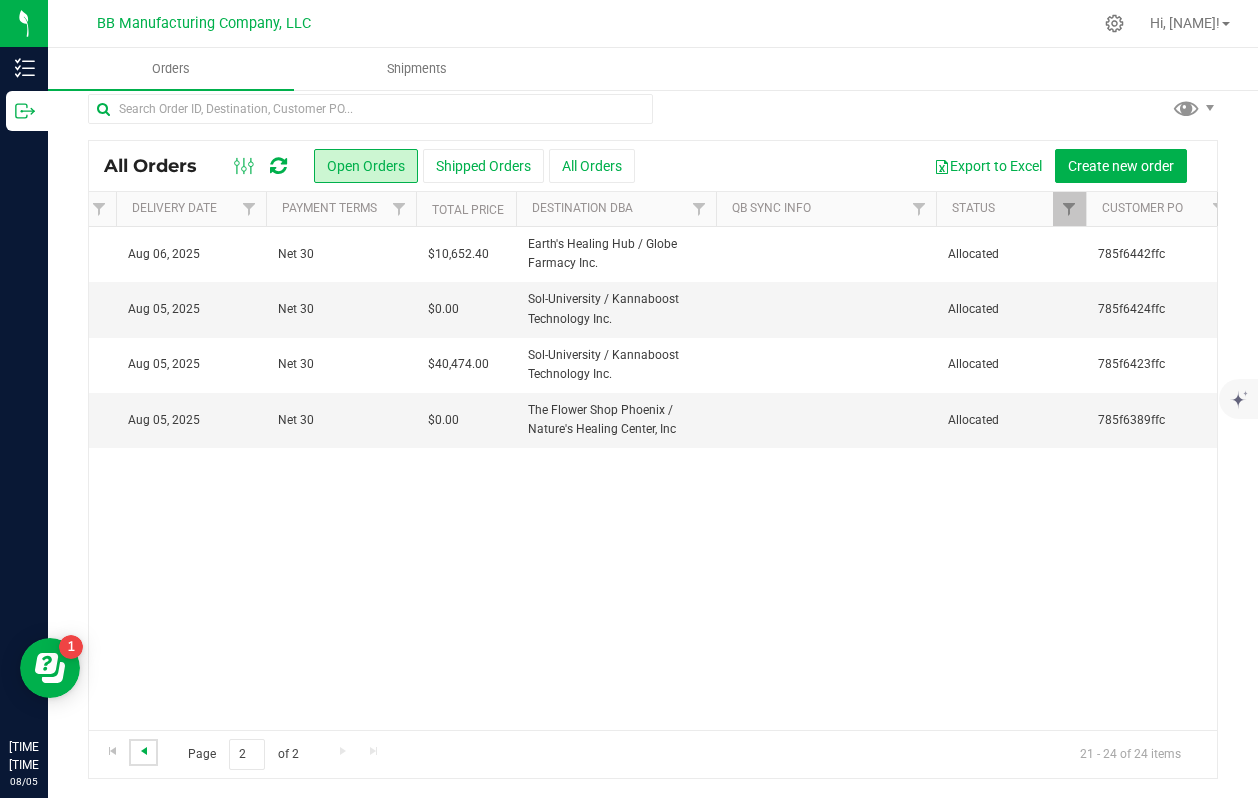 click at bounding box center (144, 751) 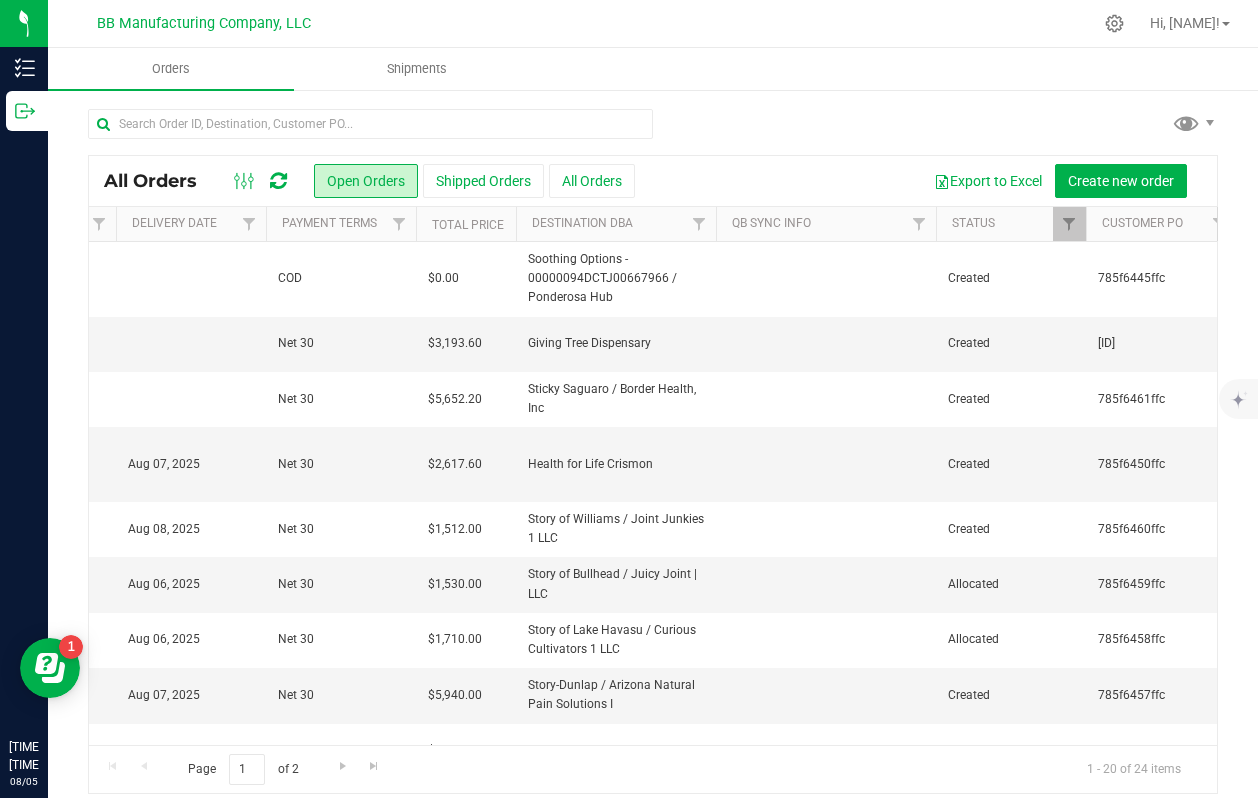 click on "Hi, [NAME]!" at bounding box center (1190, 23) 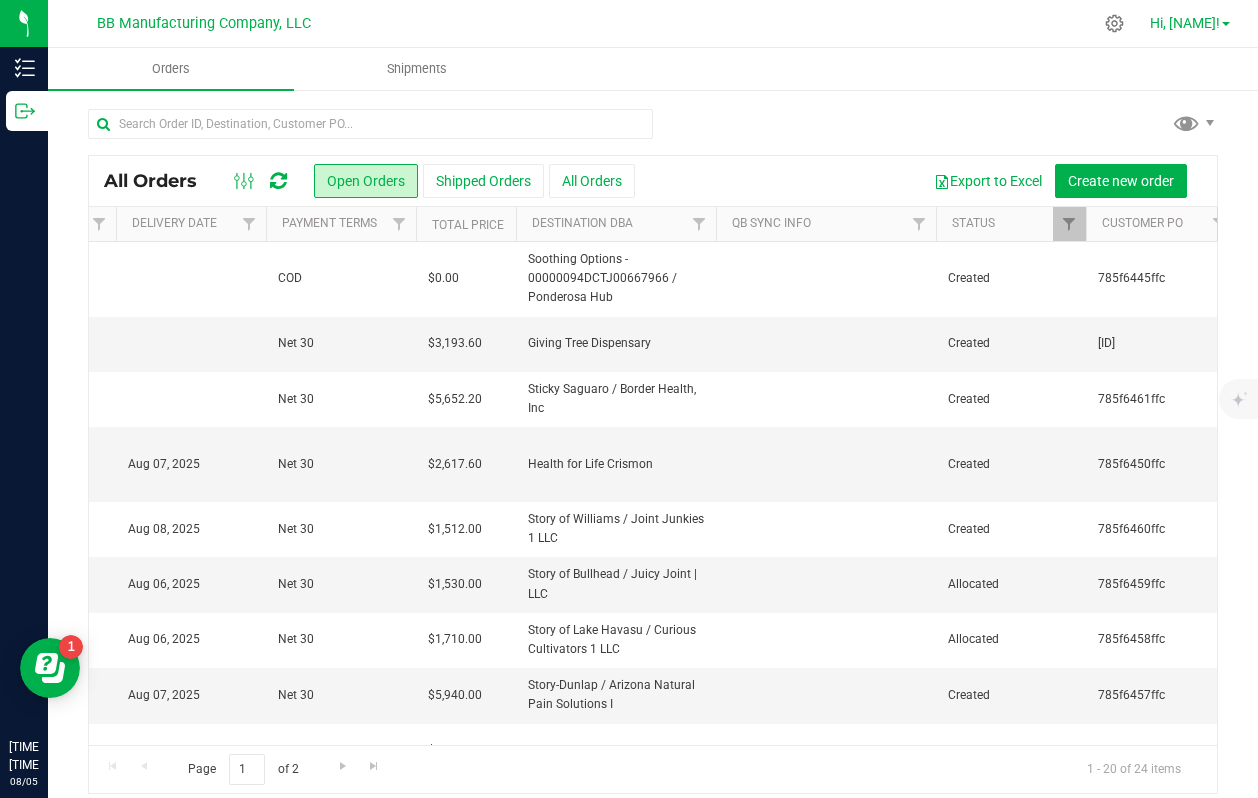 click on "Hi, [NAME]!" at bounding box center [1185, 23] 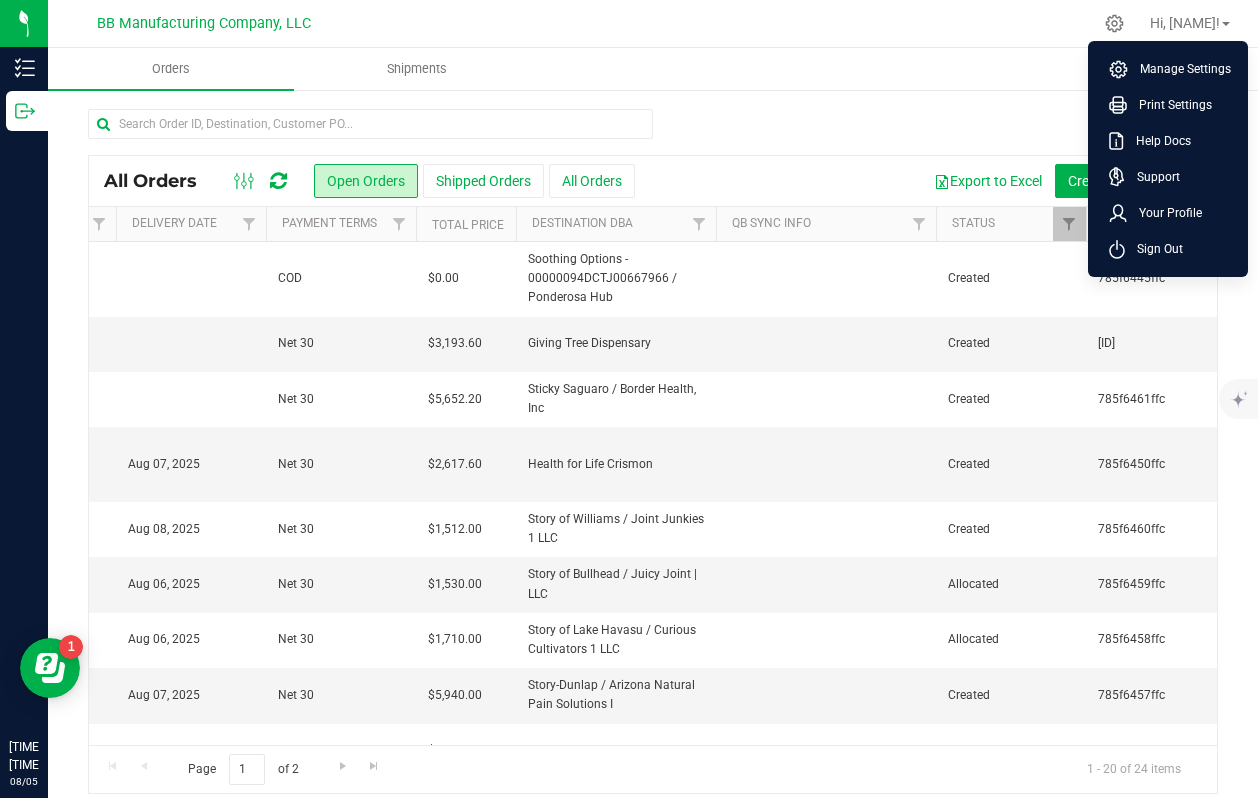 click on "All Orders
Open Orders
Shipped Orders
All Orders
Export to Excel
Create new order
Actions Order ID Delivery Date Payment Terms Total Price Destination DBA QB Sync Info Status Customer PO" at bounding box center [653, 451] 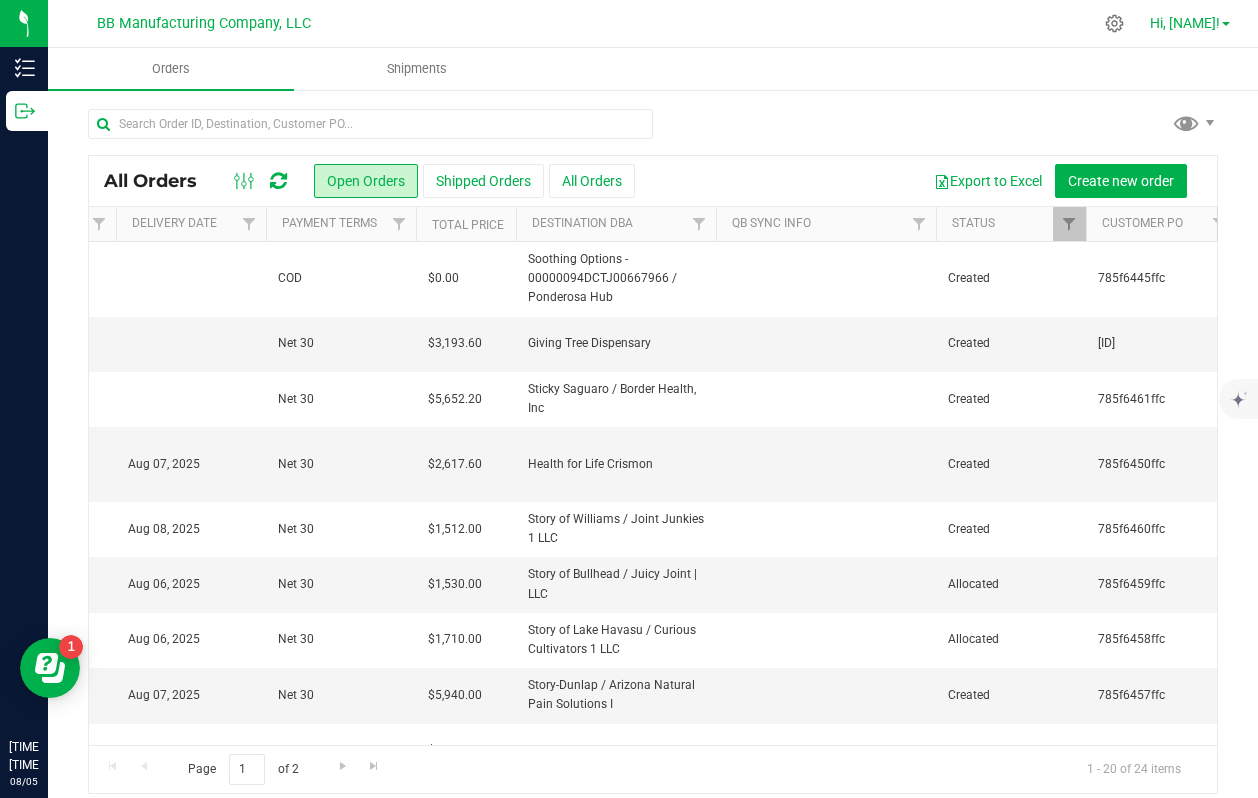 click on "Hi, [NAME]!" at bounding box center (1190, 23) 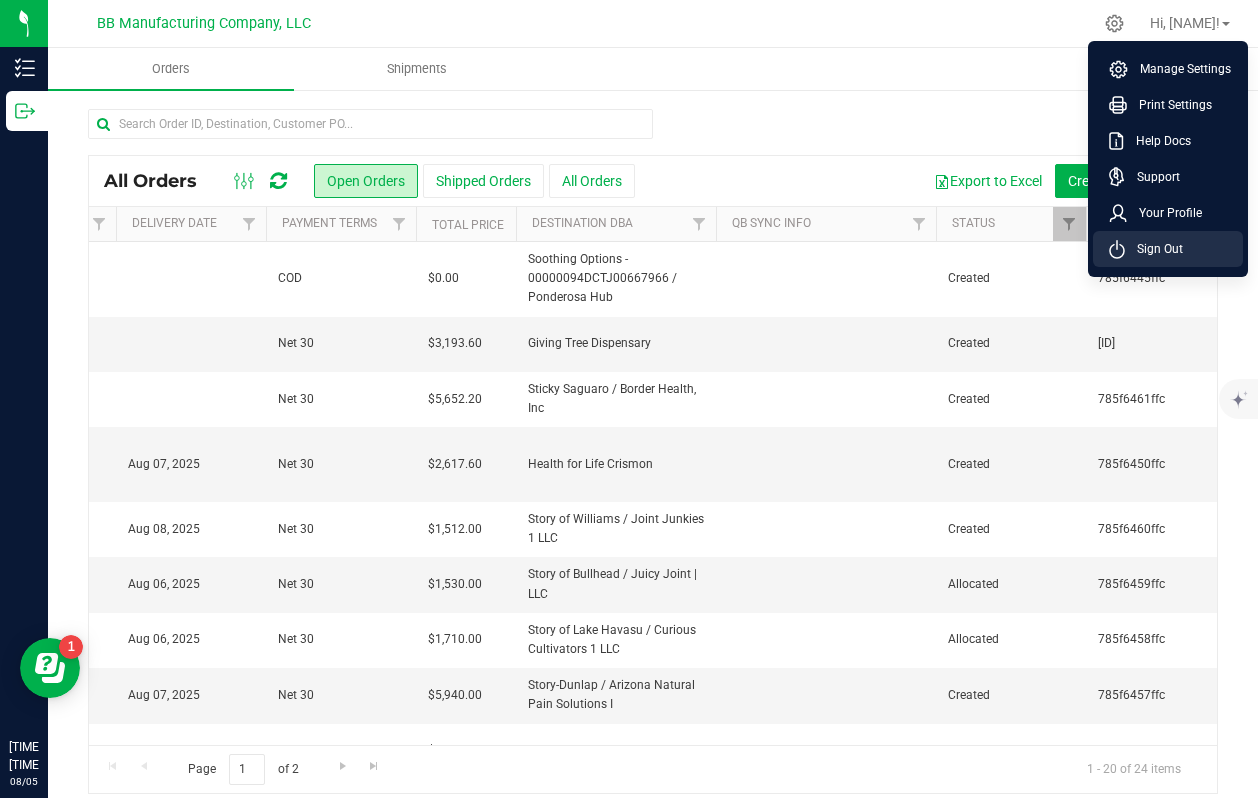 click on "Sign Out" at bounding box center [1154, 249] 